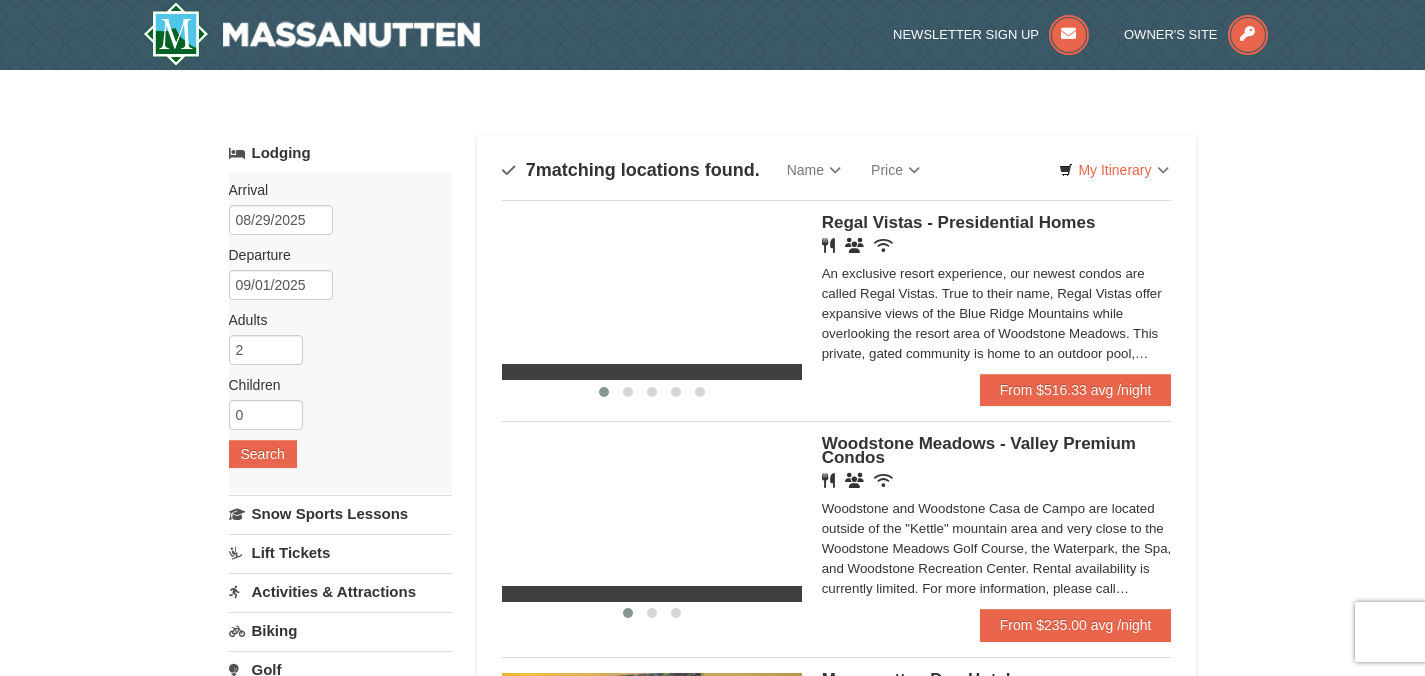 scroll, scrollTop: 0, scrollLeft: 0, axis: both 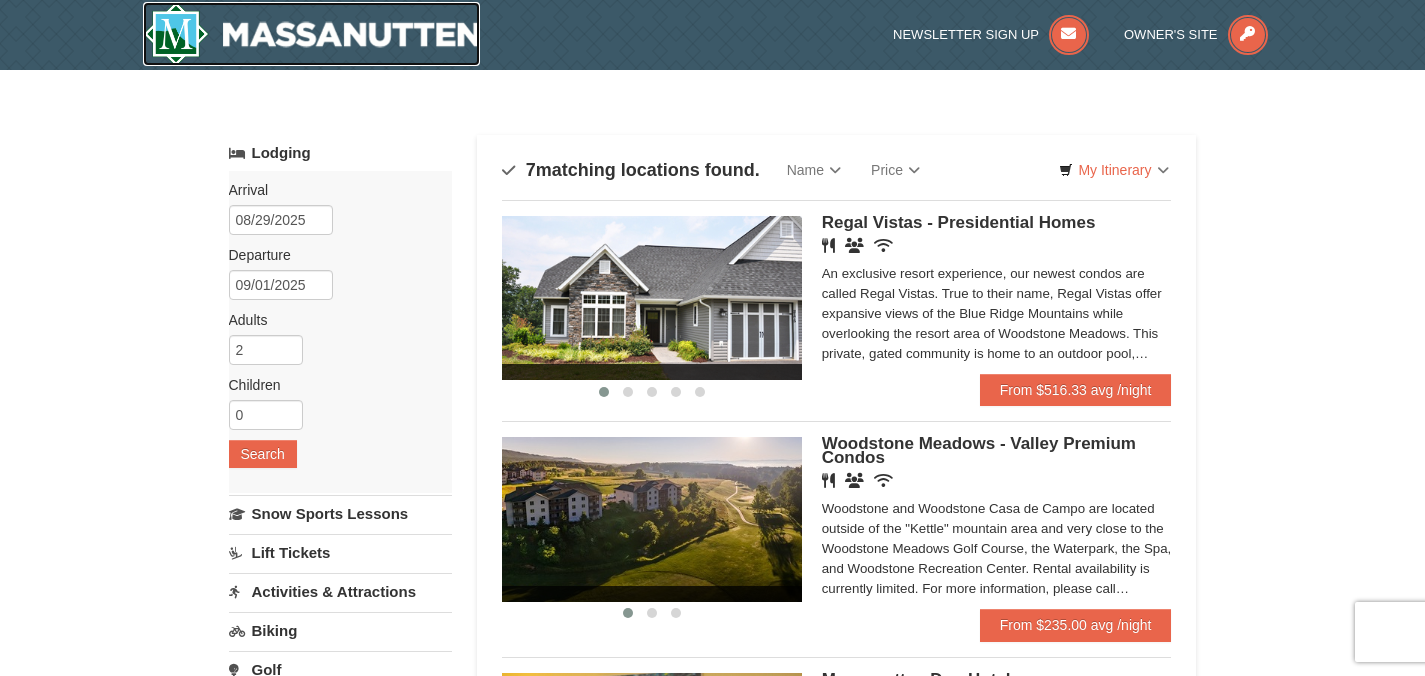 click at bounding box center (312, 34) 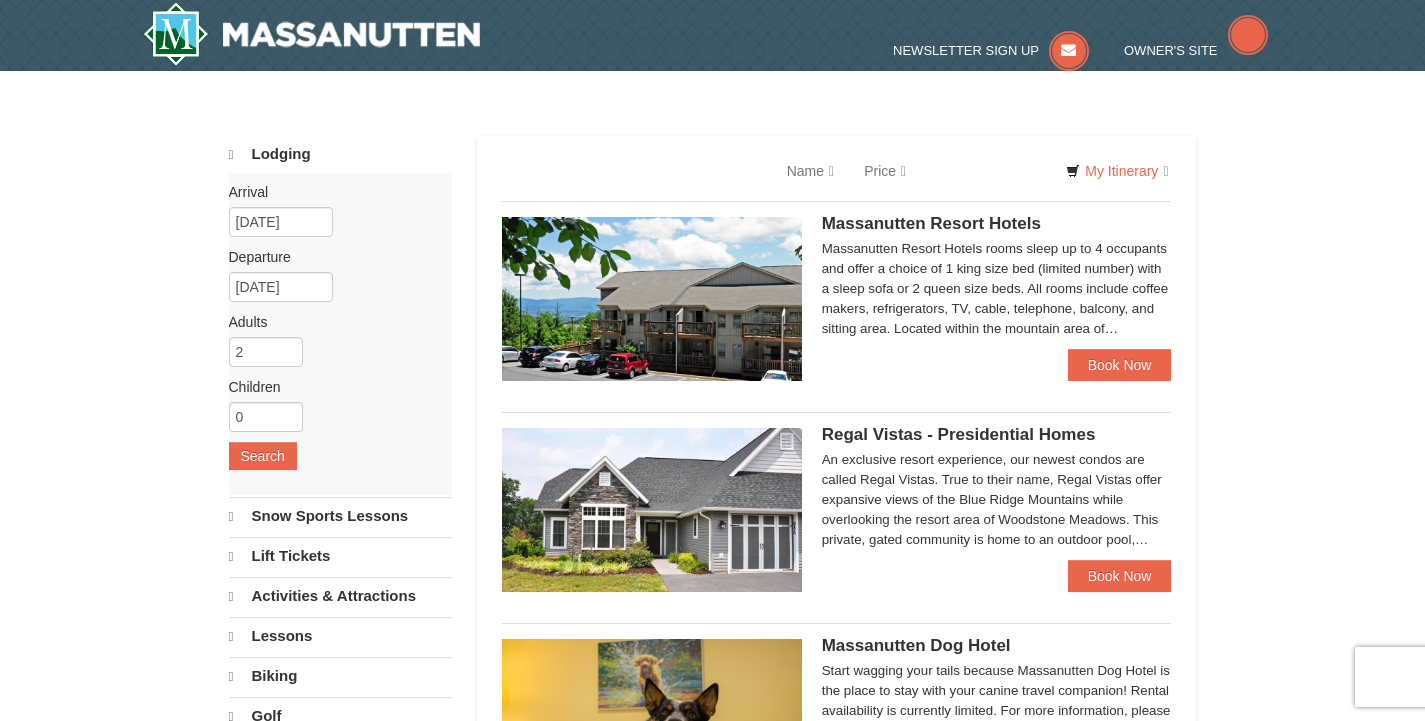 scroll, scrollTop: 0, scrollLeft: 0, axis: both 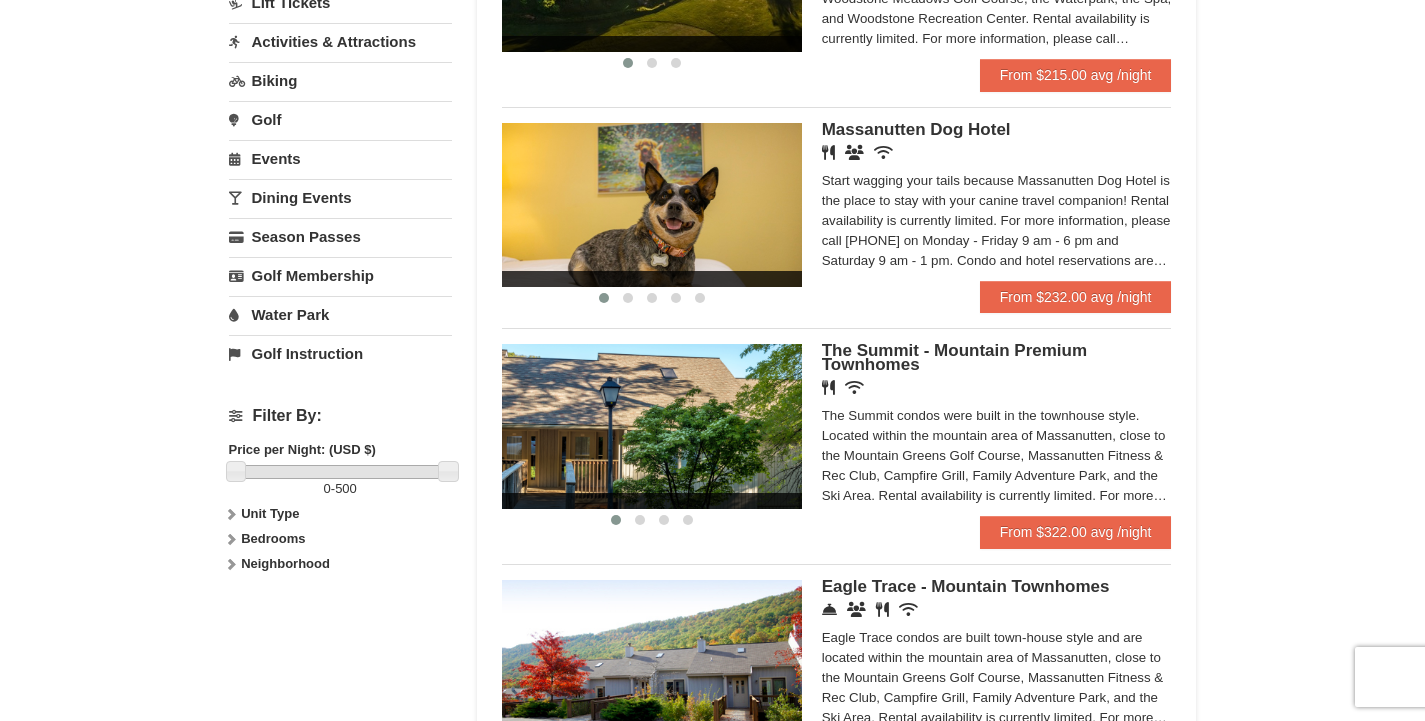 click at bounding box center (652, 426) 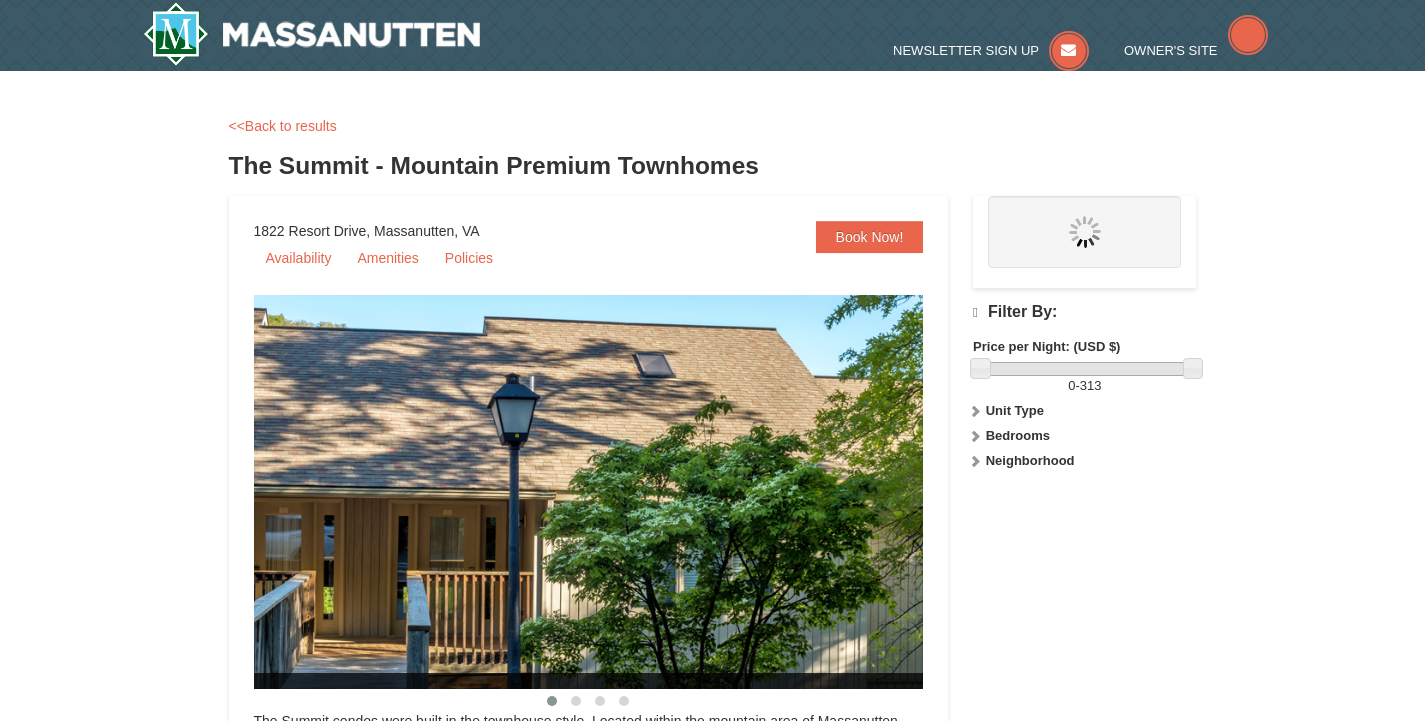 scroll, scrollTop: 0, scrollLeft: 0, axis: both 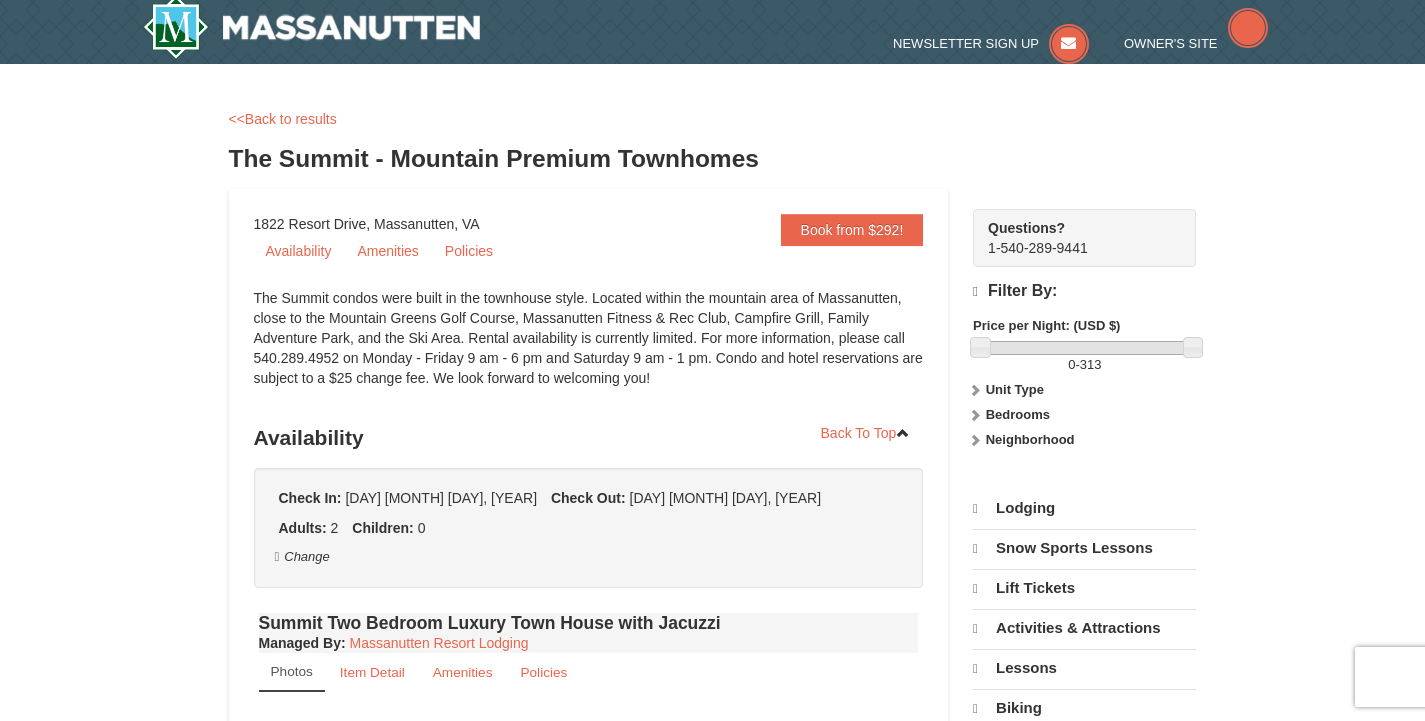 select on "8" 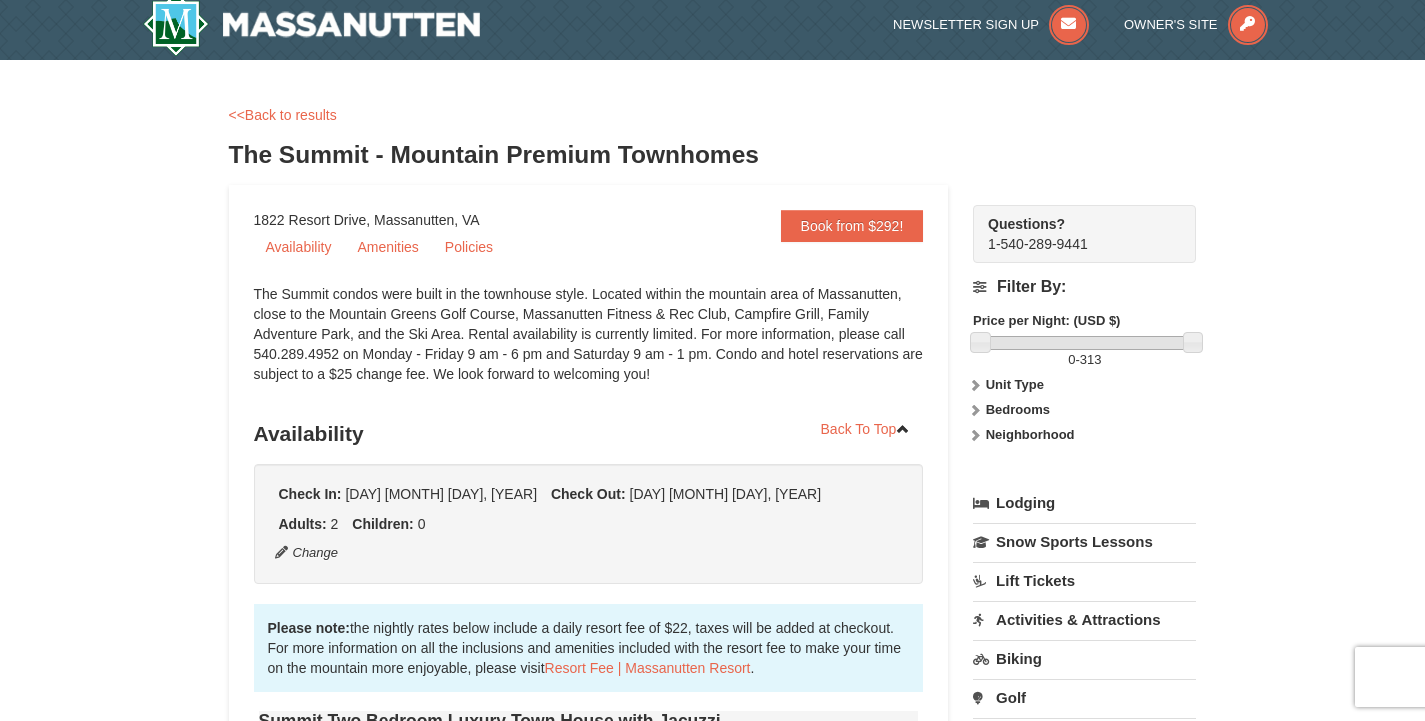 scroll, scrollTop: 15, scrollLeft: 0, axis: vertical 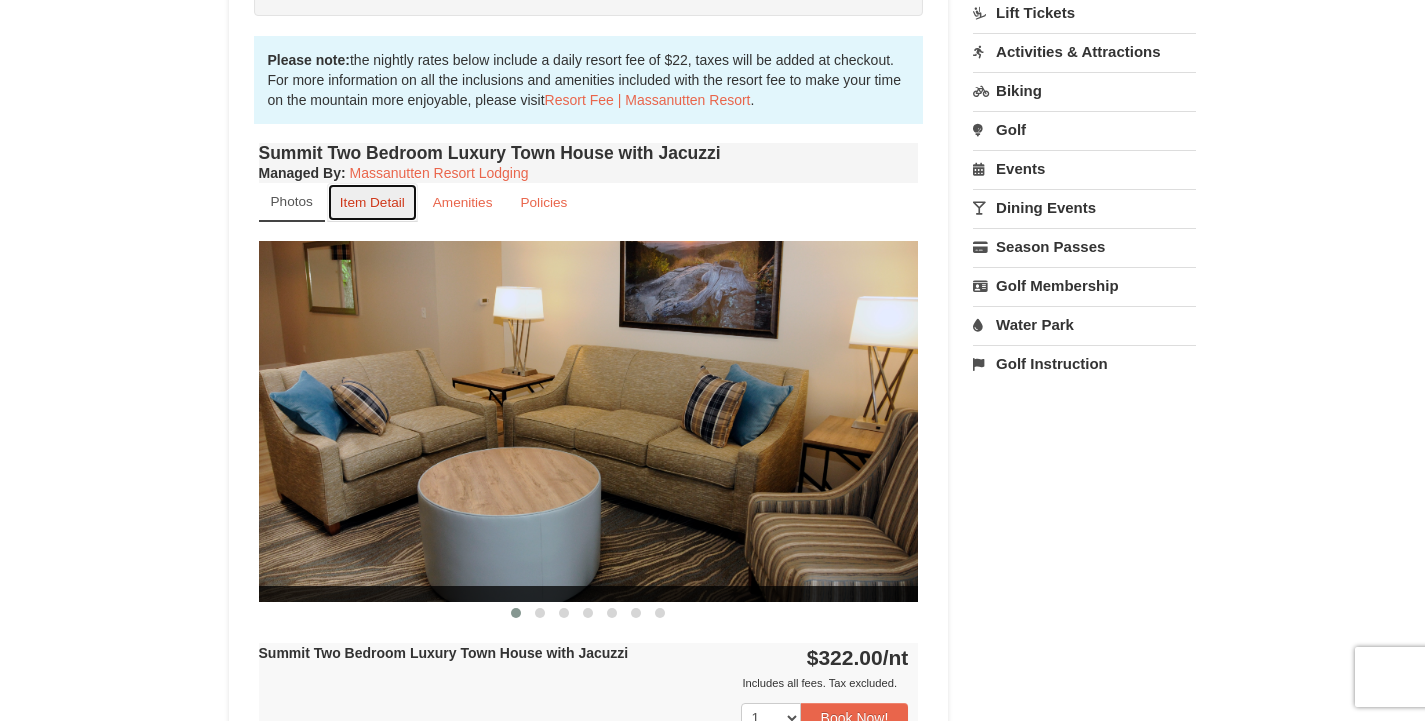 click on "Item Detail" at bounding box center [372, 202] 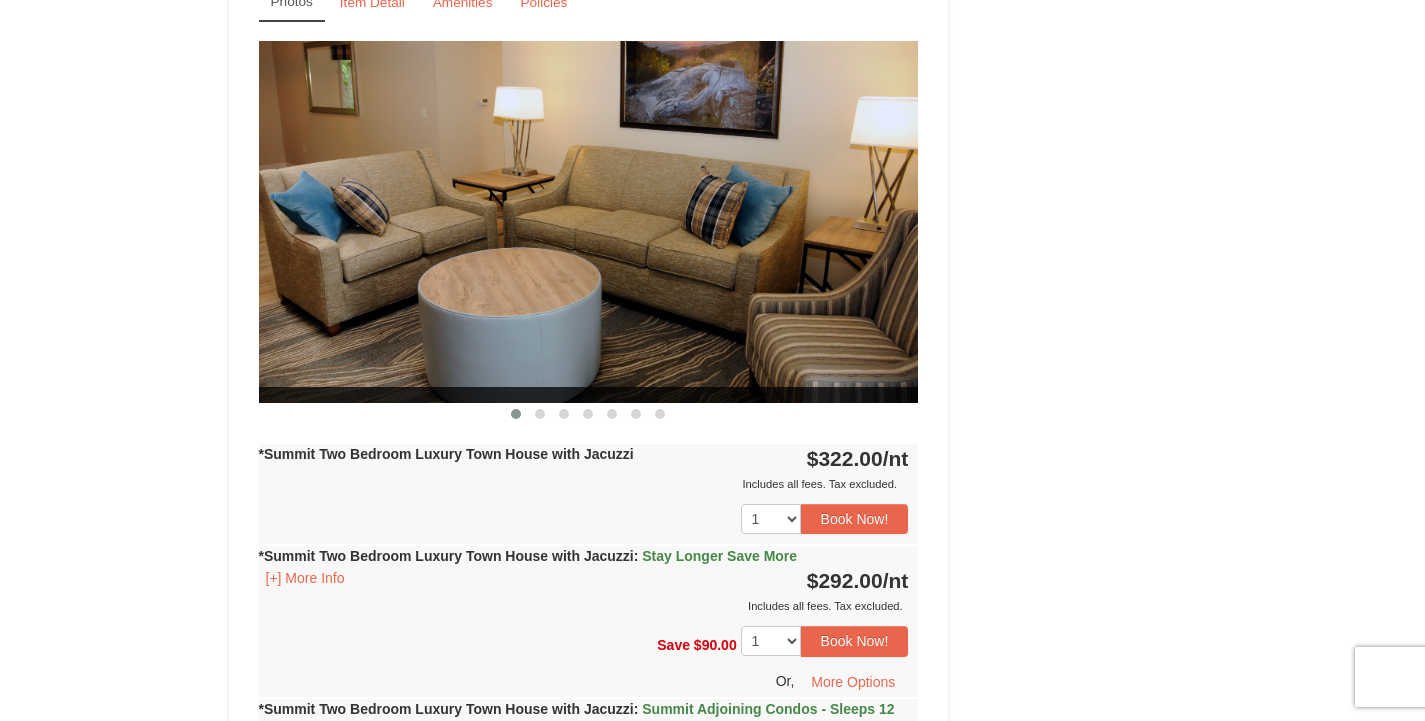 scroll, scrollTop: 1526, scrollLeft: 0, axis: vertical 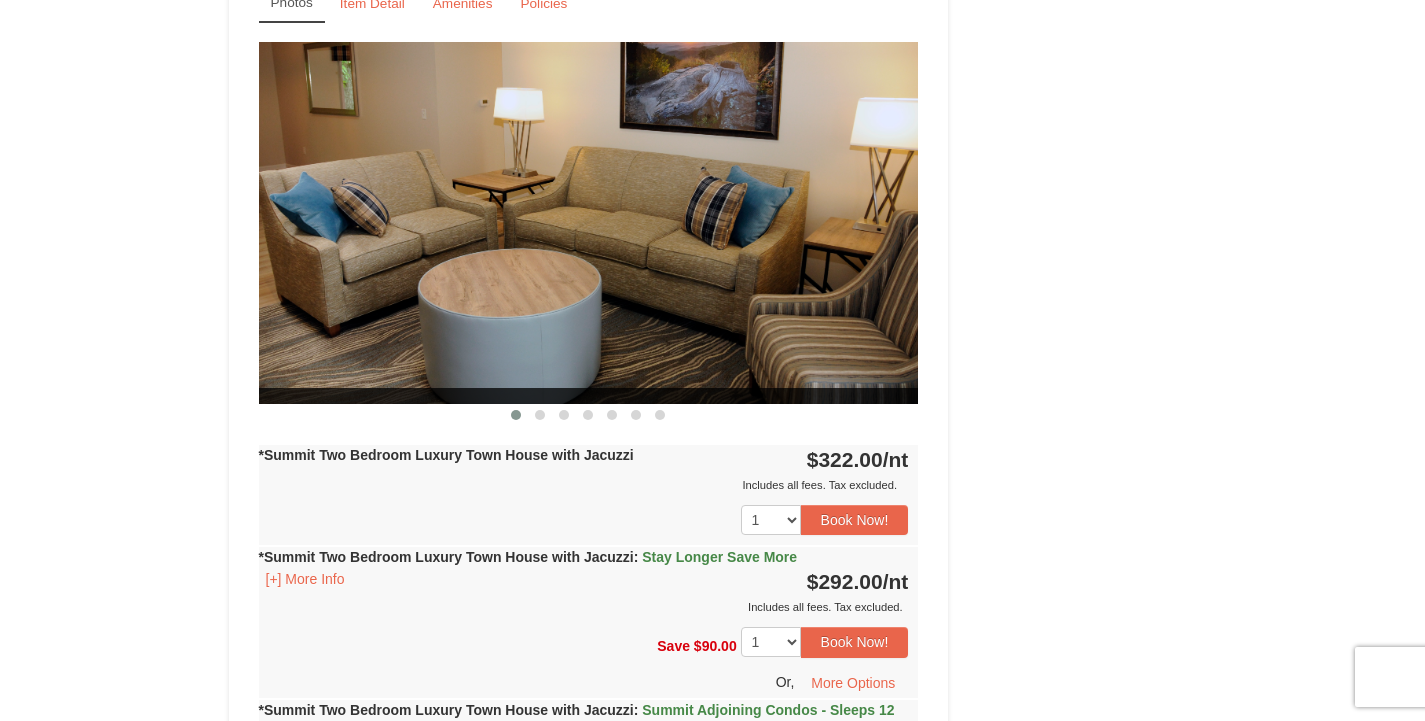 click at bounding box center [540, 415] 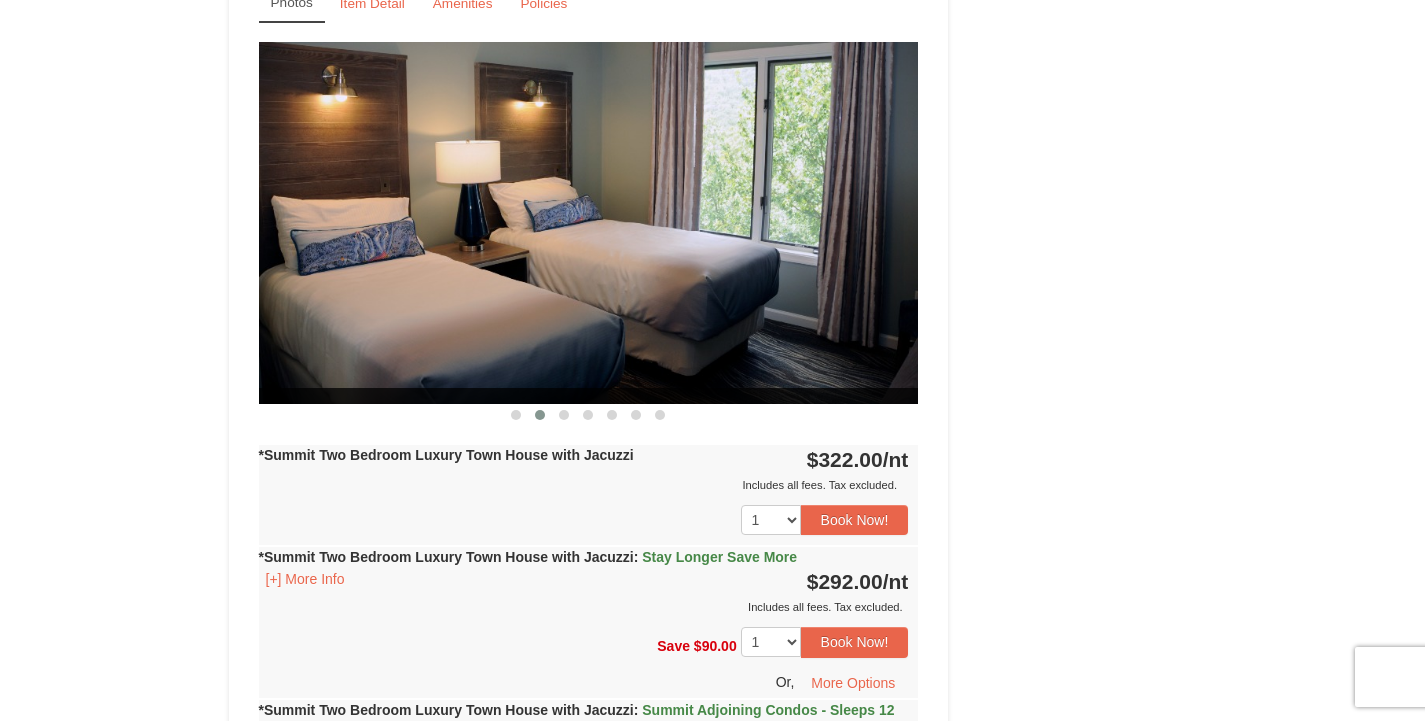 click at bounding box center [564, 415] 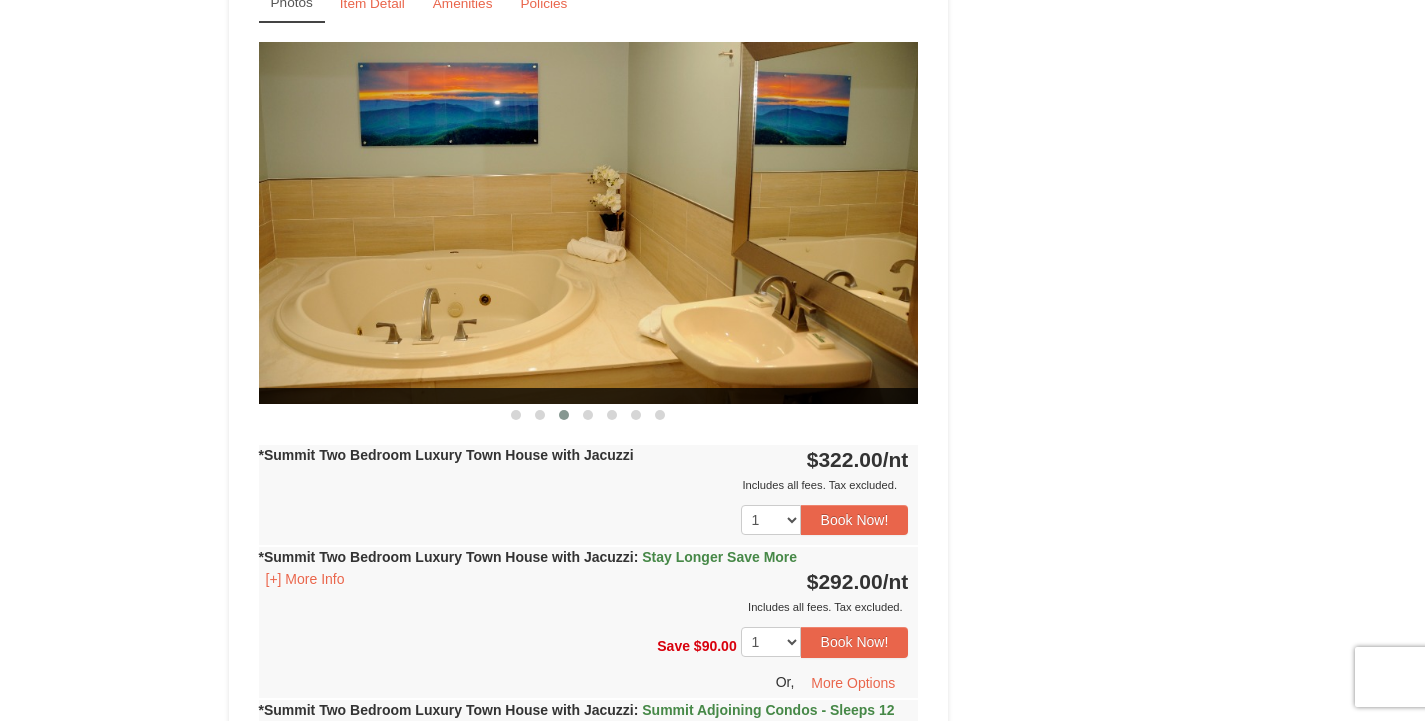 click at bounding box center [588, 415] 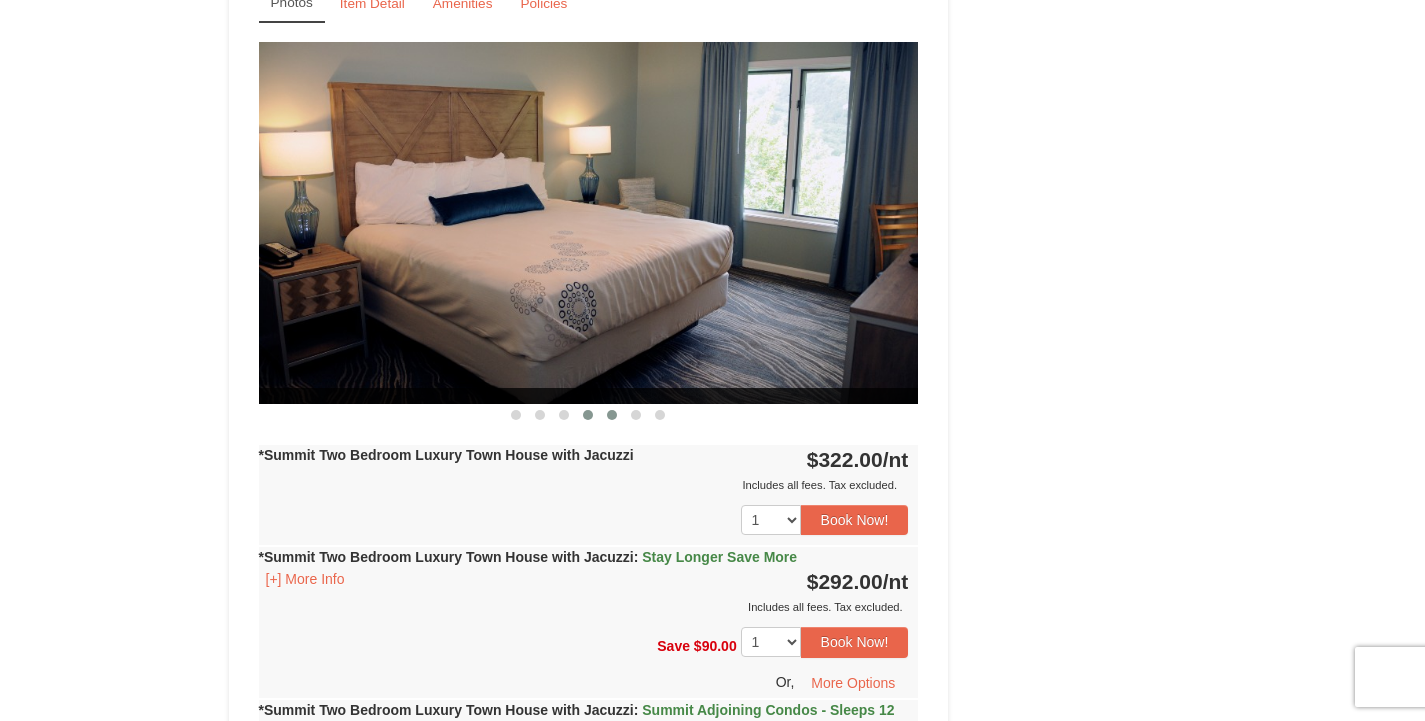 drag, startPoint x: 0, startPoint y: 0, endPoint x: 617, endPoint y: 416, distance: 744.14044 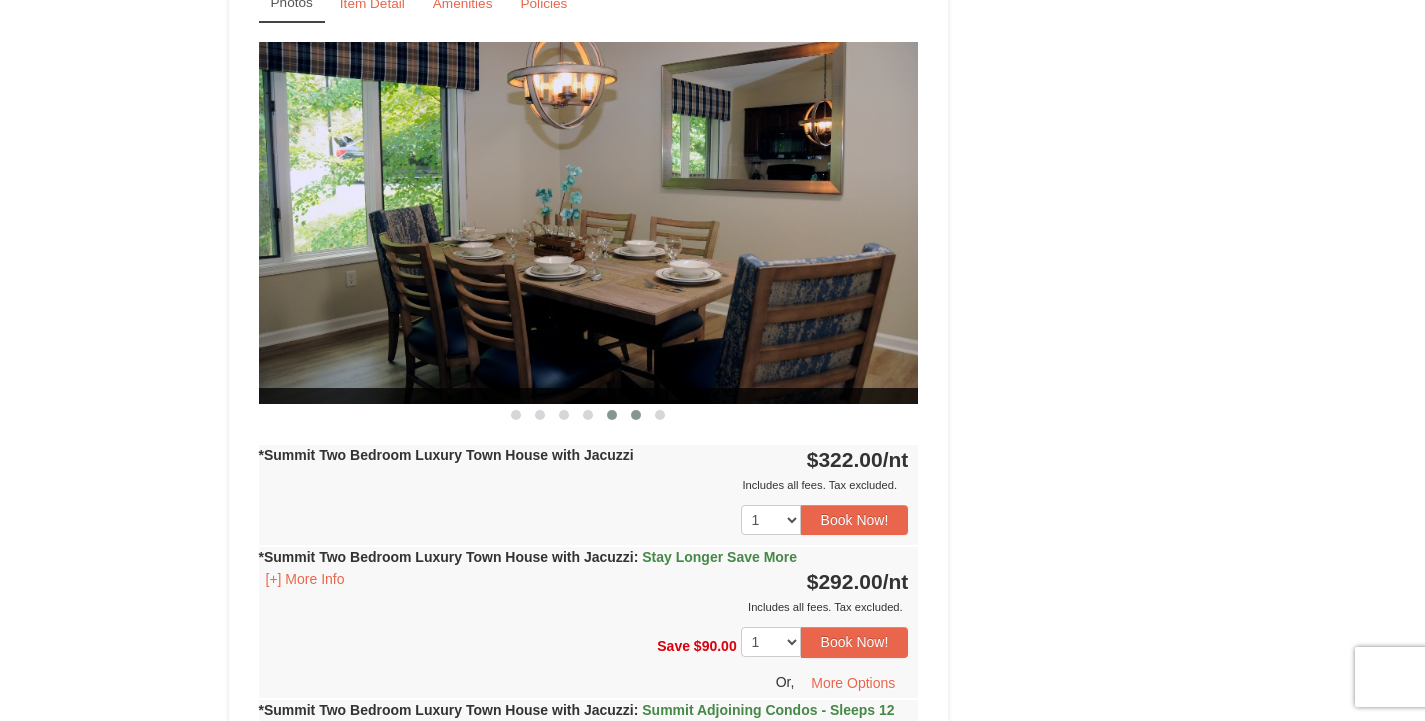 drag, startPoint x: 617, startPoint y: 416, endPoint x: 638, endPoint y: 416, distance: 21 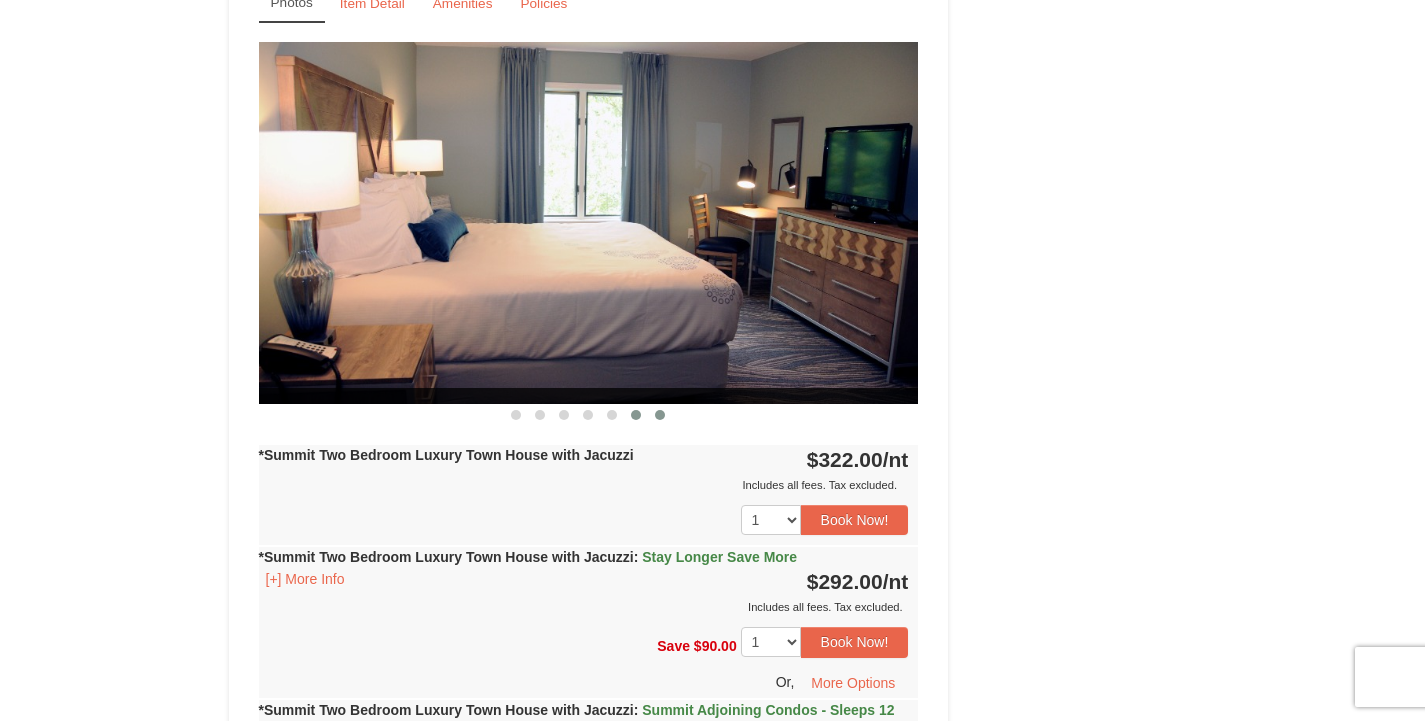 drag, startPoint x: 638, startPoint y: 416, endPoint x: 659, endPoint y: 412, distance: 21.377558 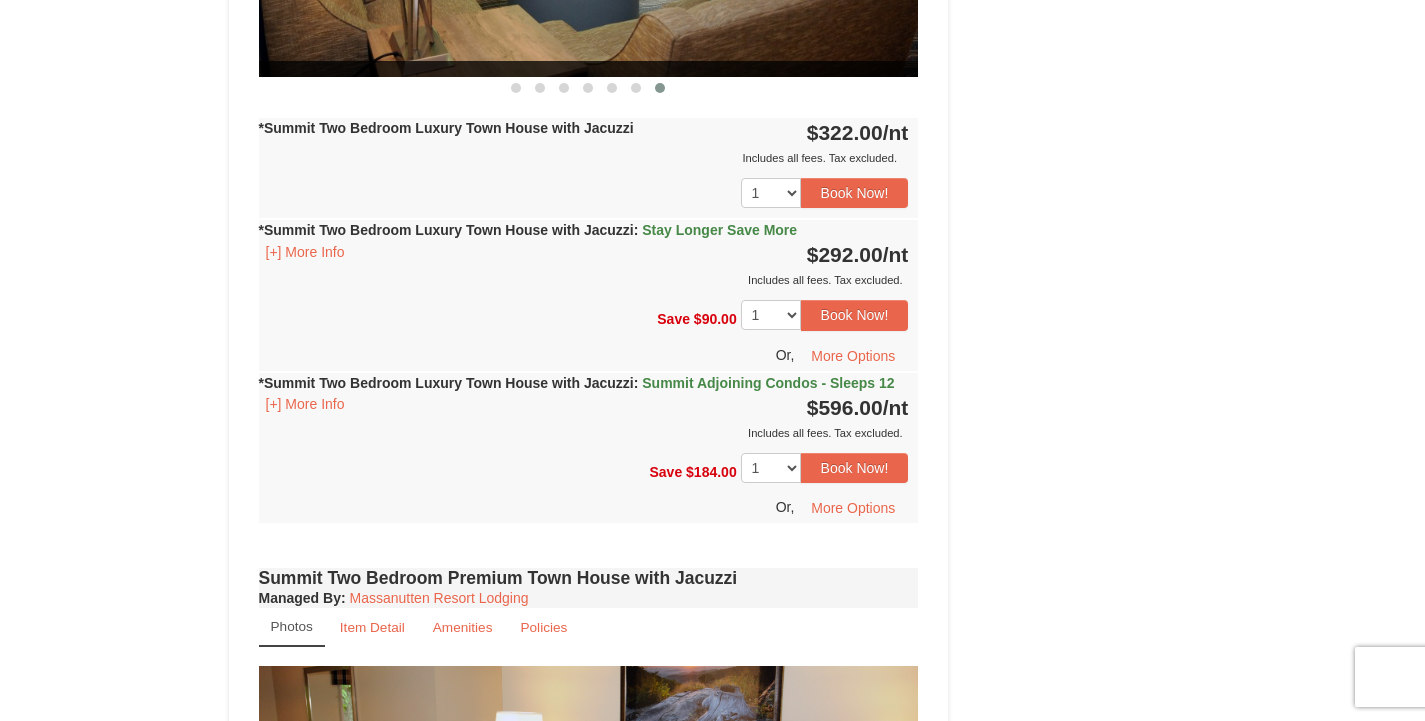 scroll, scrollTop: 0, scrollLeft: 0, axis: both 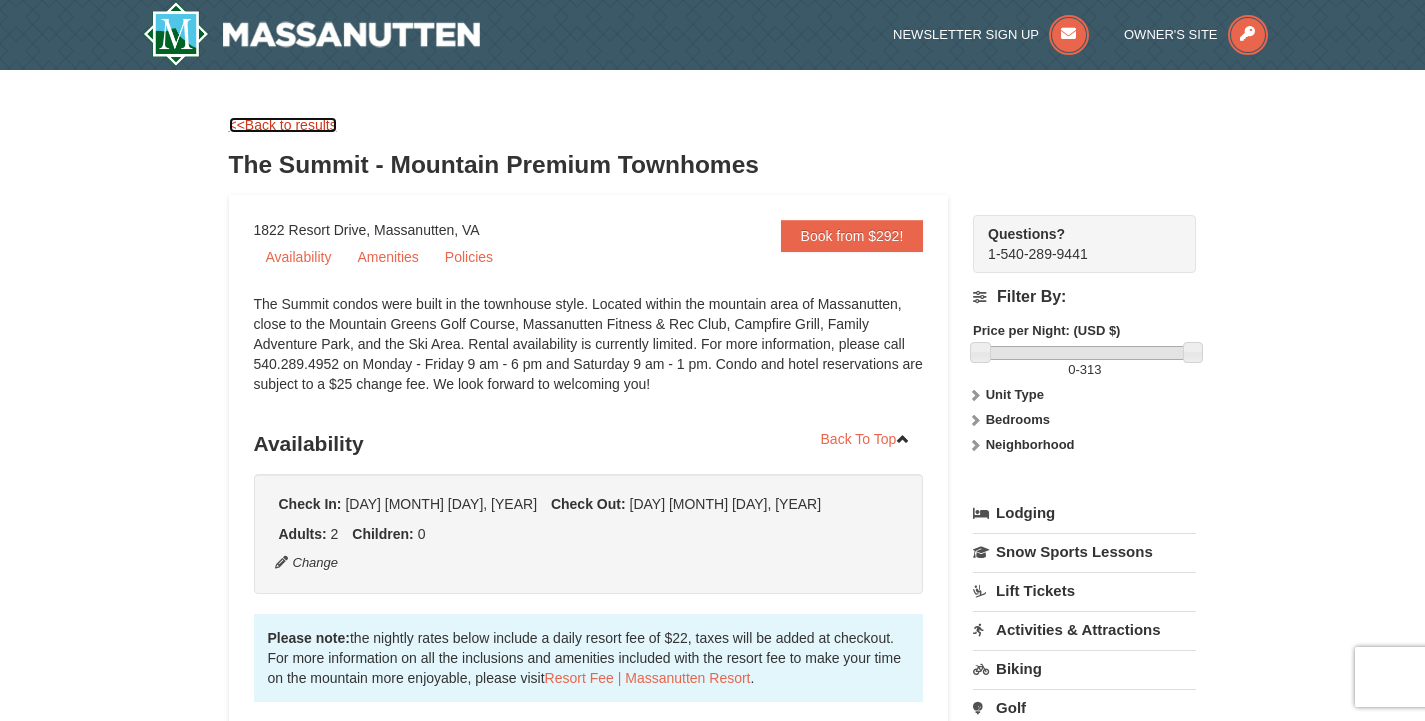 click on "<<Back to results" at bounding box center (283, 125) 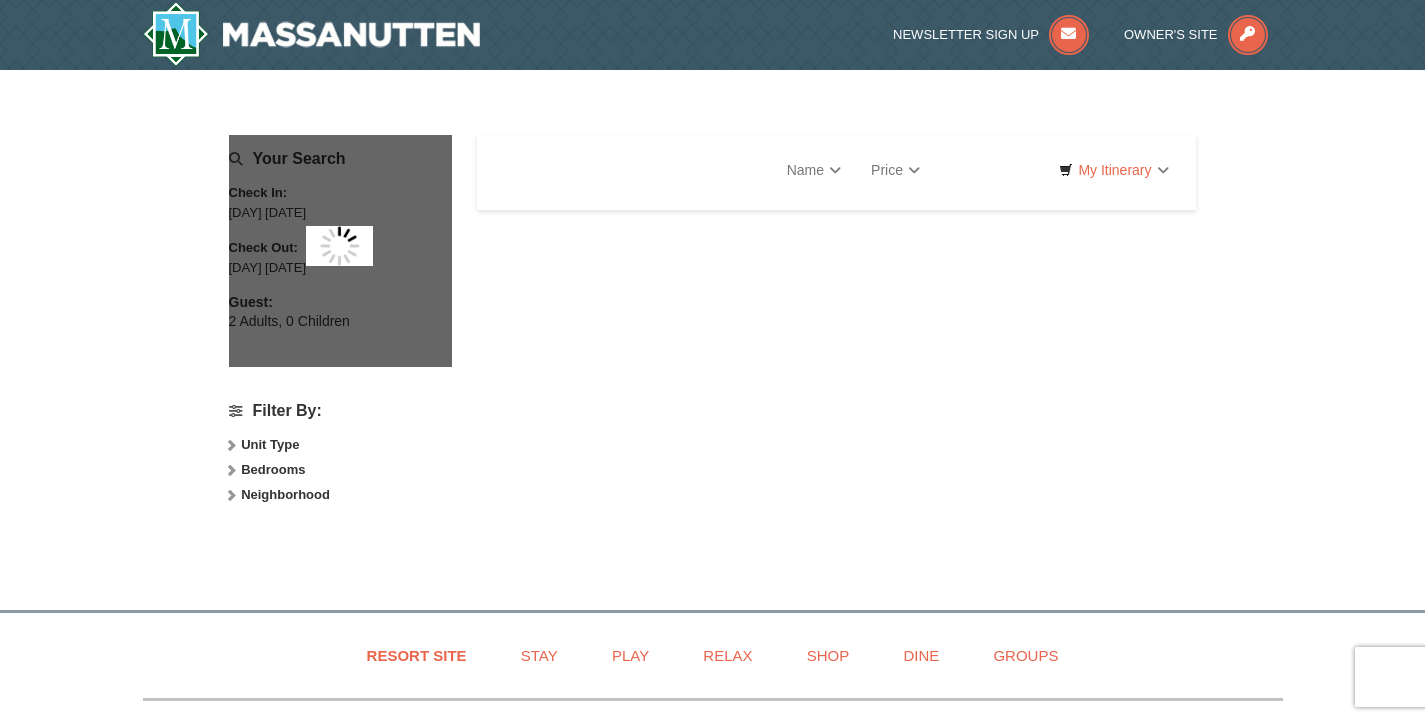 scroll, scrollTop: 0, scrollLeft: 0, axis: both 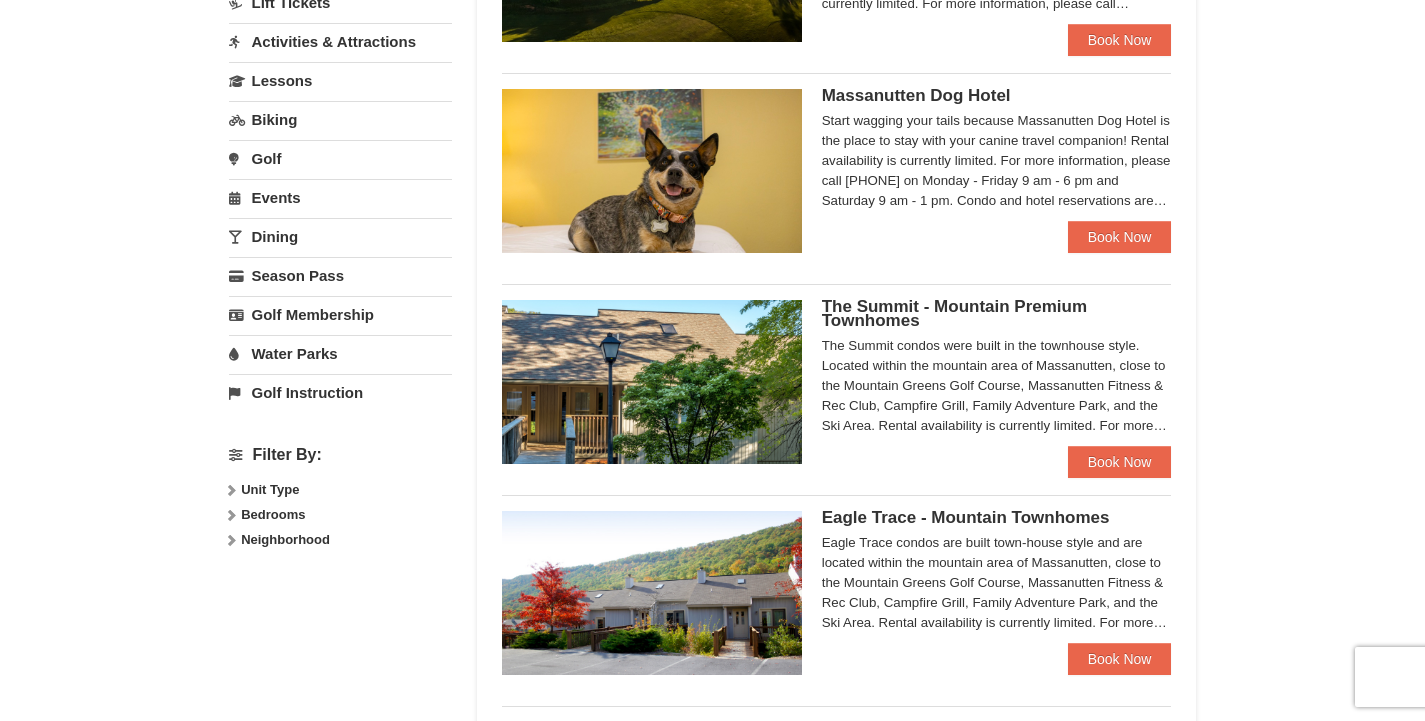 select on "8" 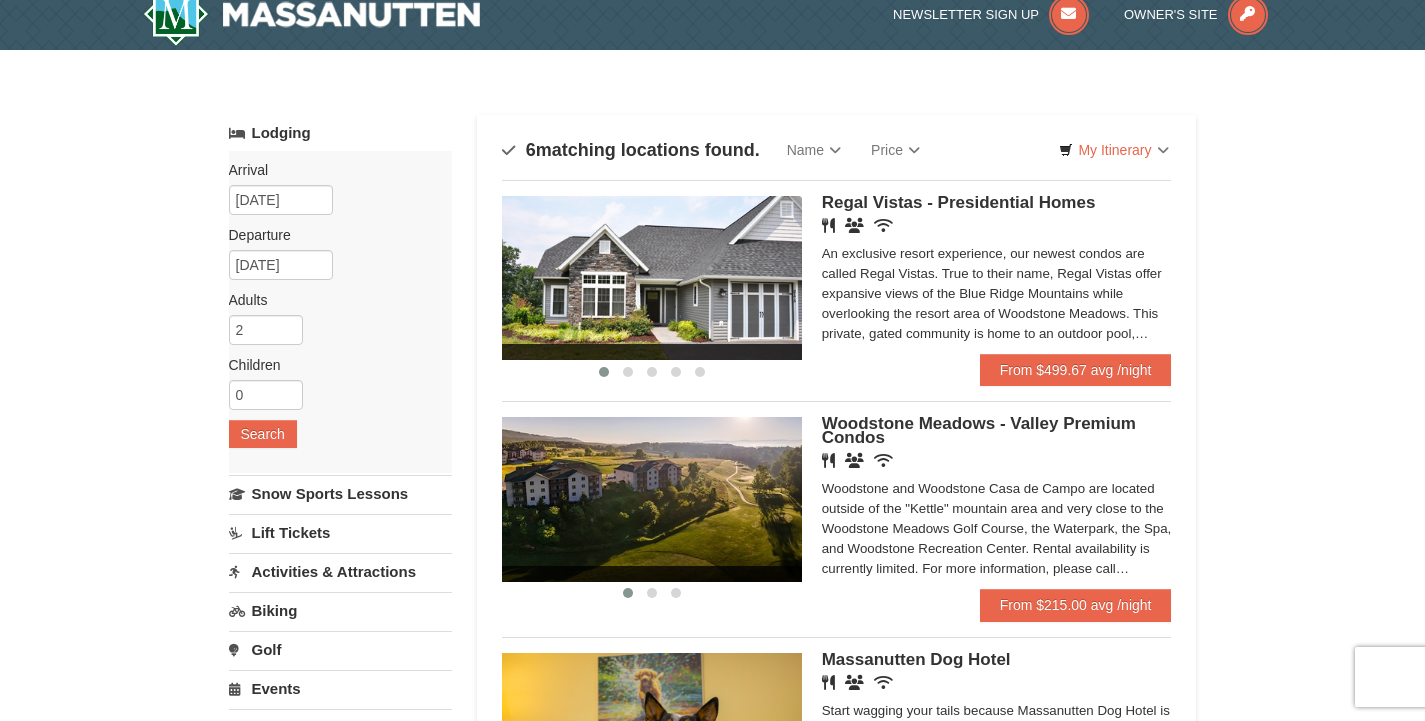 scroll, scrollTop: 19, scrollLeft: 0, axis: vertical 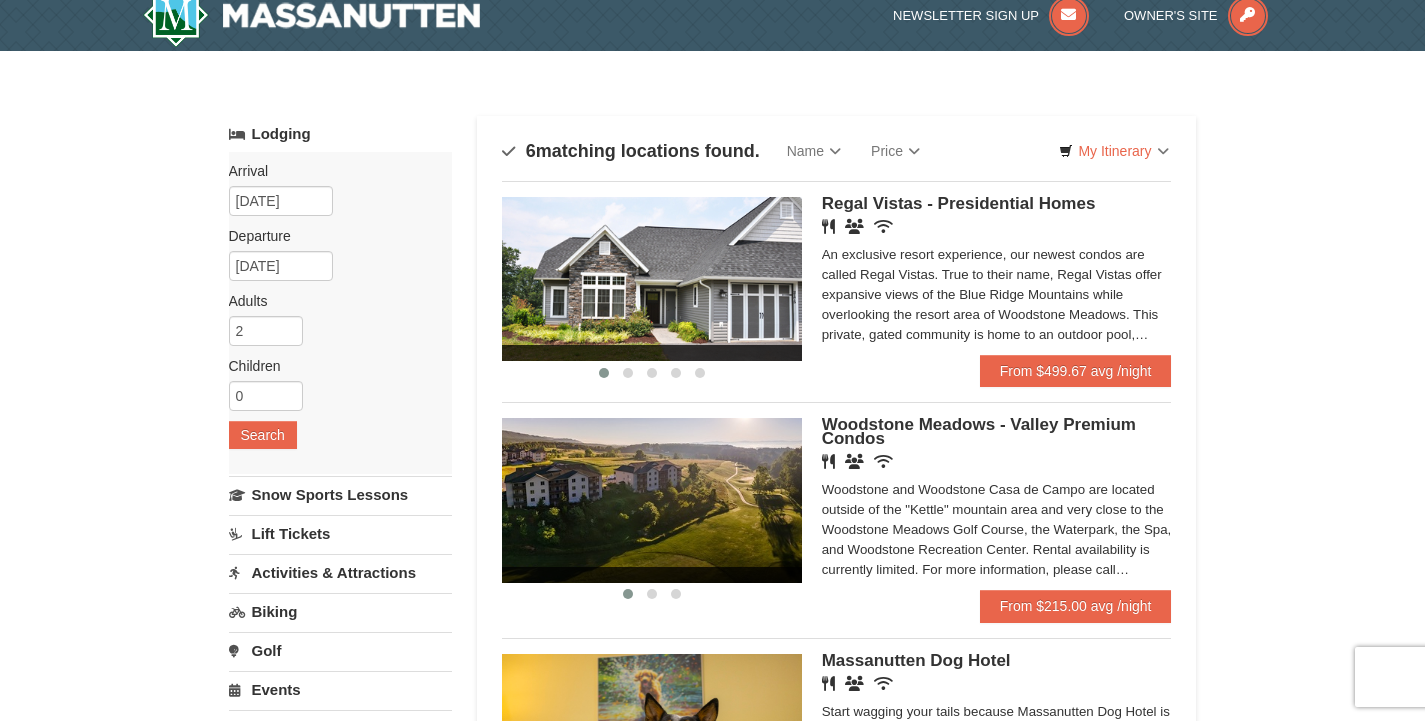 click at bounding box center (652, 279) 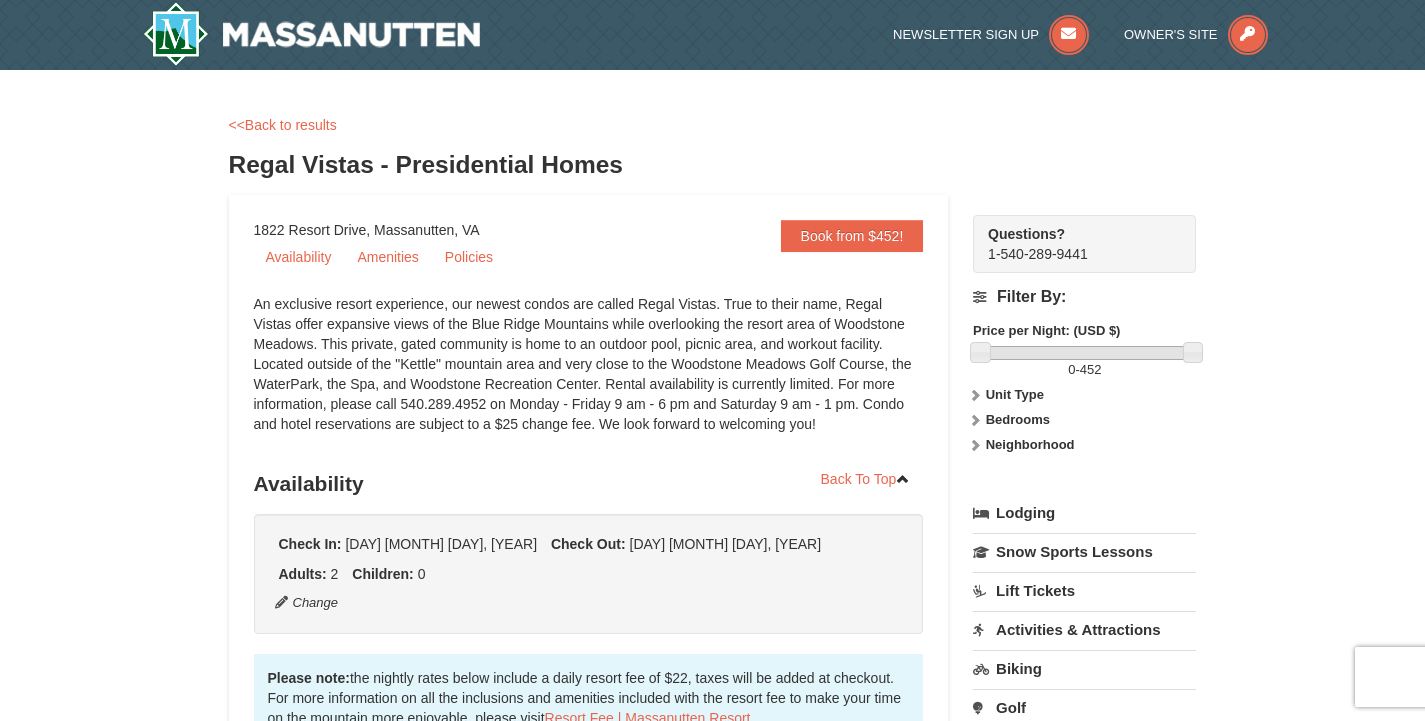 scroll, scrollTop: 0, scrollLeft: 0, axis: both 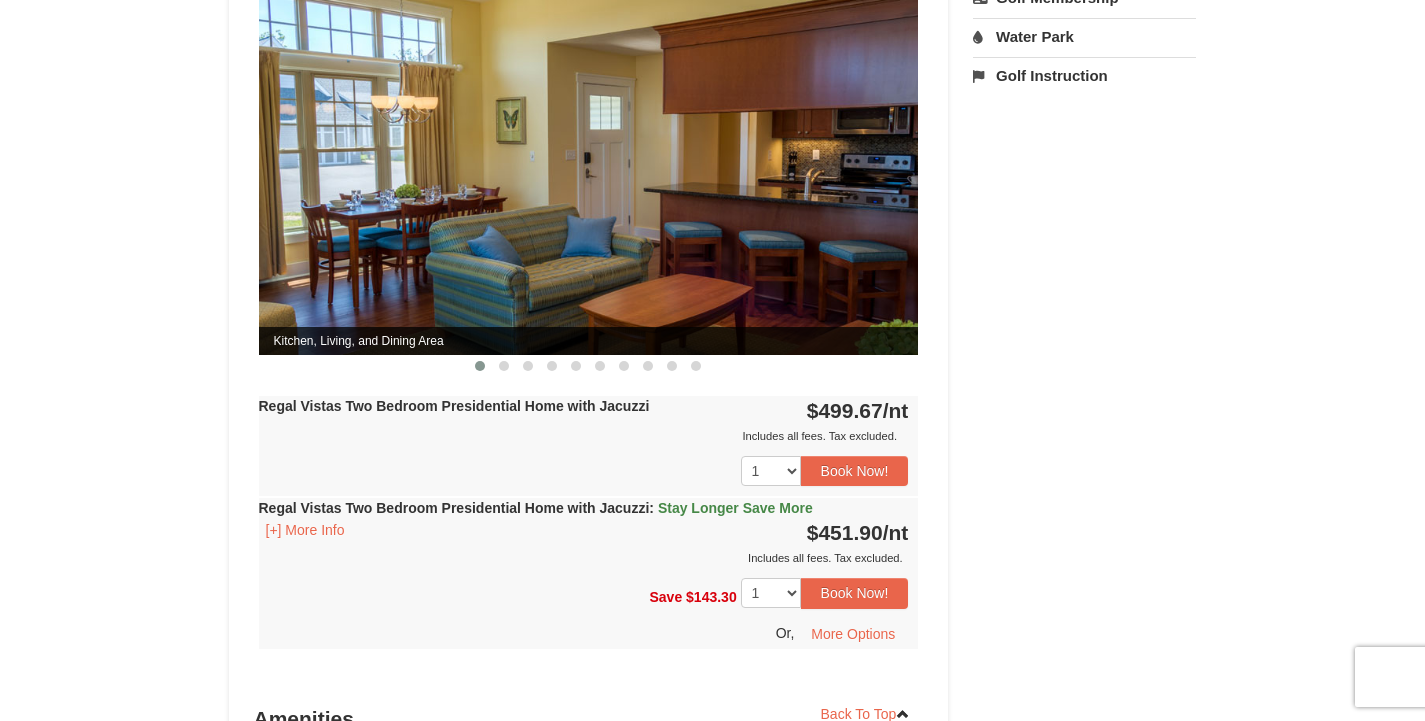 click at bounding box center [504, 366] 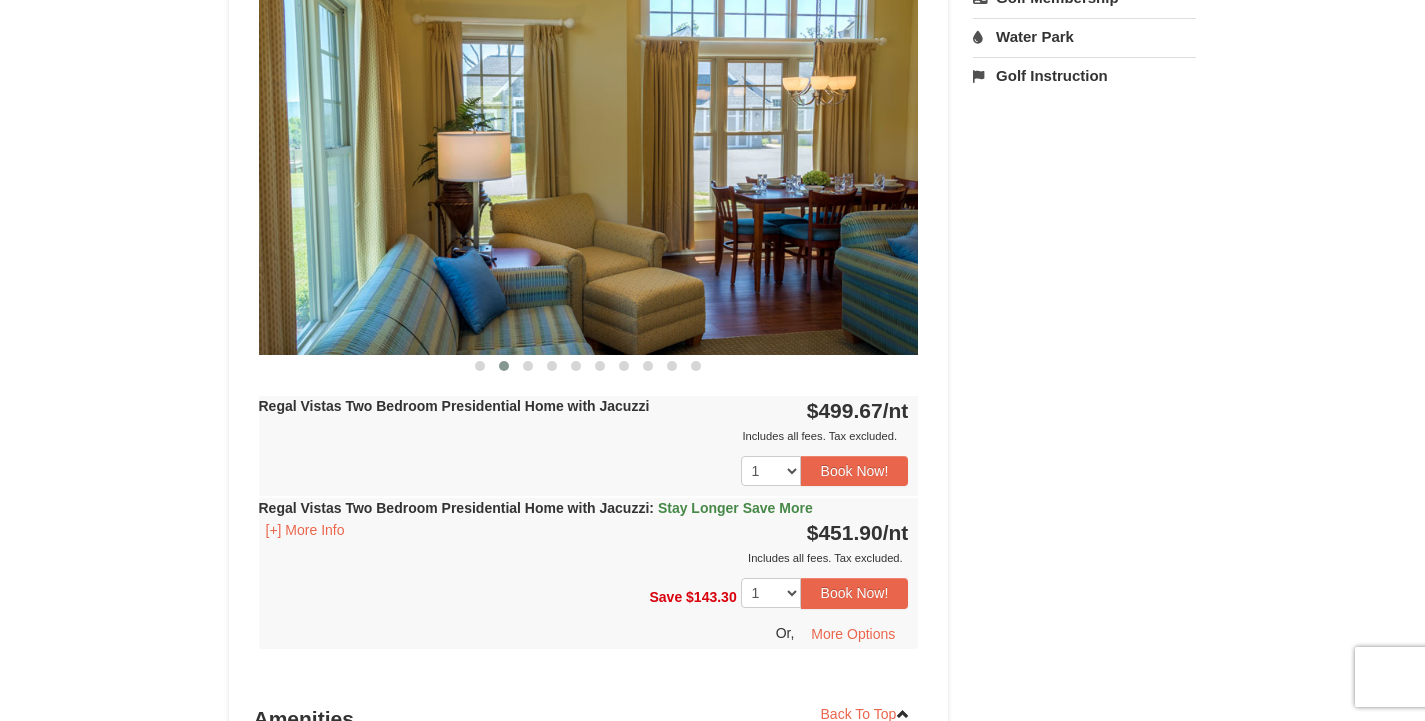 click at bounding box center [528, 366] 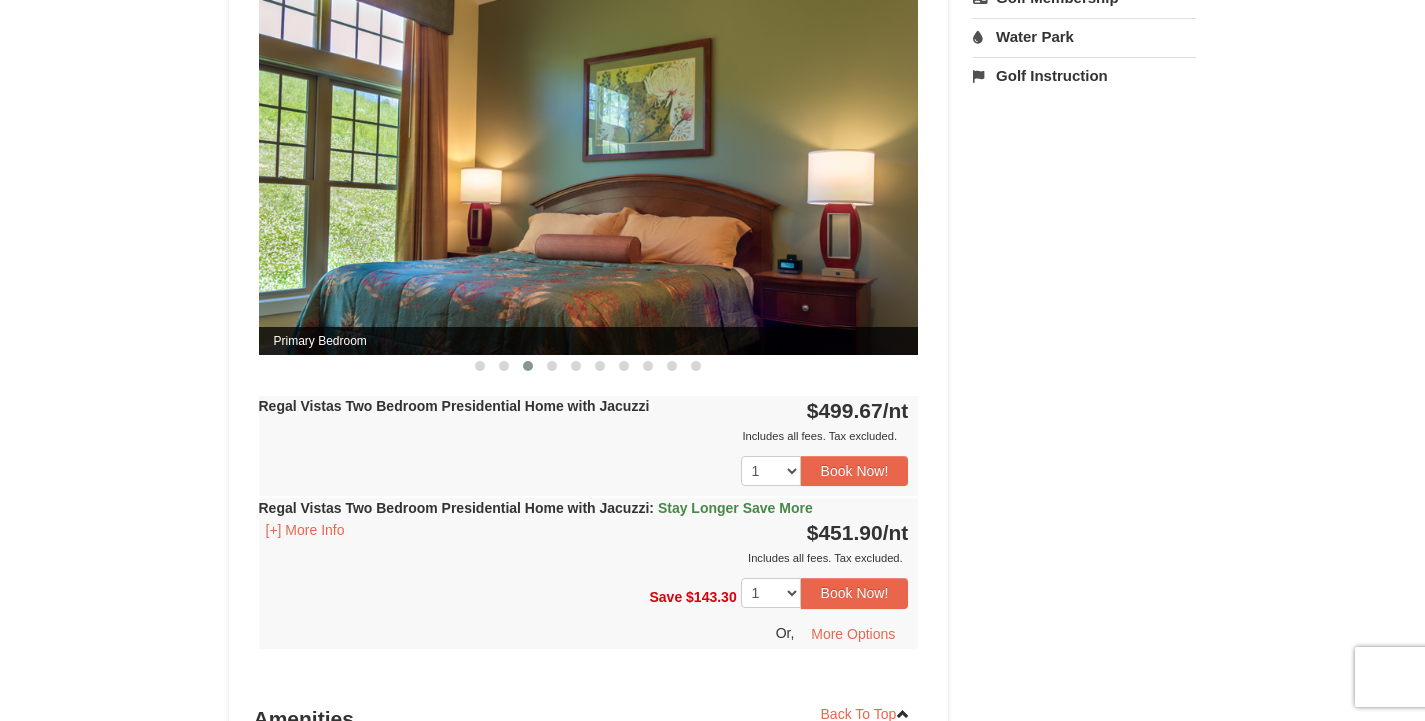 click at bounding box center [552, 366] 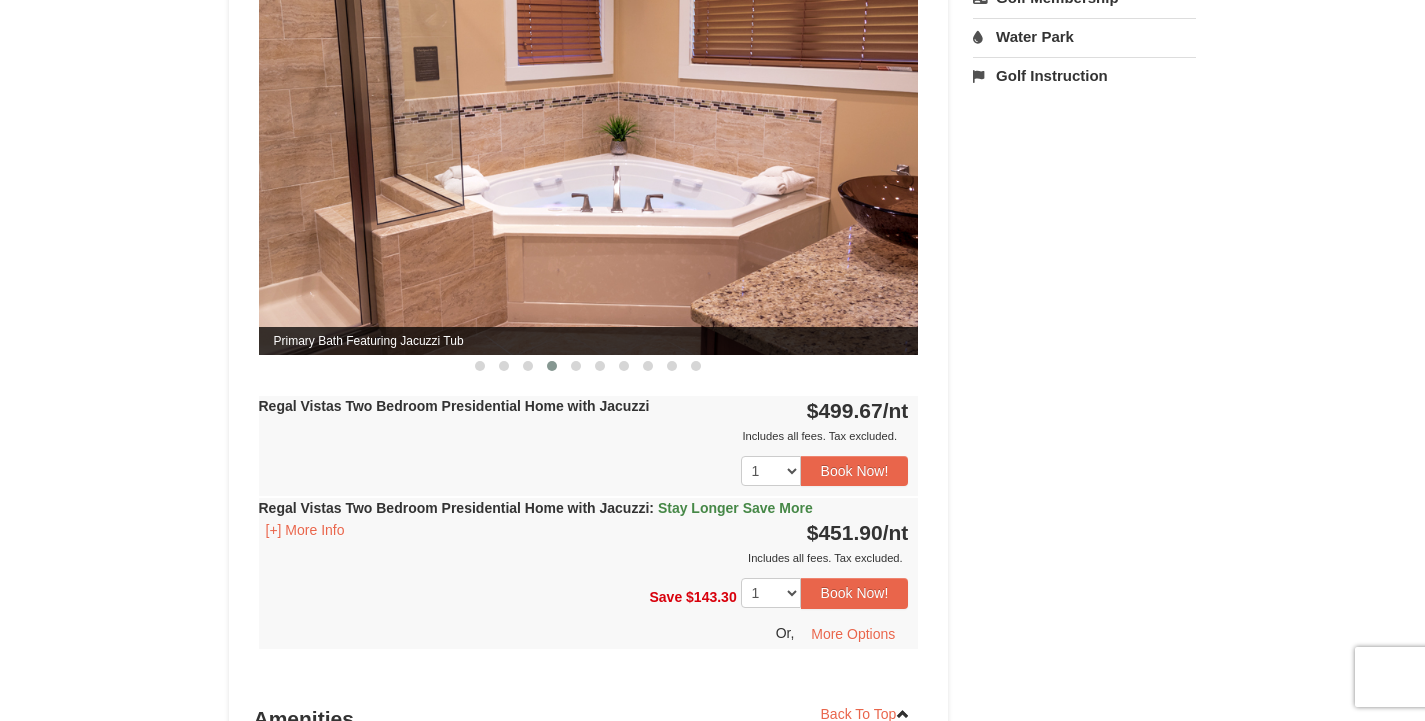 click at bounding box center [576, 366] 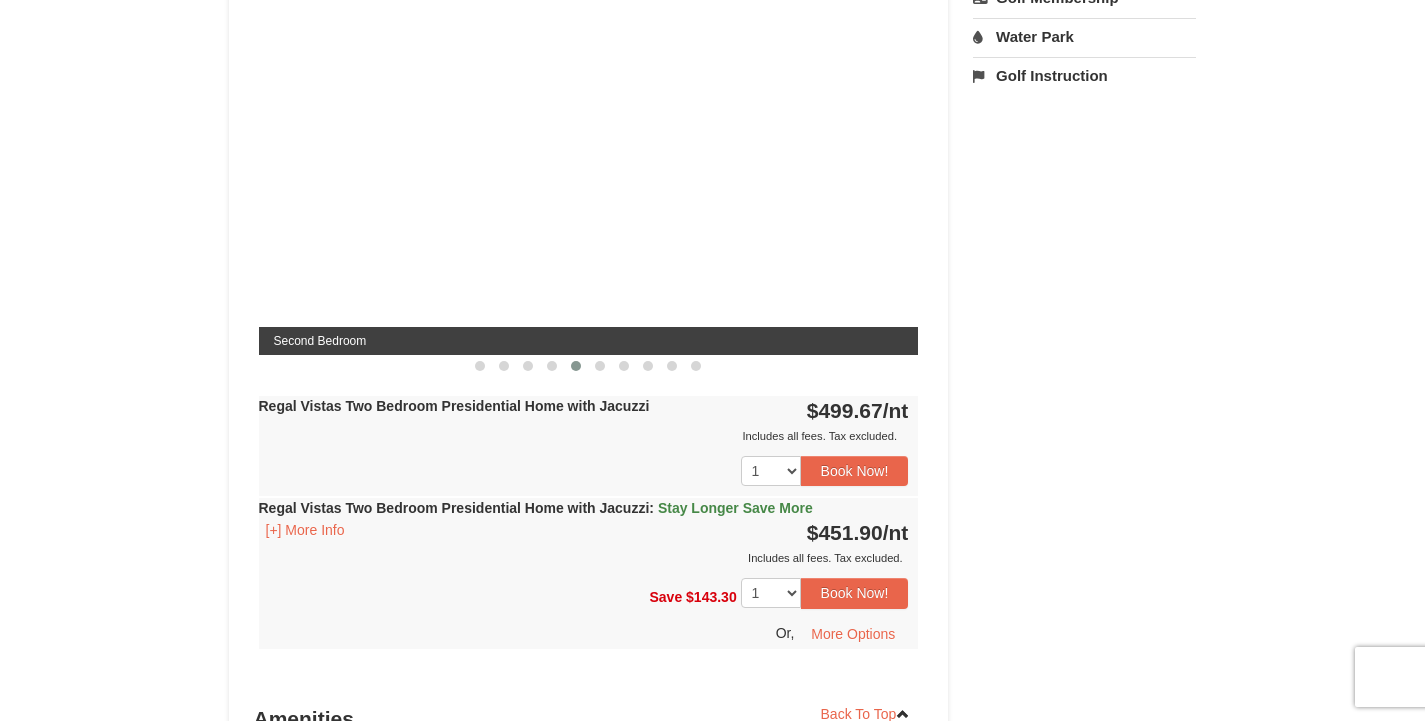 click at bounding box center (576, 366) 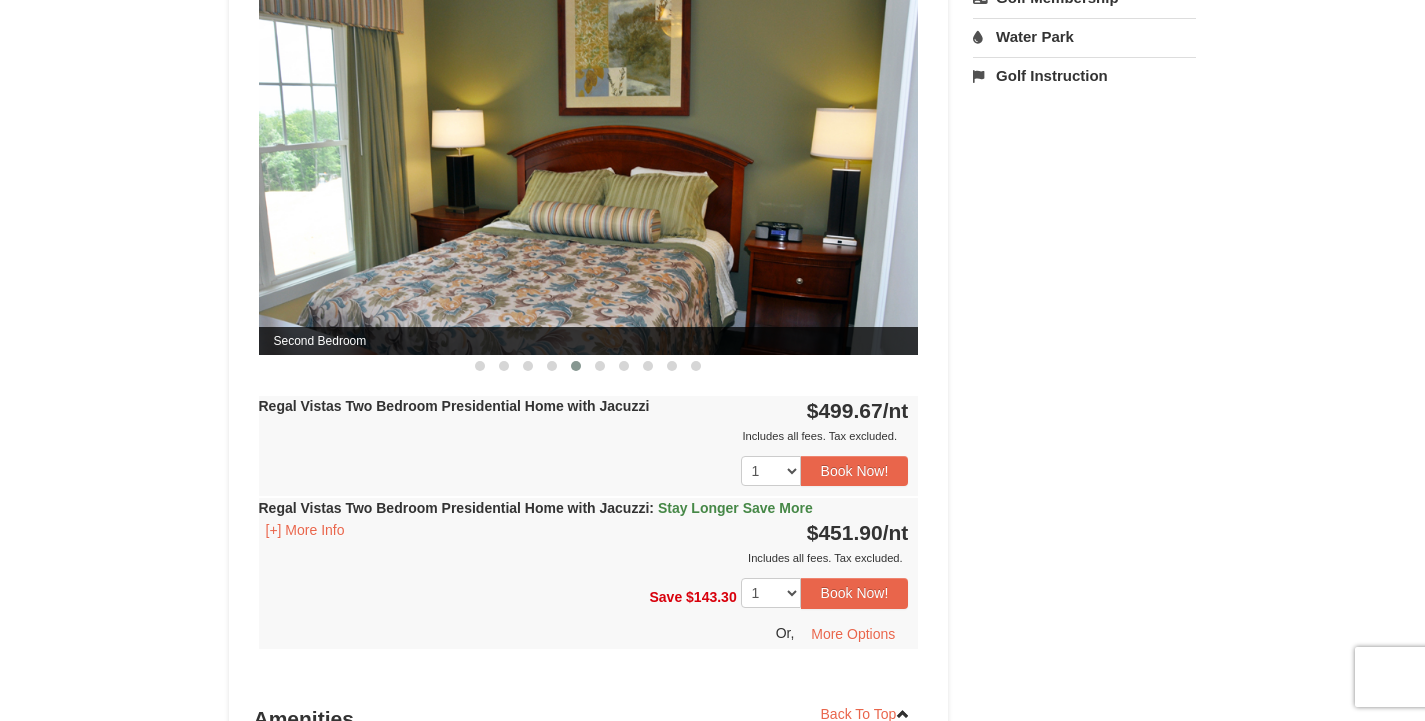 click at bounding box center [600, 366] 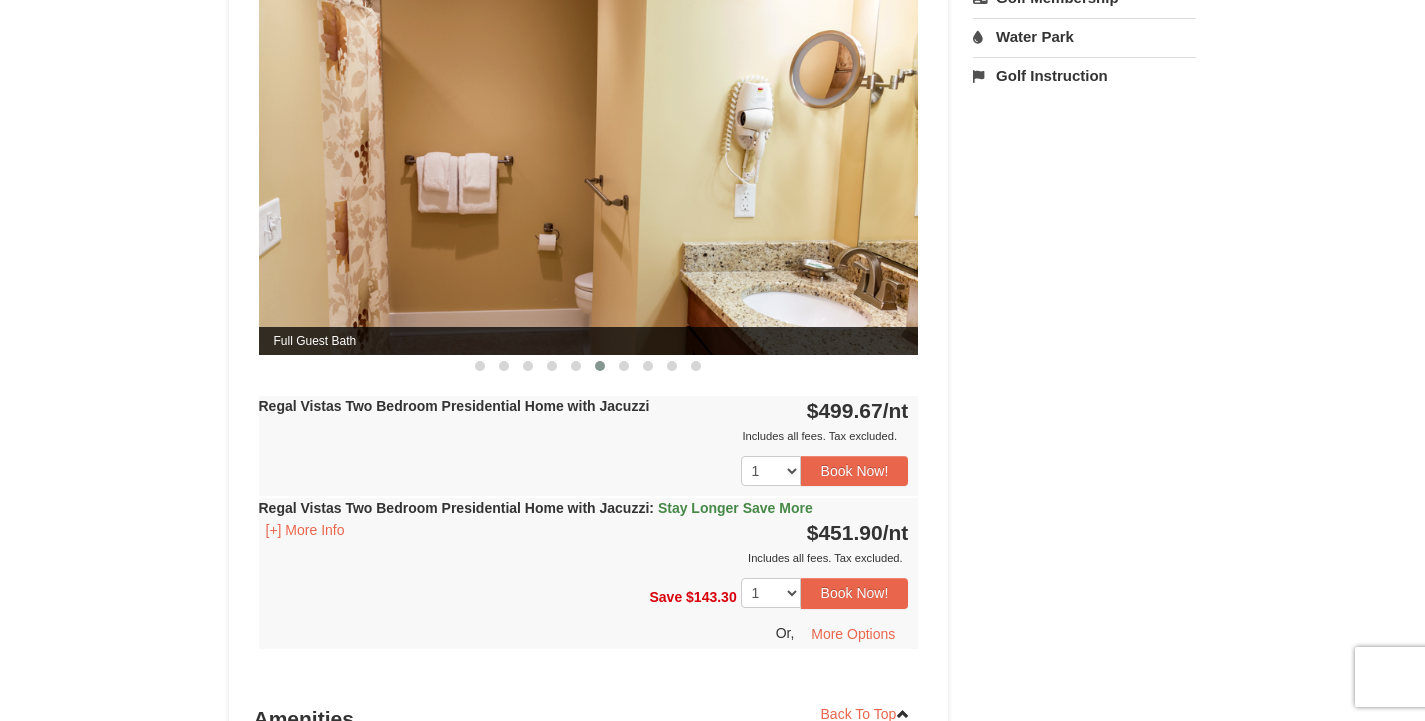 click at bounding box center (624, 366) 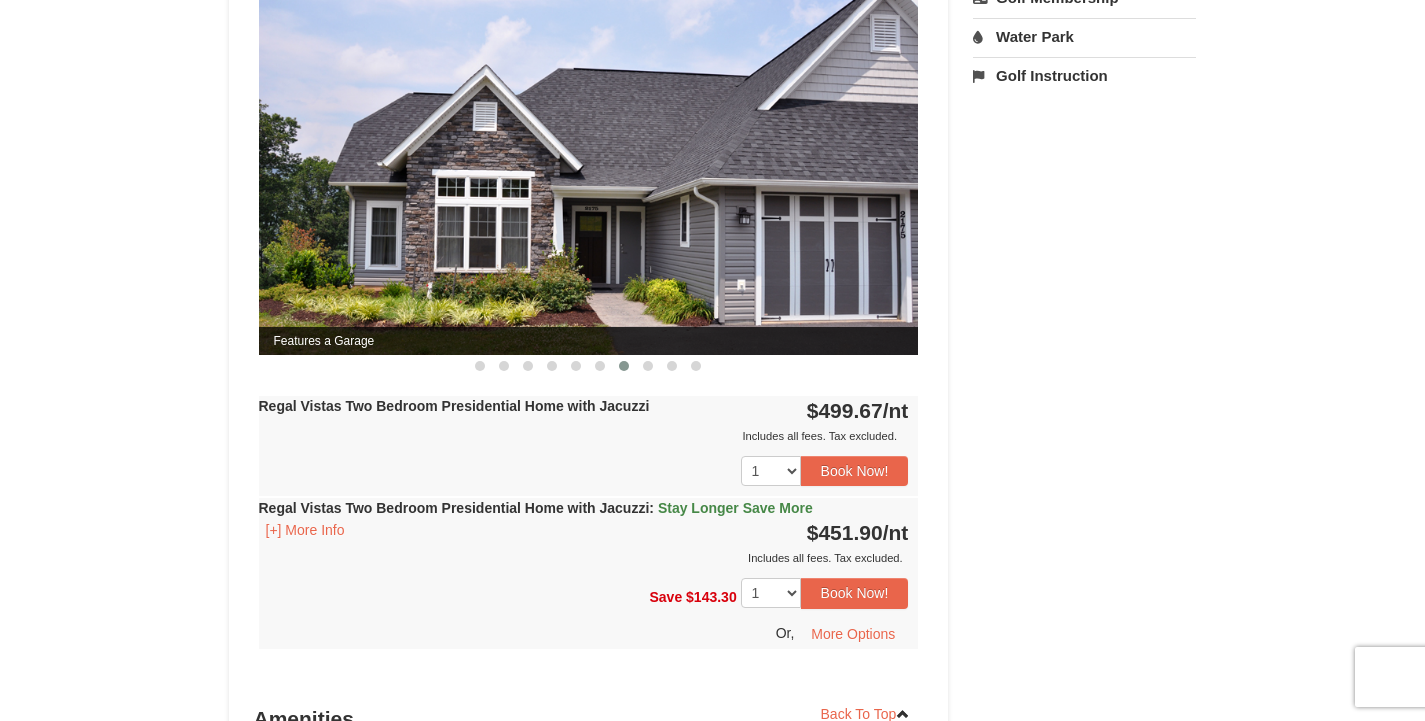 click at bounding box center (648, 366) 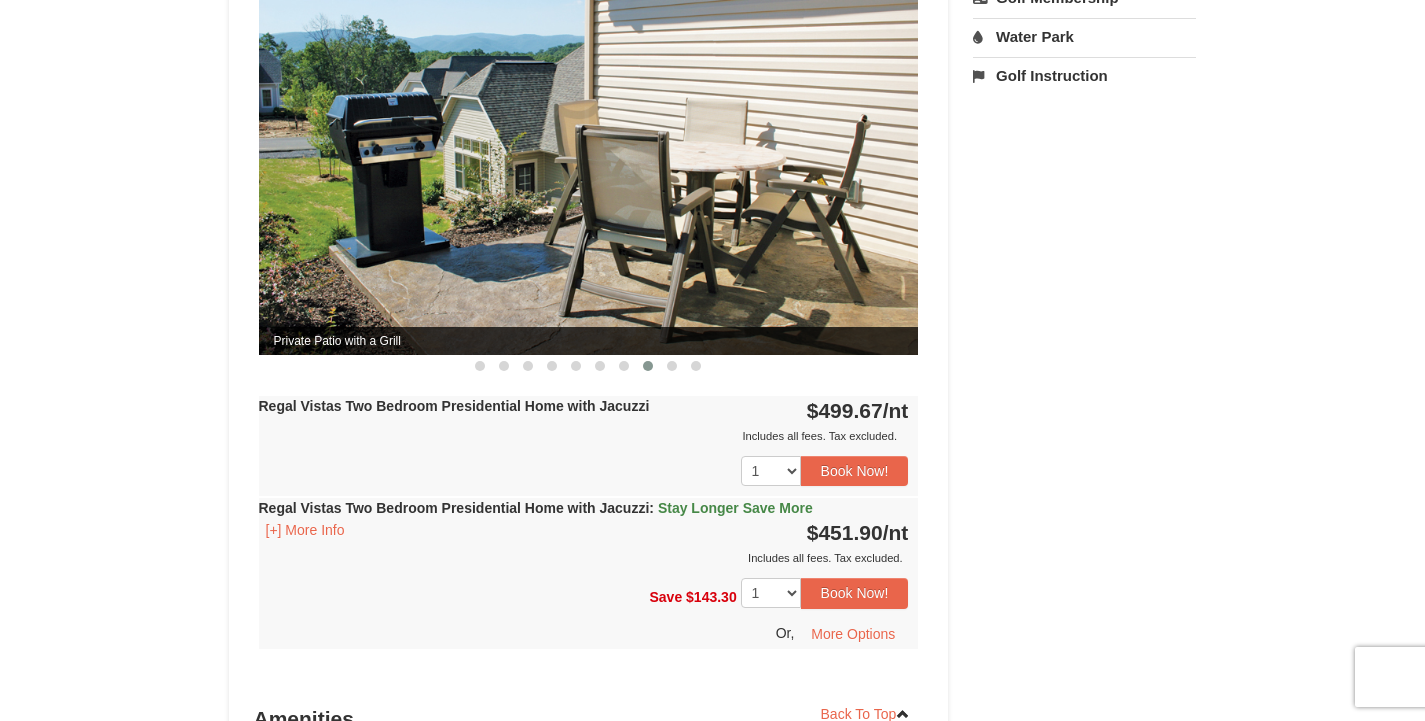click at bounding box center (672, 366) 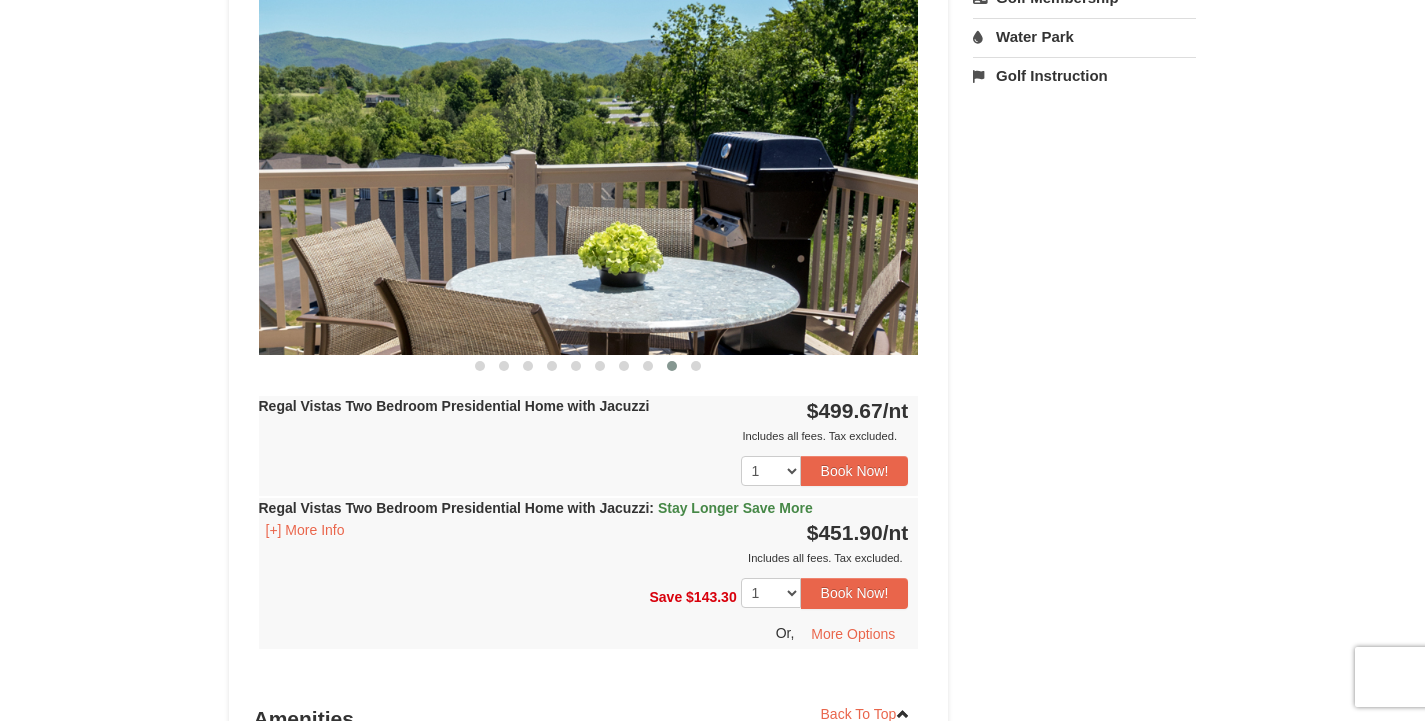 click at bounding box center (696, 366) 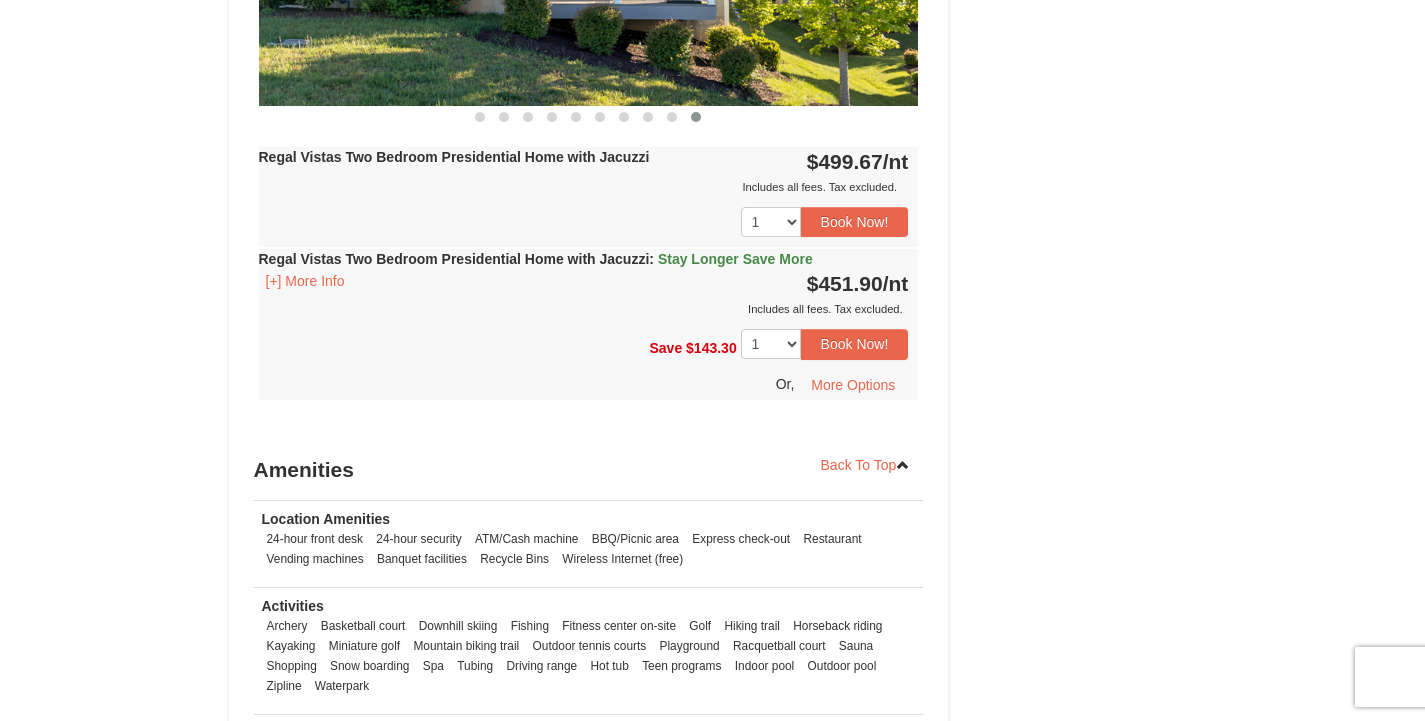 scroll, scrollTop: 1152, scrollLeft: 0, axis: vertical 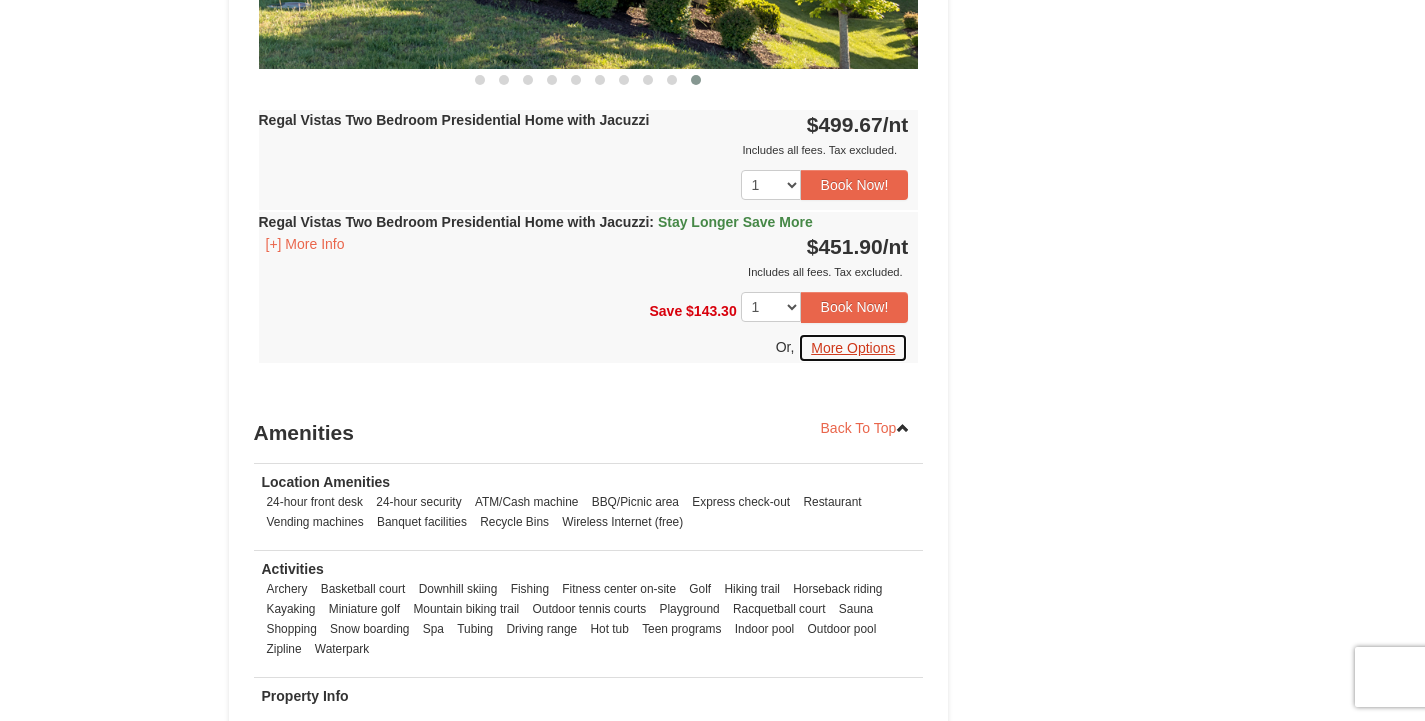 drag, startPoint x: 0, startPoint y: 0, endPoint x: 846, endPoint y: 348, distance: 914.7787 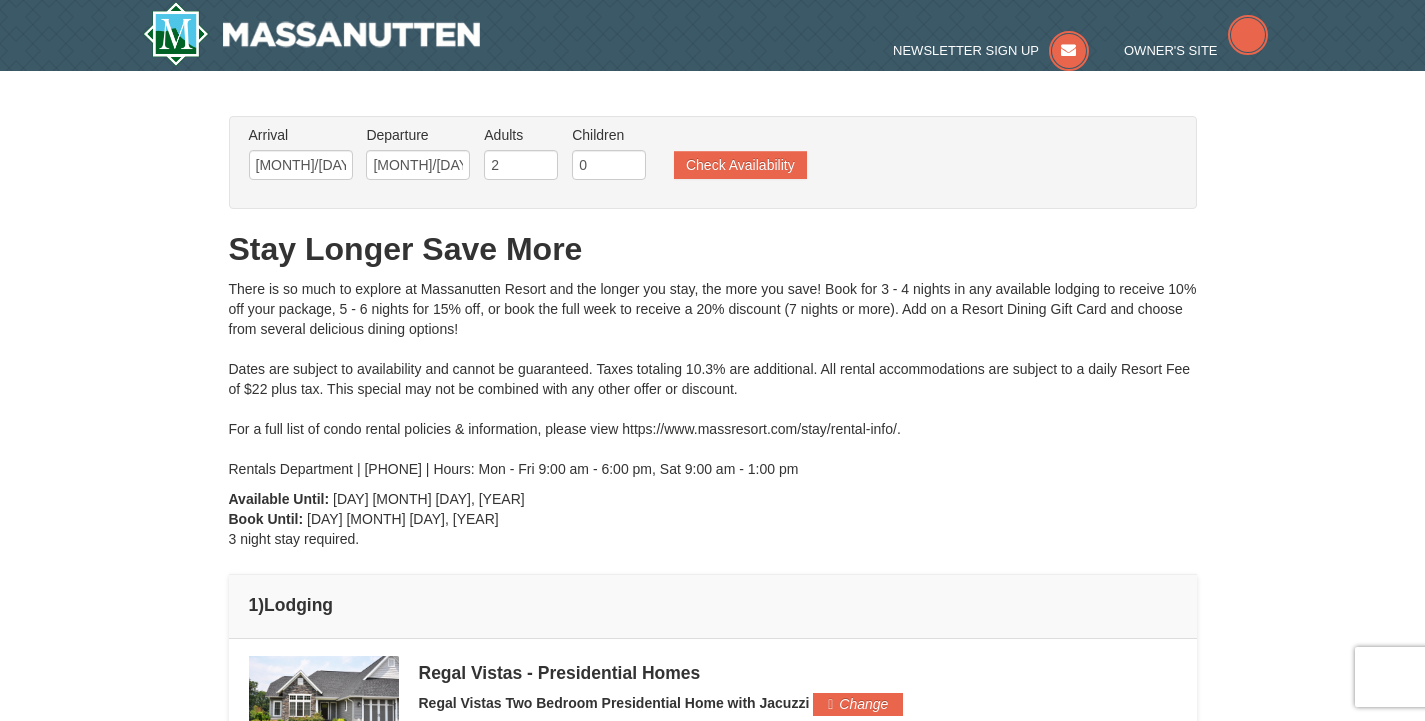 scroll, scrollTop: 0, scrollLeft: 0, axis: both 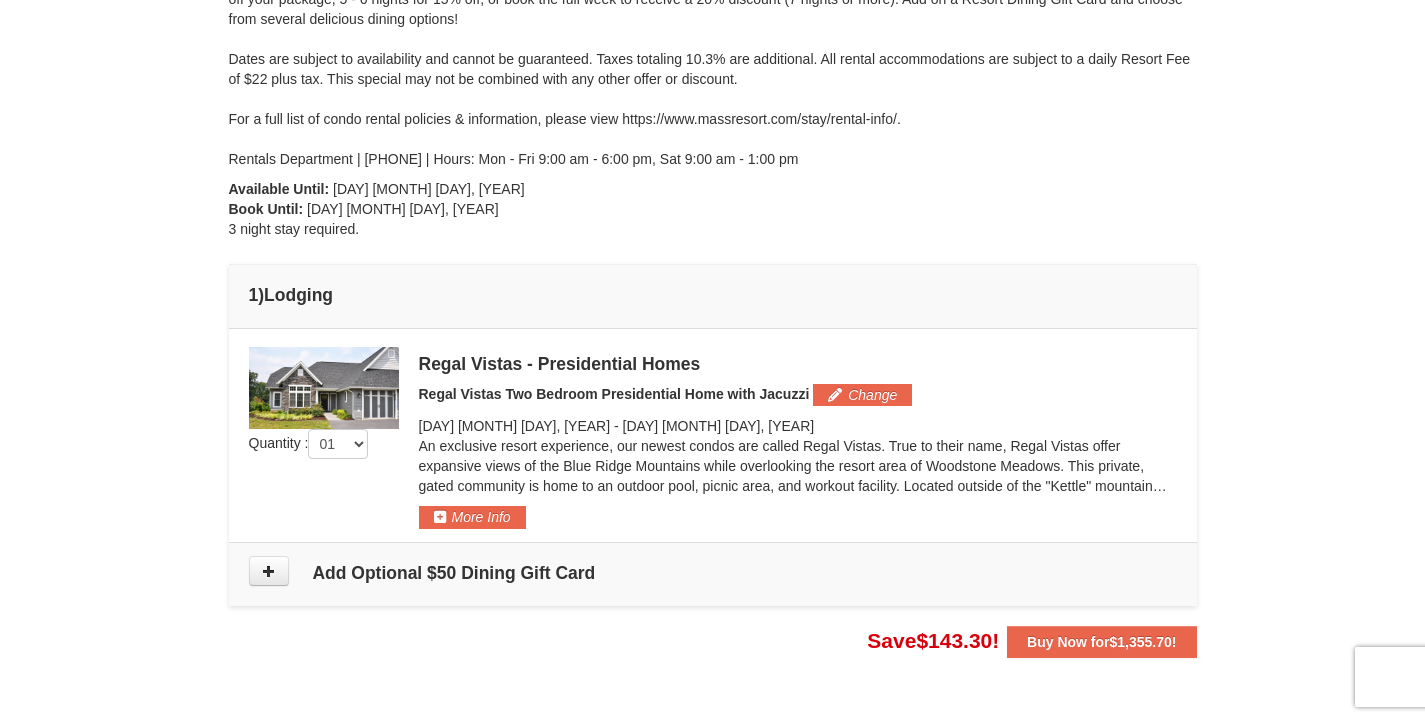 click at bounding box center [324, 388] 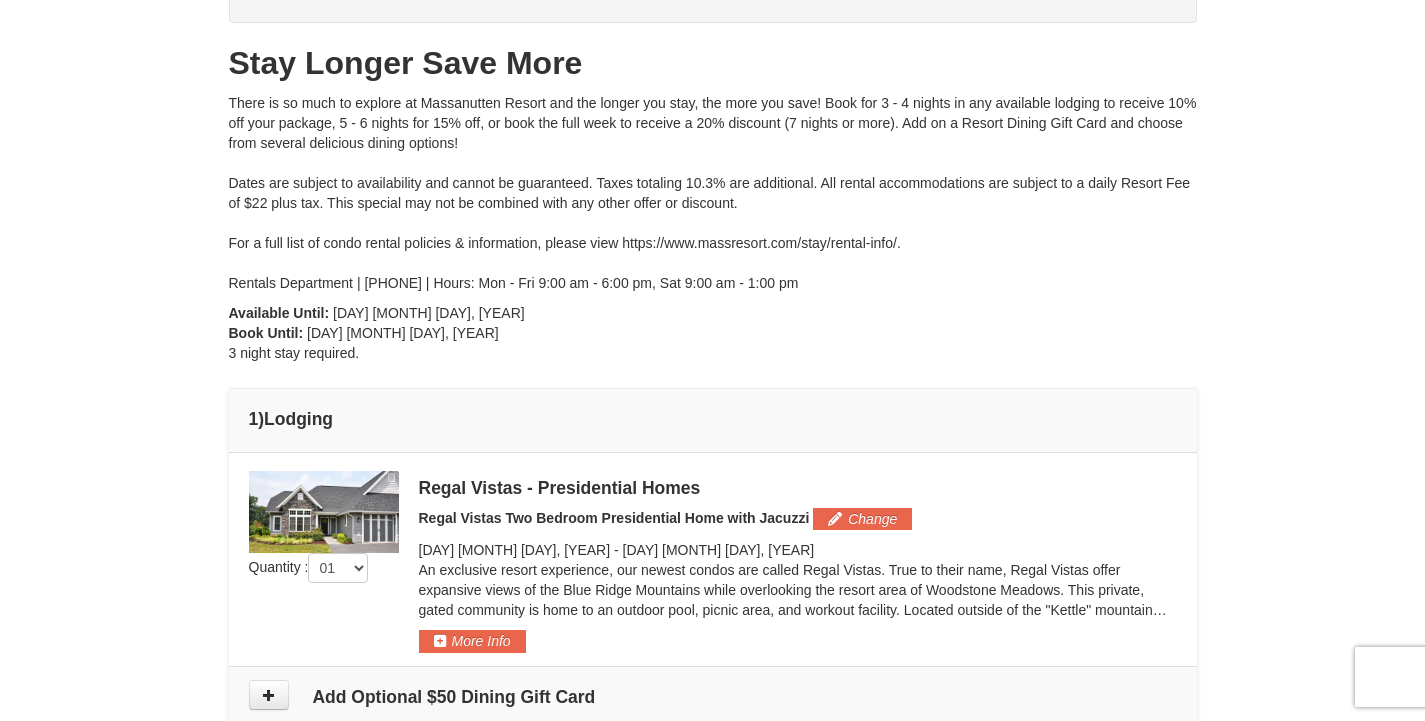 scroll, scrollTop: 0, scrollLeft: 0, axis: both 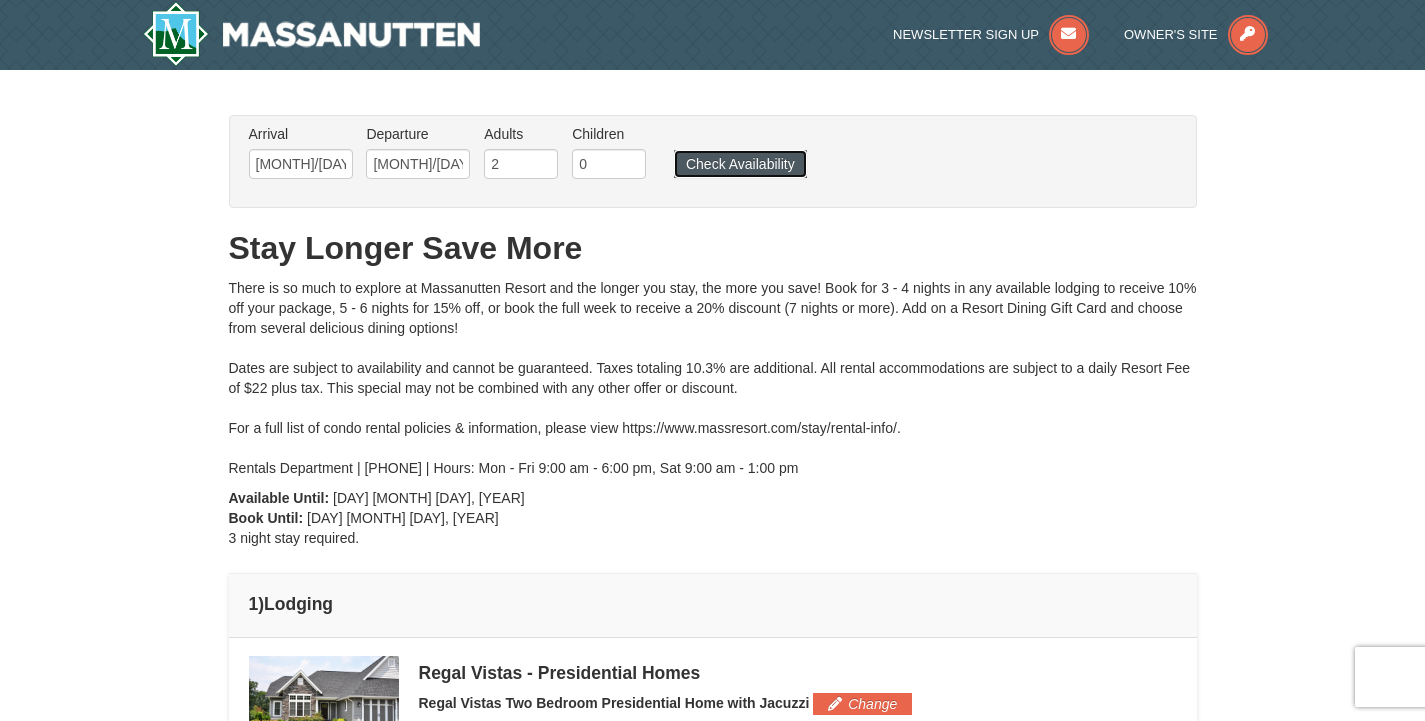 click on "Check Availability" at bounding box center (740, 164) 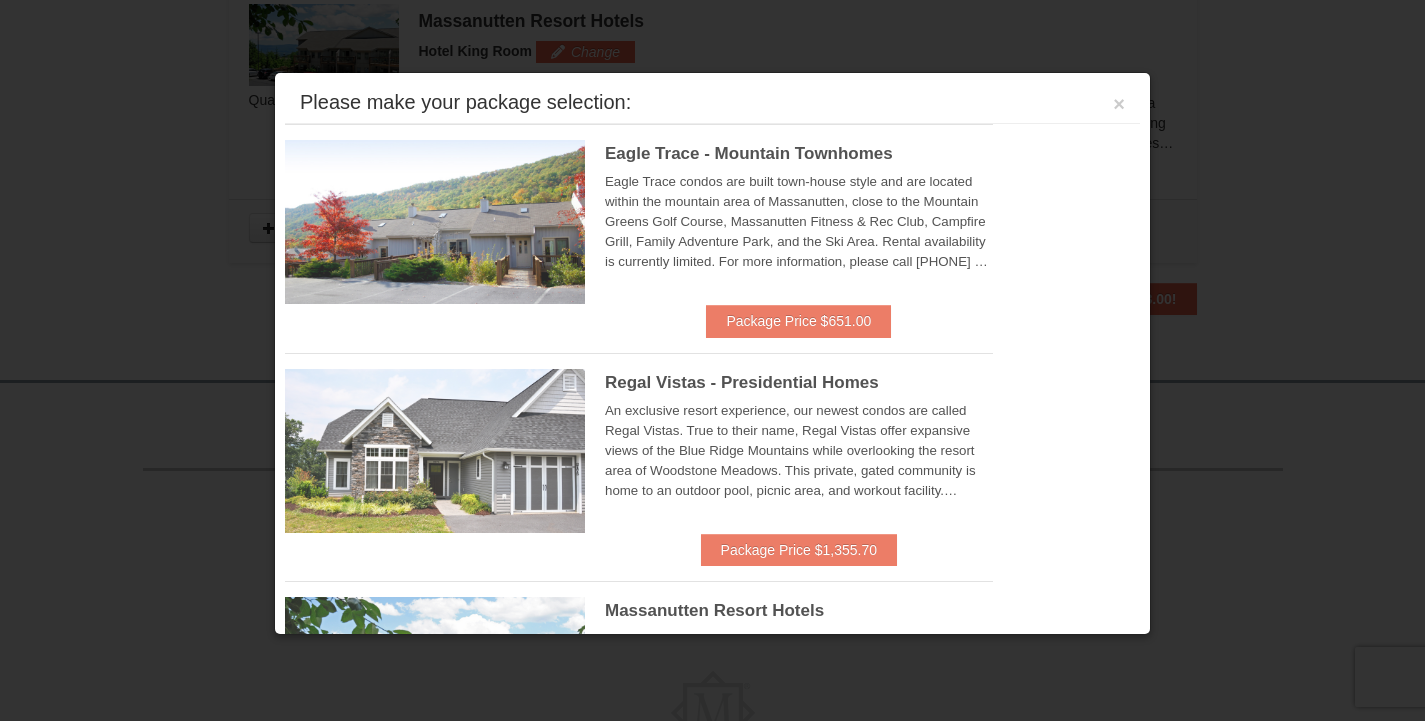 scroll, scrollTop: 652, scrollLeft: 0, axis: vertical 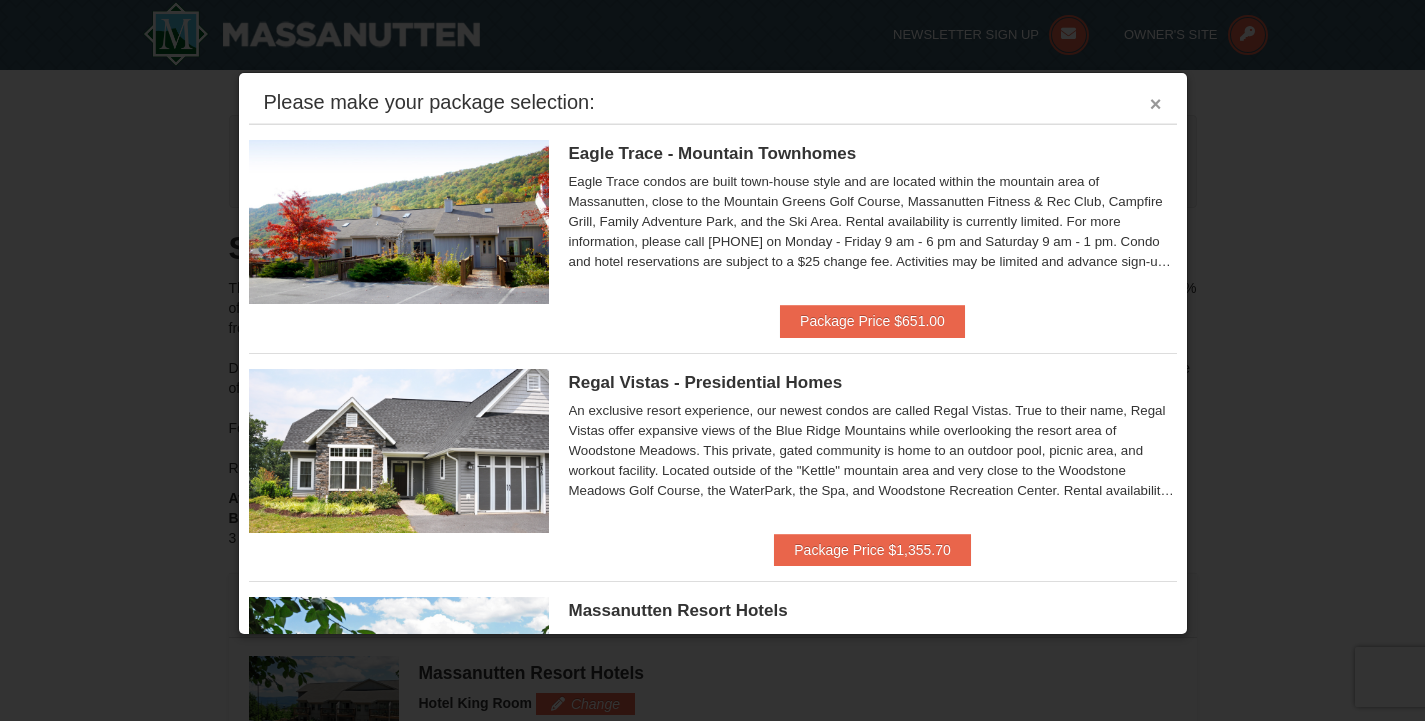 click on "×" at bounding box center (1156, 104) 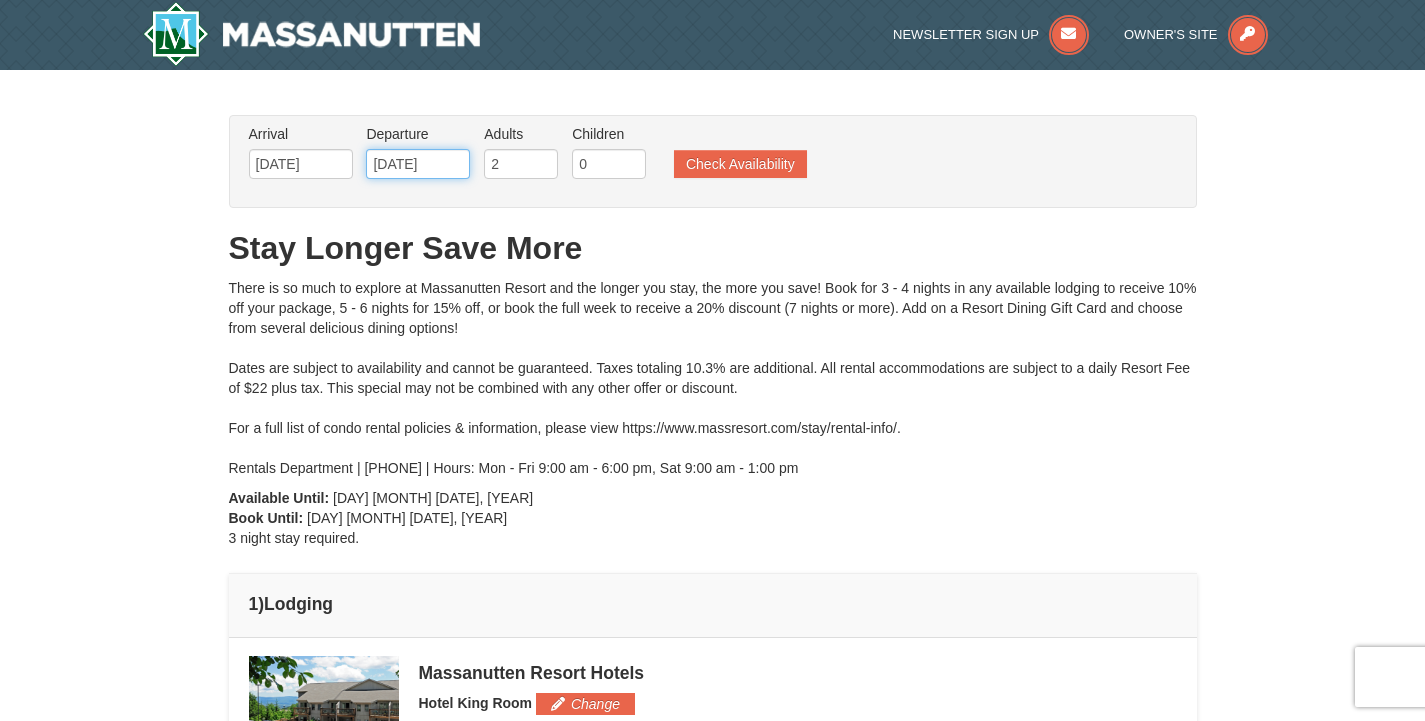 click on "[DATE]" at bounding box center (418, 164) 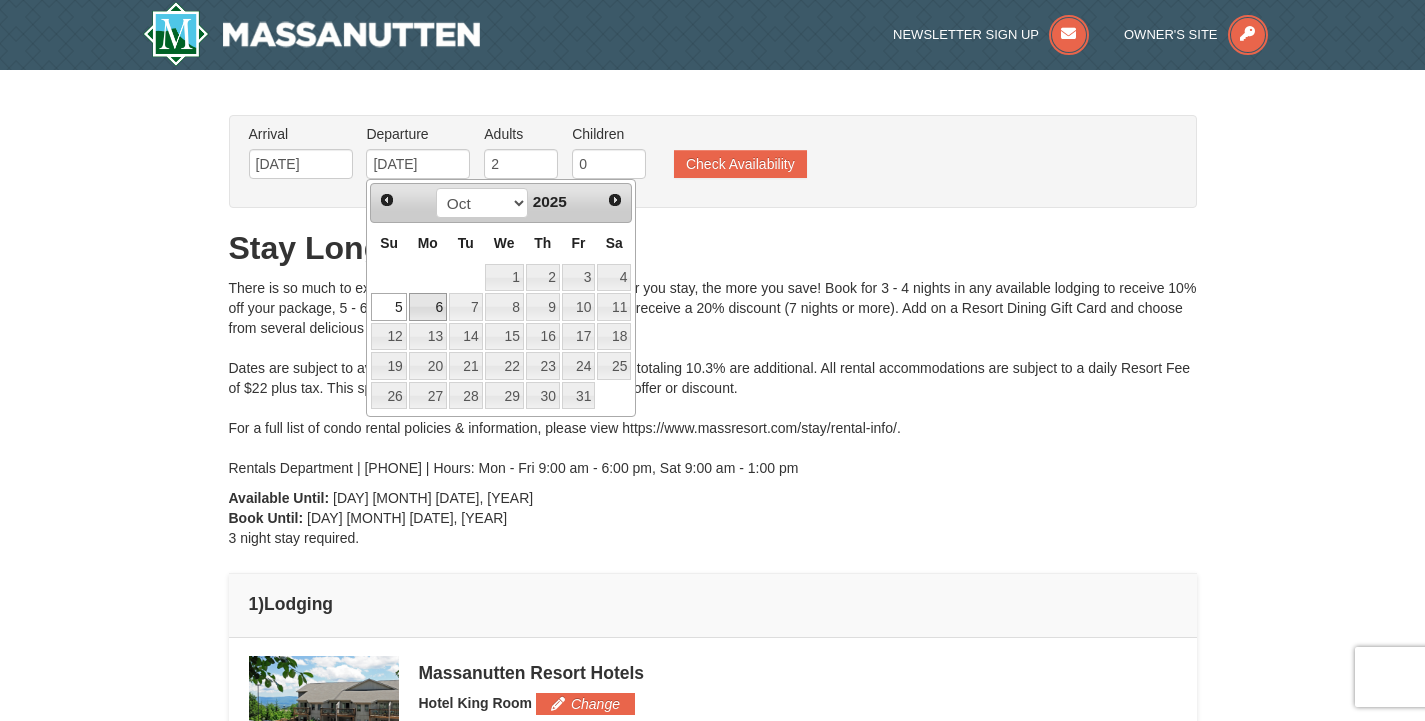 click on "6" at bounding box center [428, 307] 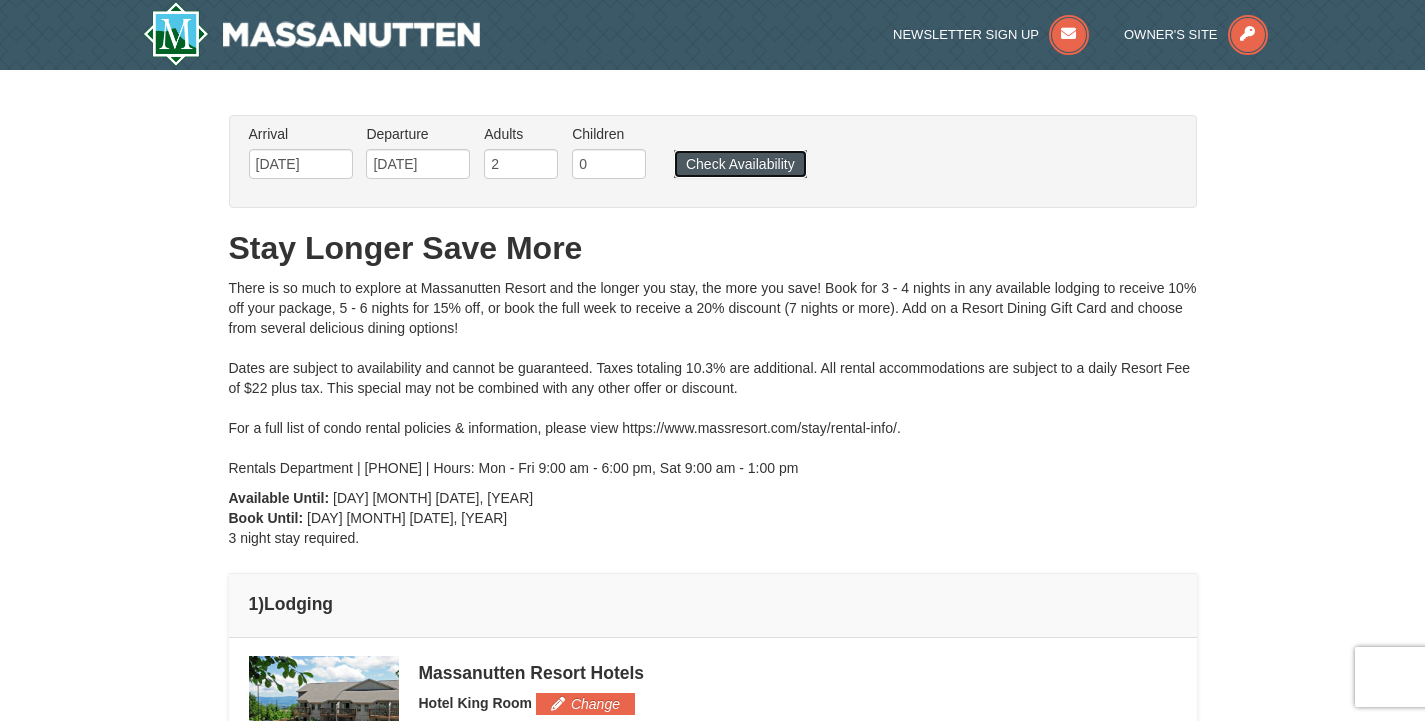 click on "Check Availability" at bounding box center (740, 164) 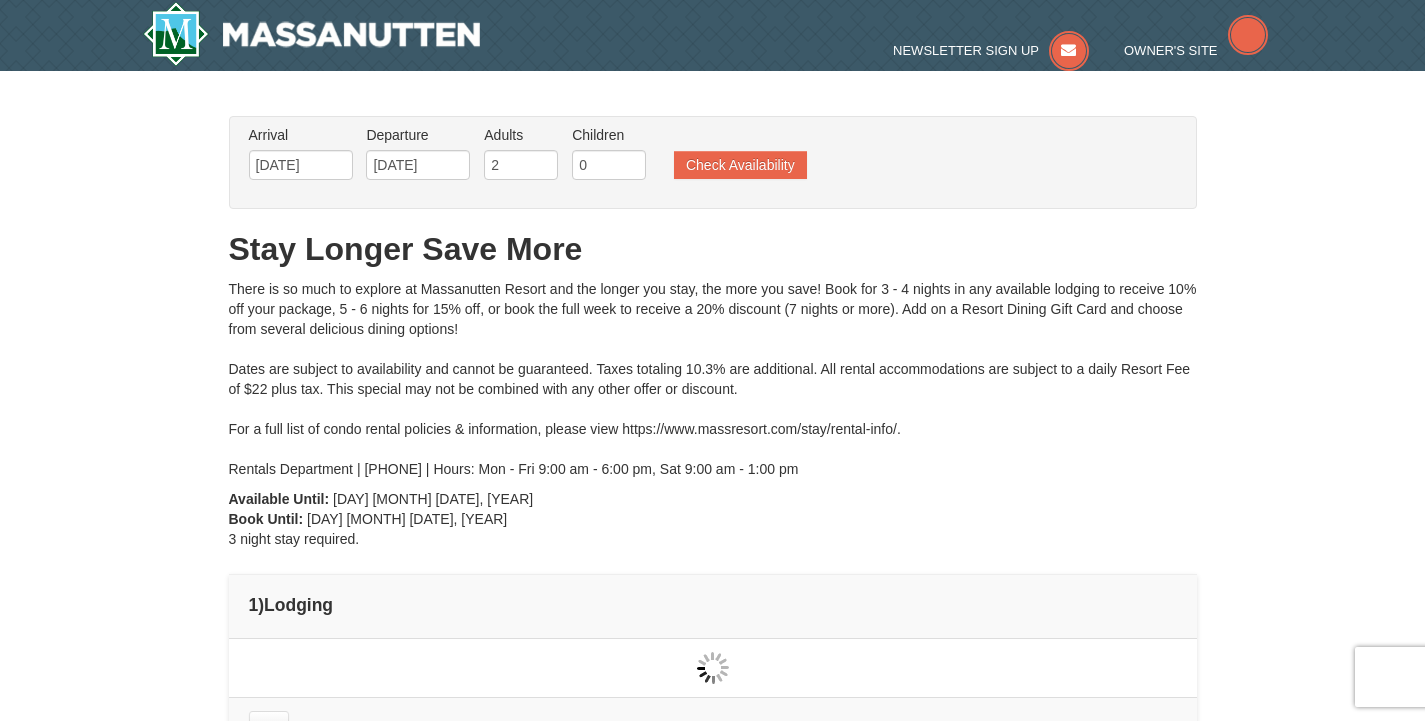 scroll, scrollTop: 0, scrollLeft: 0, axis: both 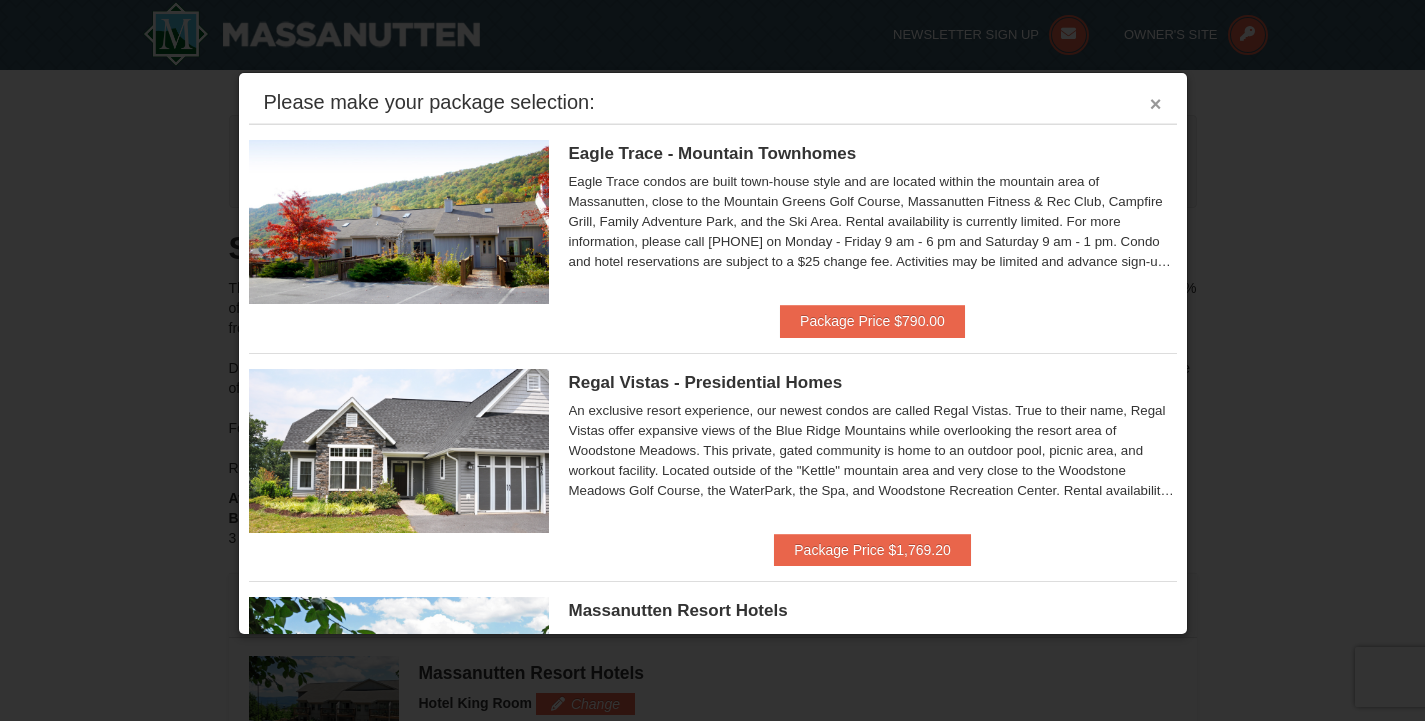 click on "×" at bounding box center [1156, 104] 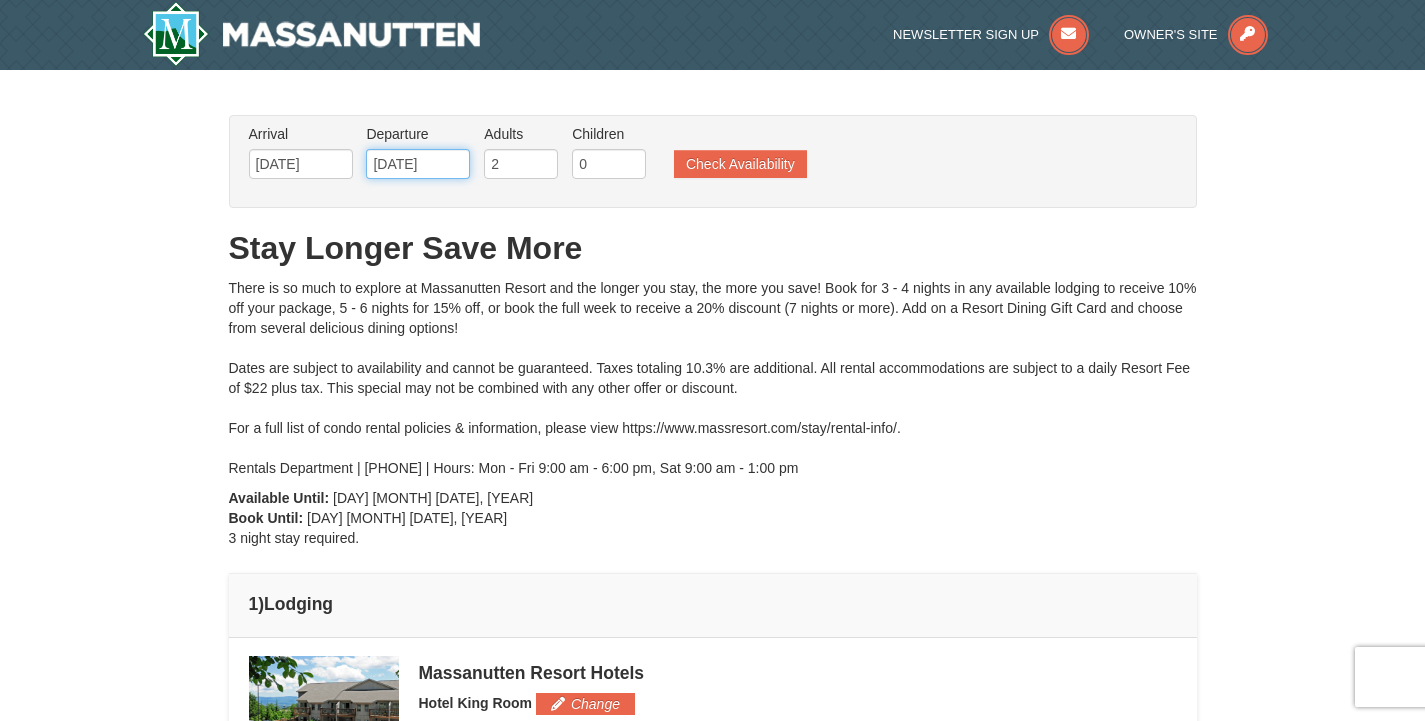 click on "[DATE]" at bounding box center (418, 164) 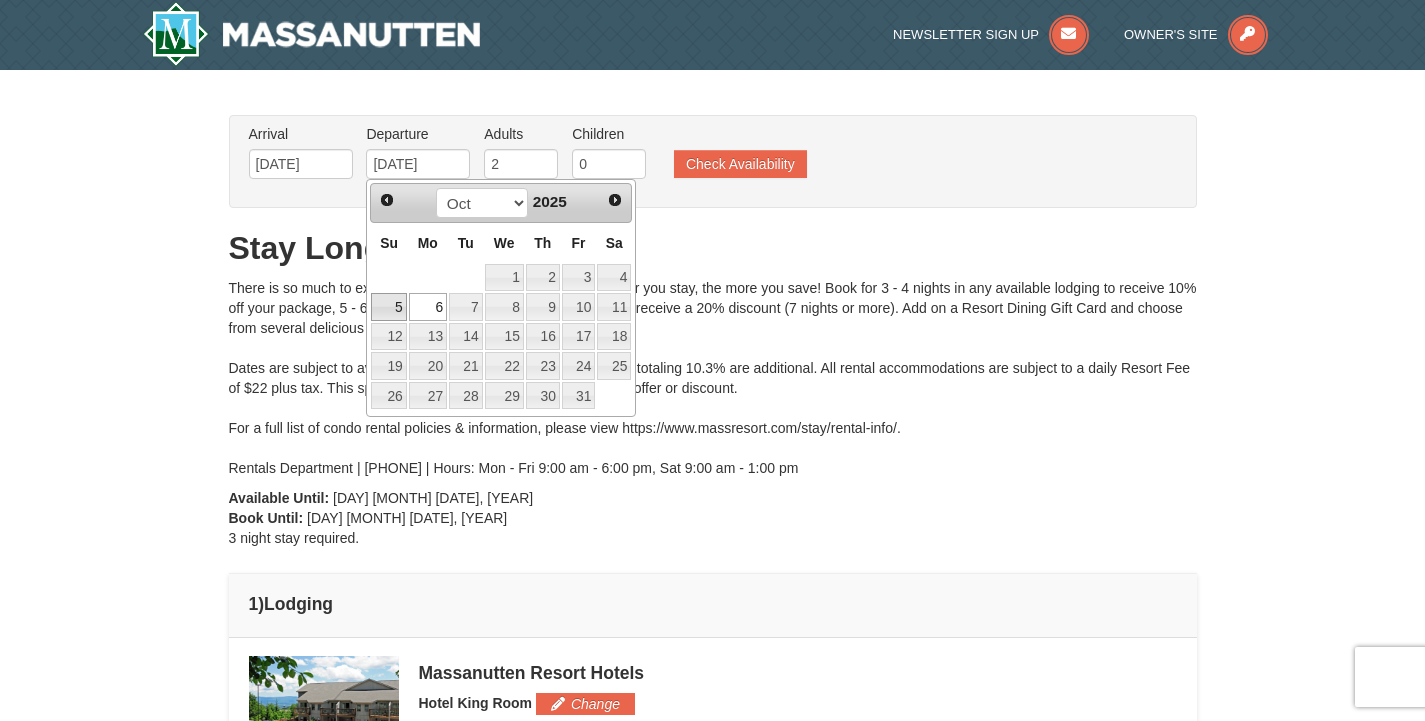click on "5" at bounding box center (388, 307) 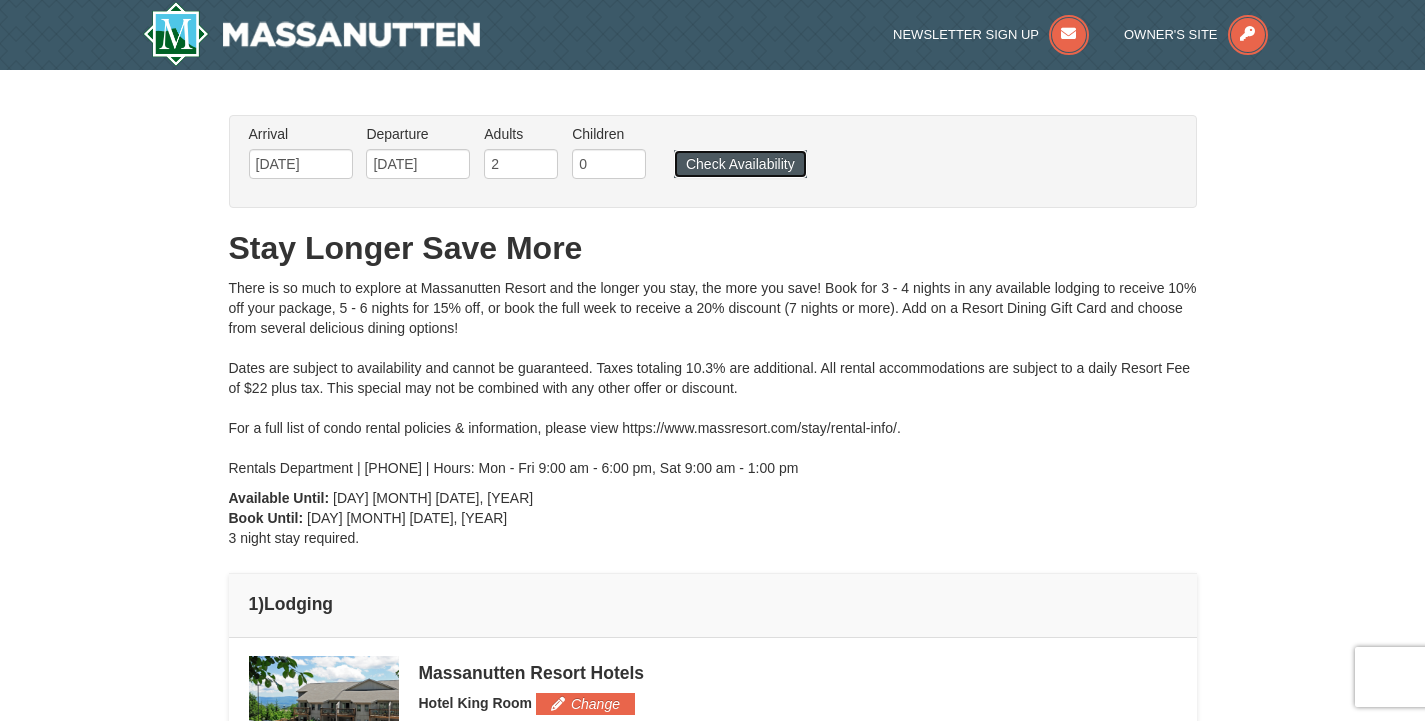 click on "Check Availability" at bounding box center (740, 164) 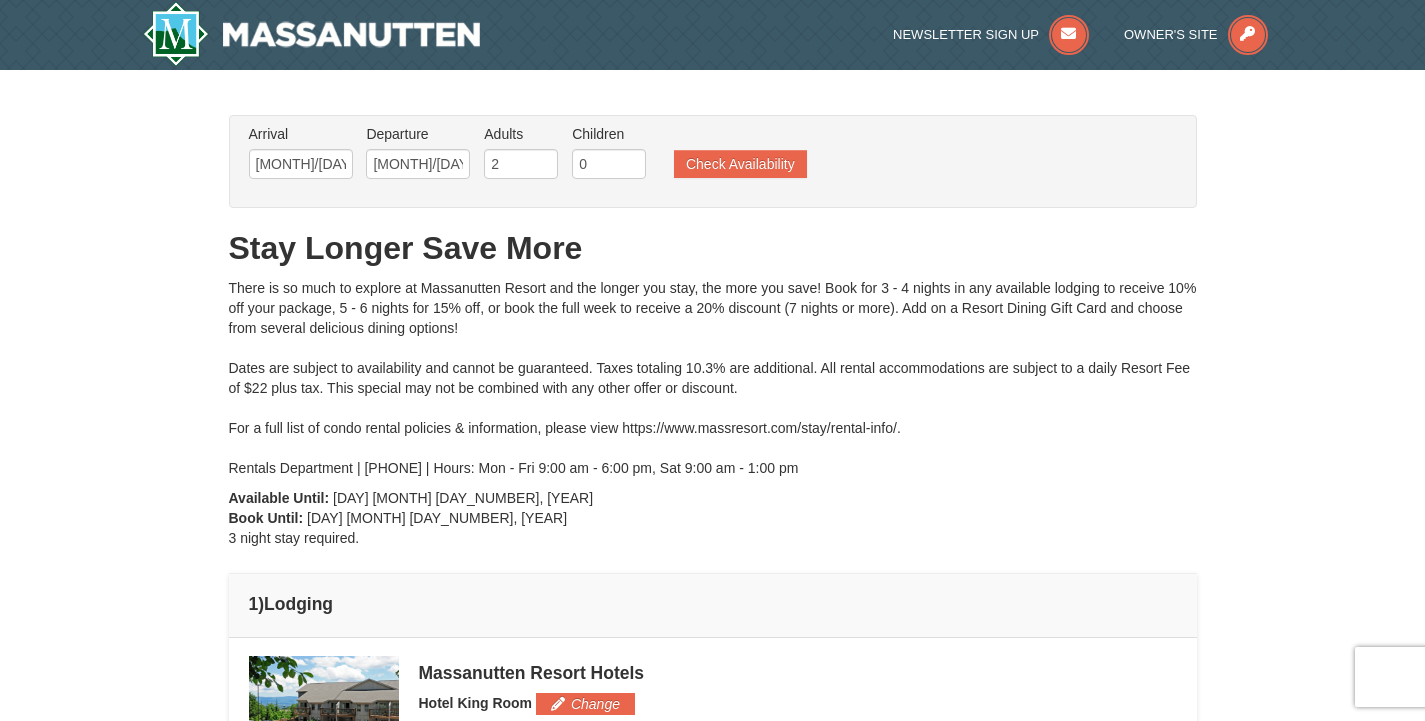 scroll, scrollTop: 0, scrollLeft: 0, axis: both 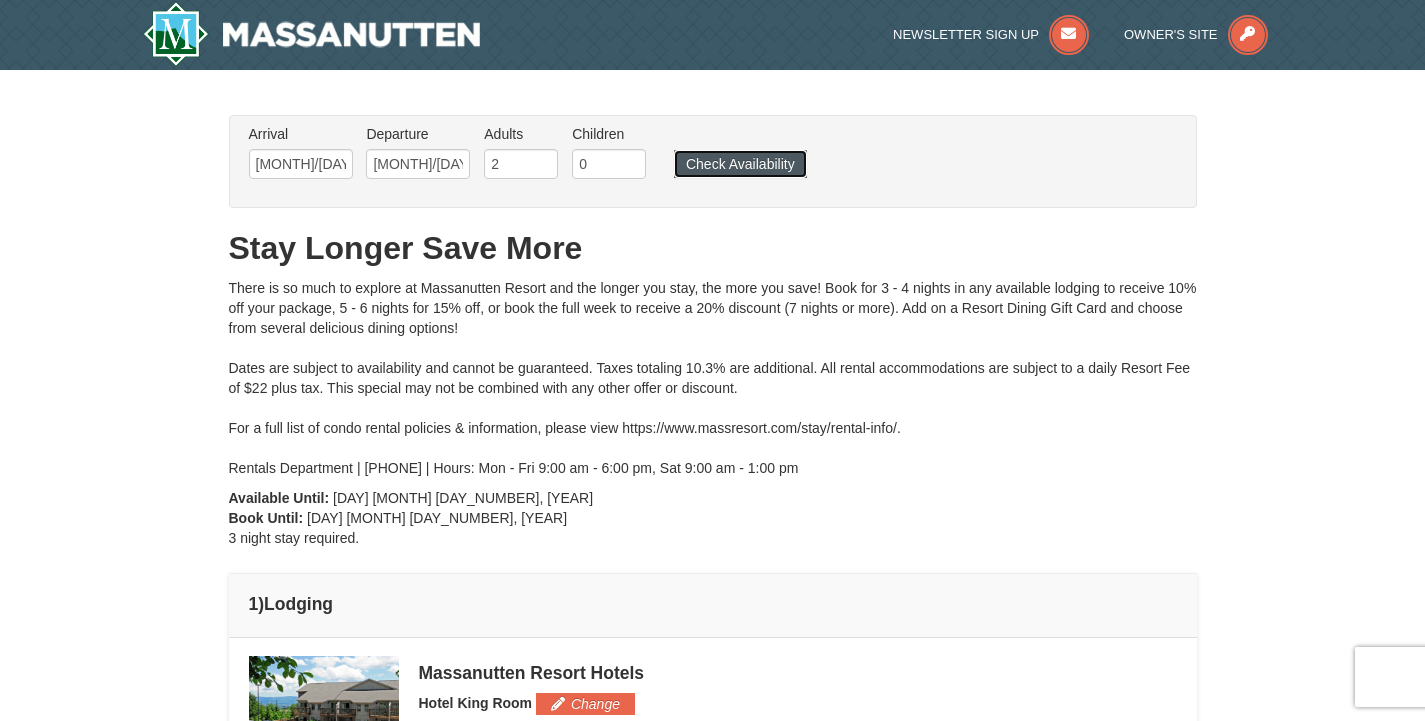 click on "Check Availability" at bounding box center (740, 164) 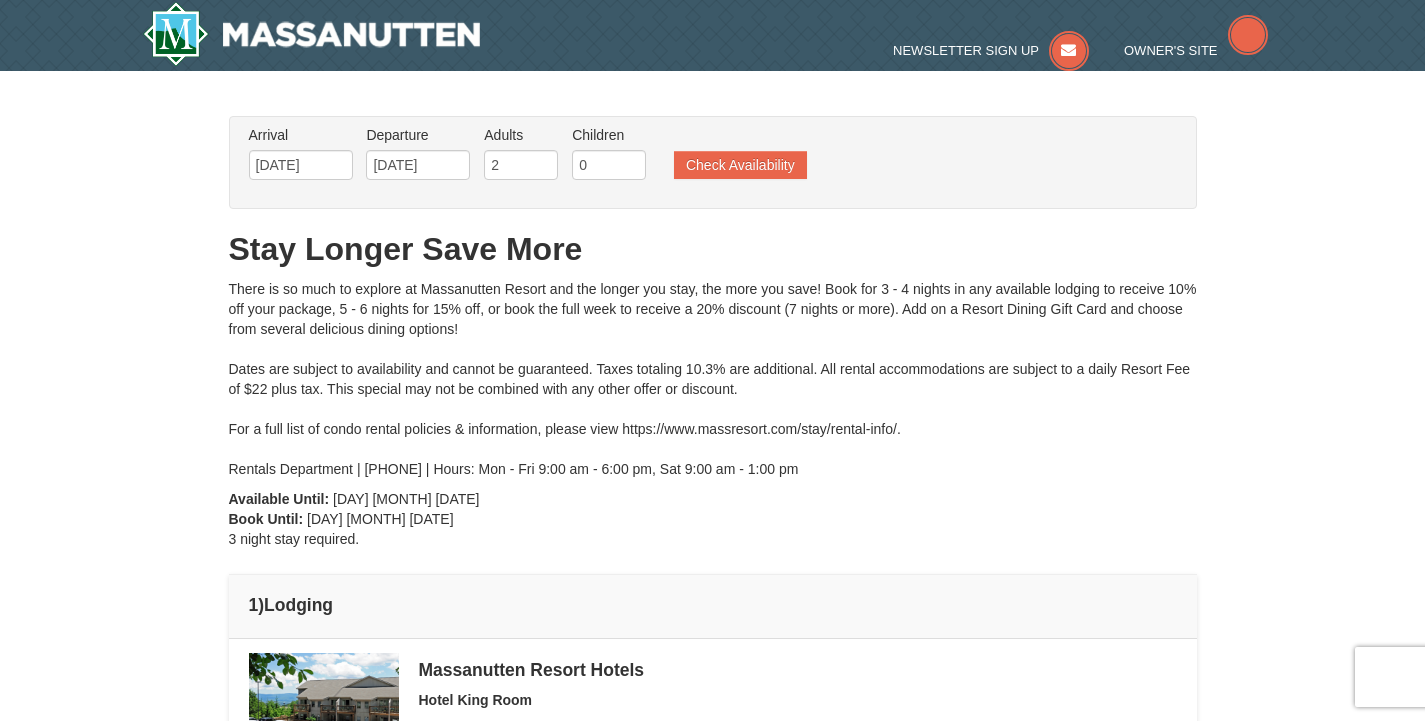 scroll, scrollTop: 0, scrollLeft: 0, axis: both 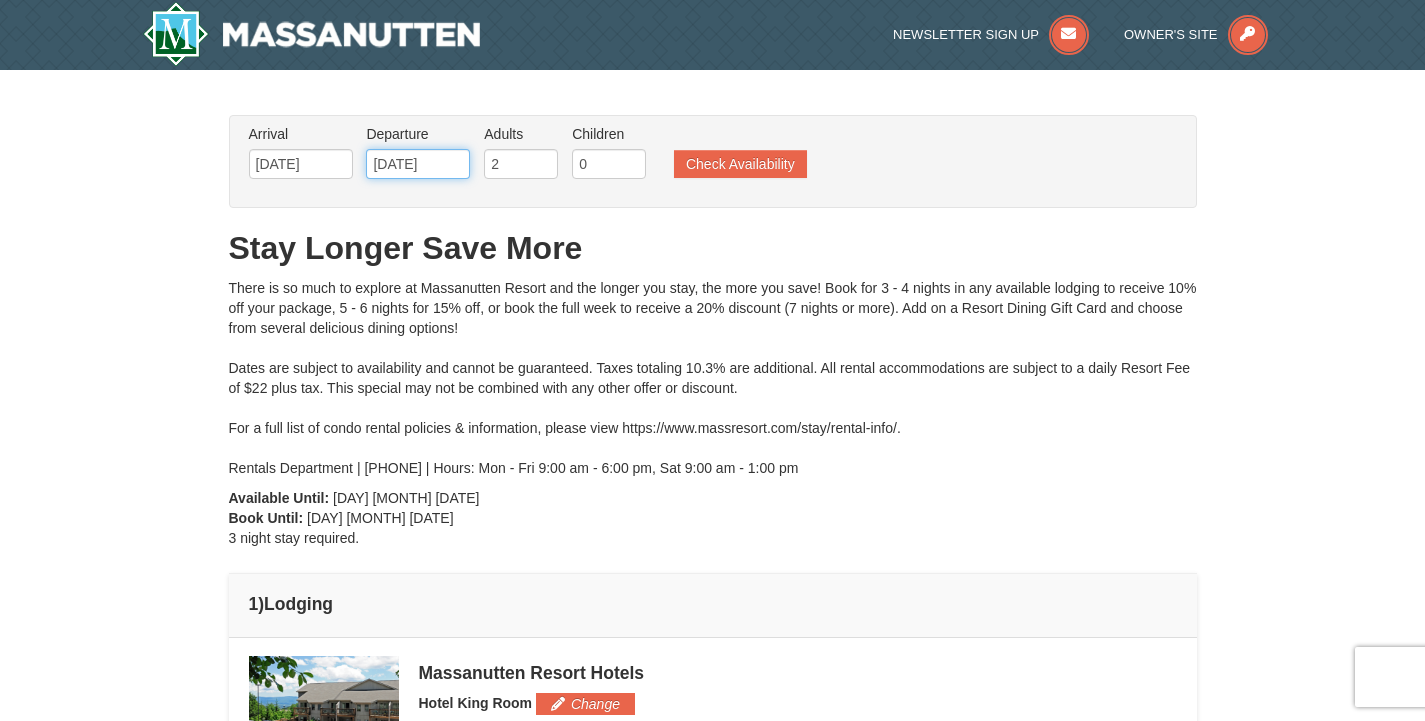 click on "[MM]/[DD]/[YYYY]" at bounding box center [418, 164] 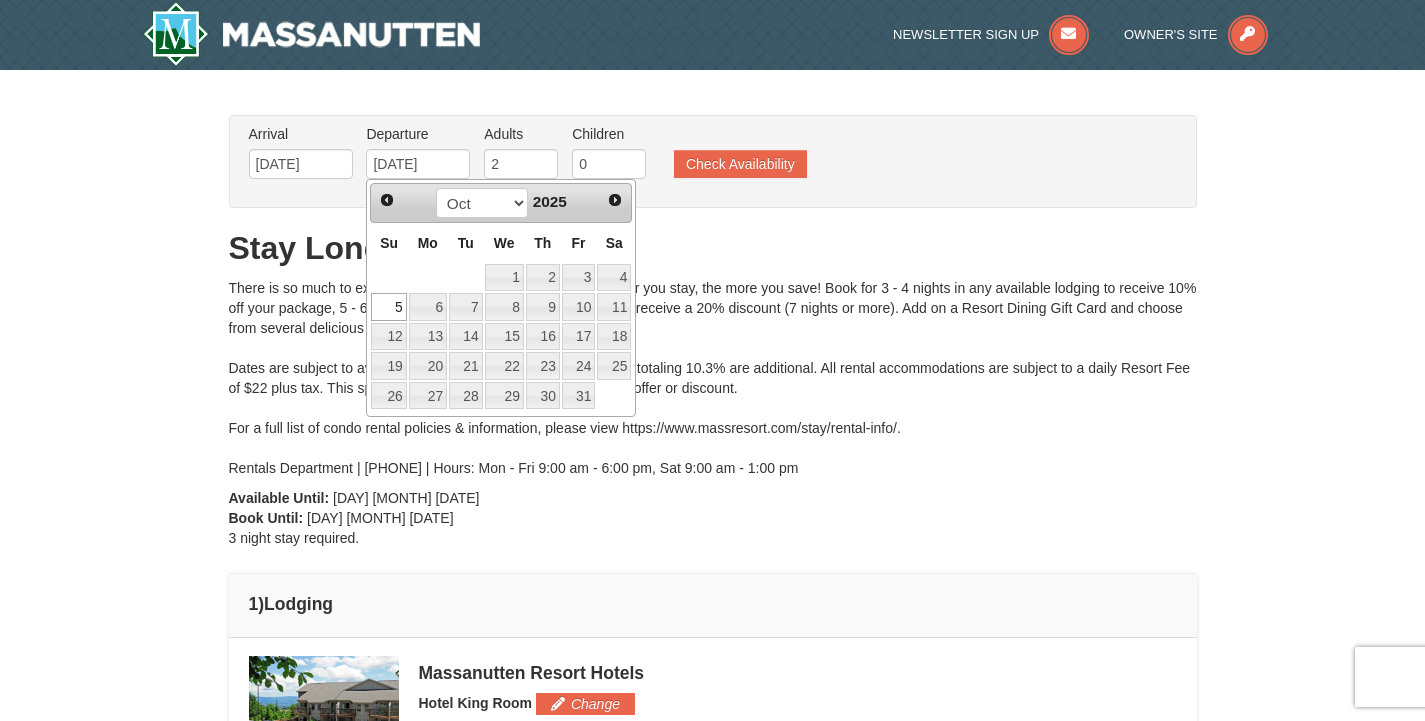 click on "5" at bounding box center [388, 307] 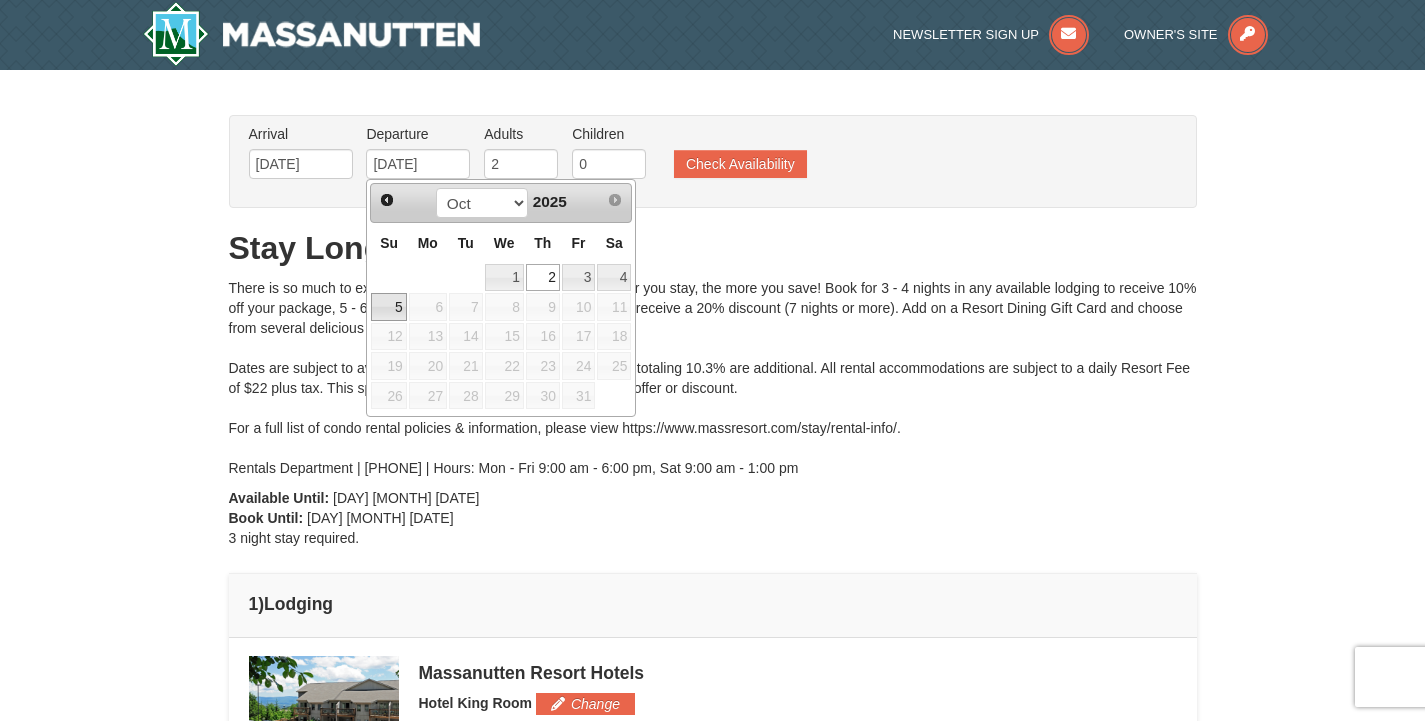 click on "5" at bounding box center (388, 307) 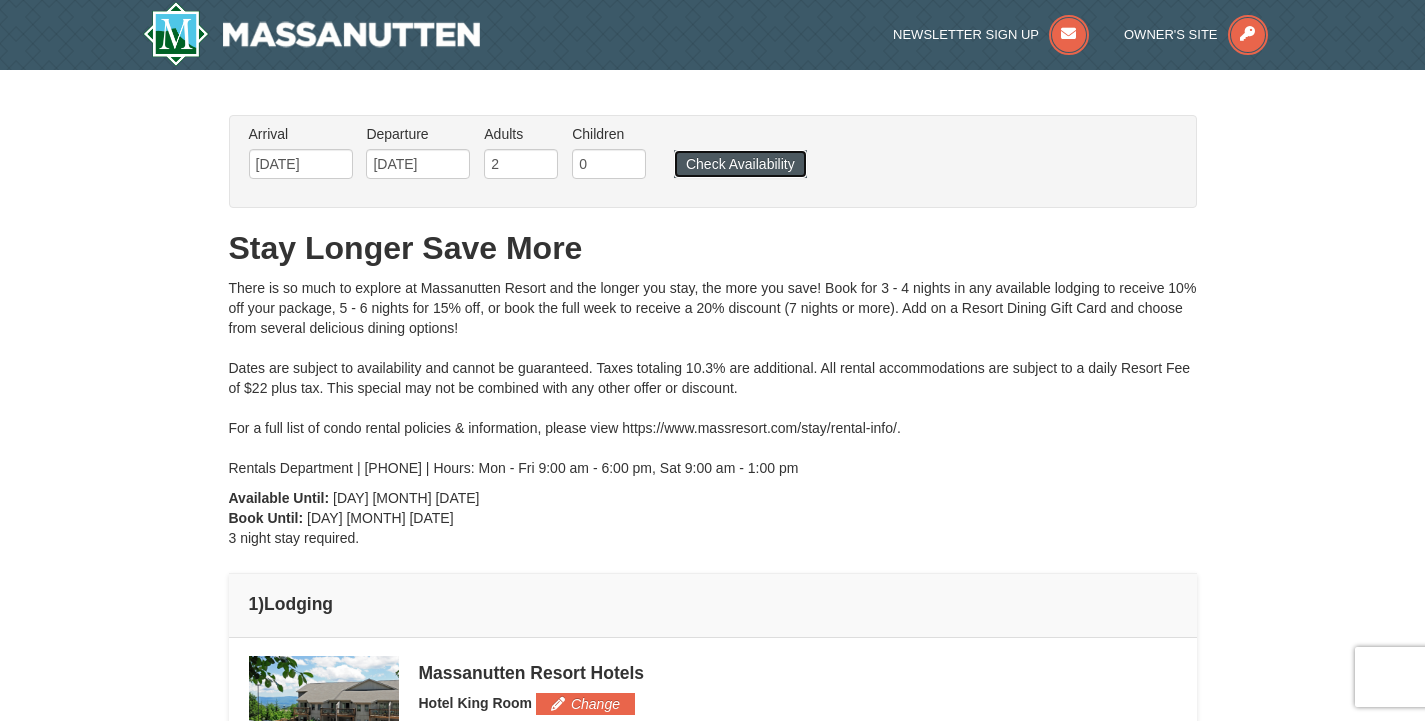 click on "Check Availability" at bounding box center (740, 164) 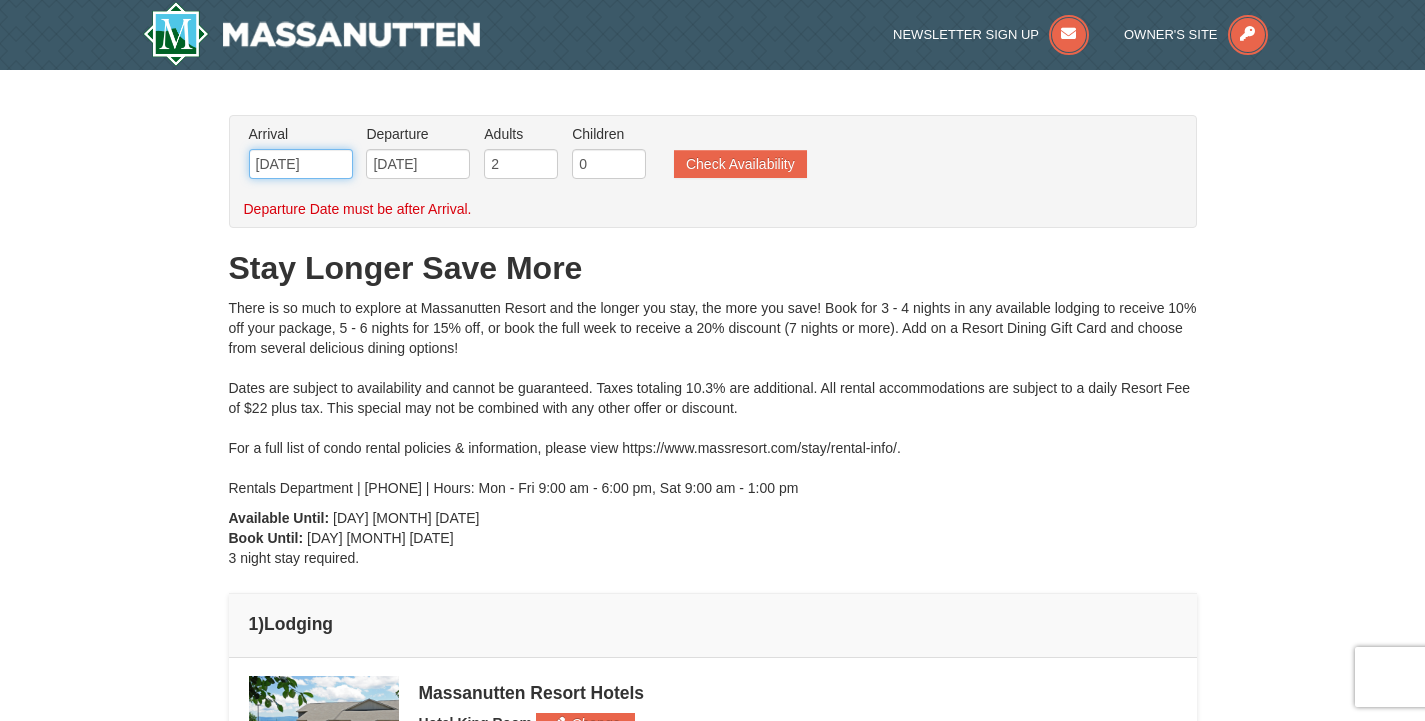 click on "[MM]/[DD]/[YYYY]" at bounding box center (301, 164) 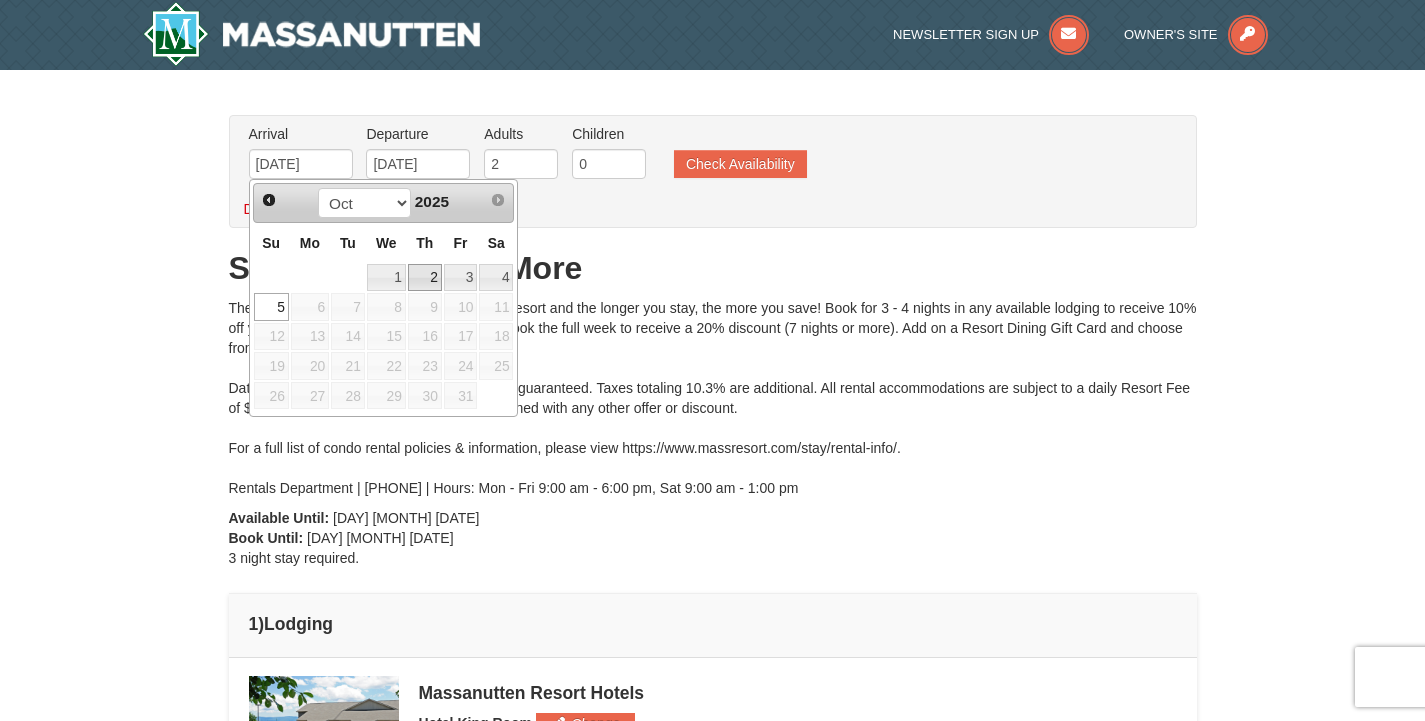 click on "2" at bounding box center [425, 278] 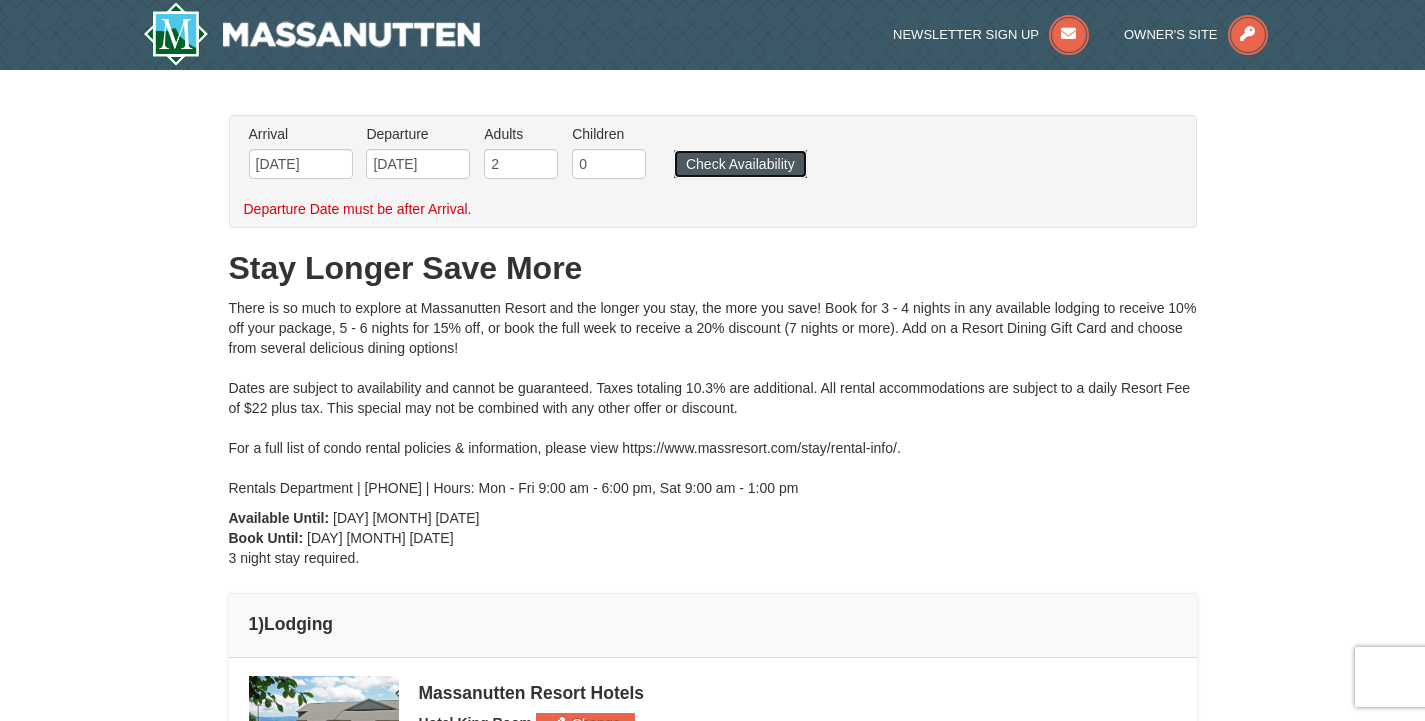 click on "Check Availability" at bounding box center (740, 164) 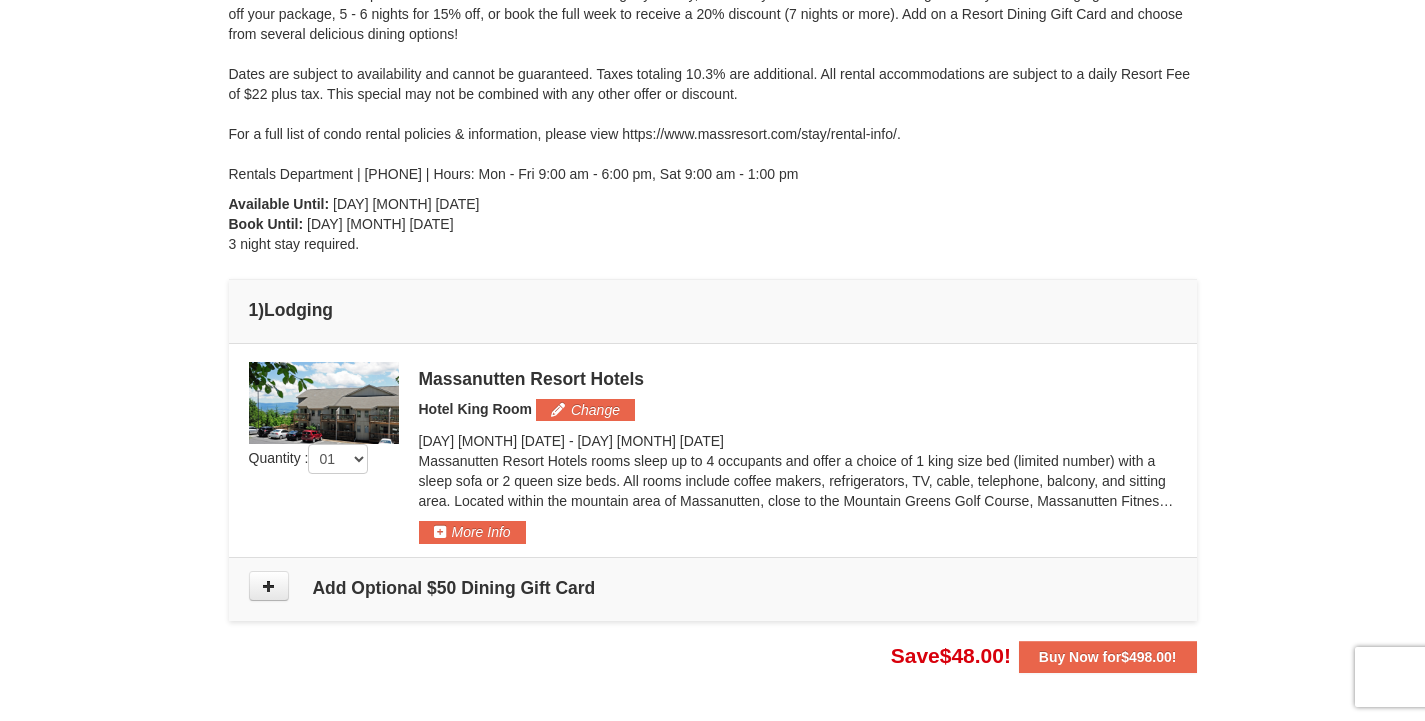 scroll, scrollTop: 465, scrollLeft: 0, axis: vertical 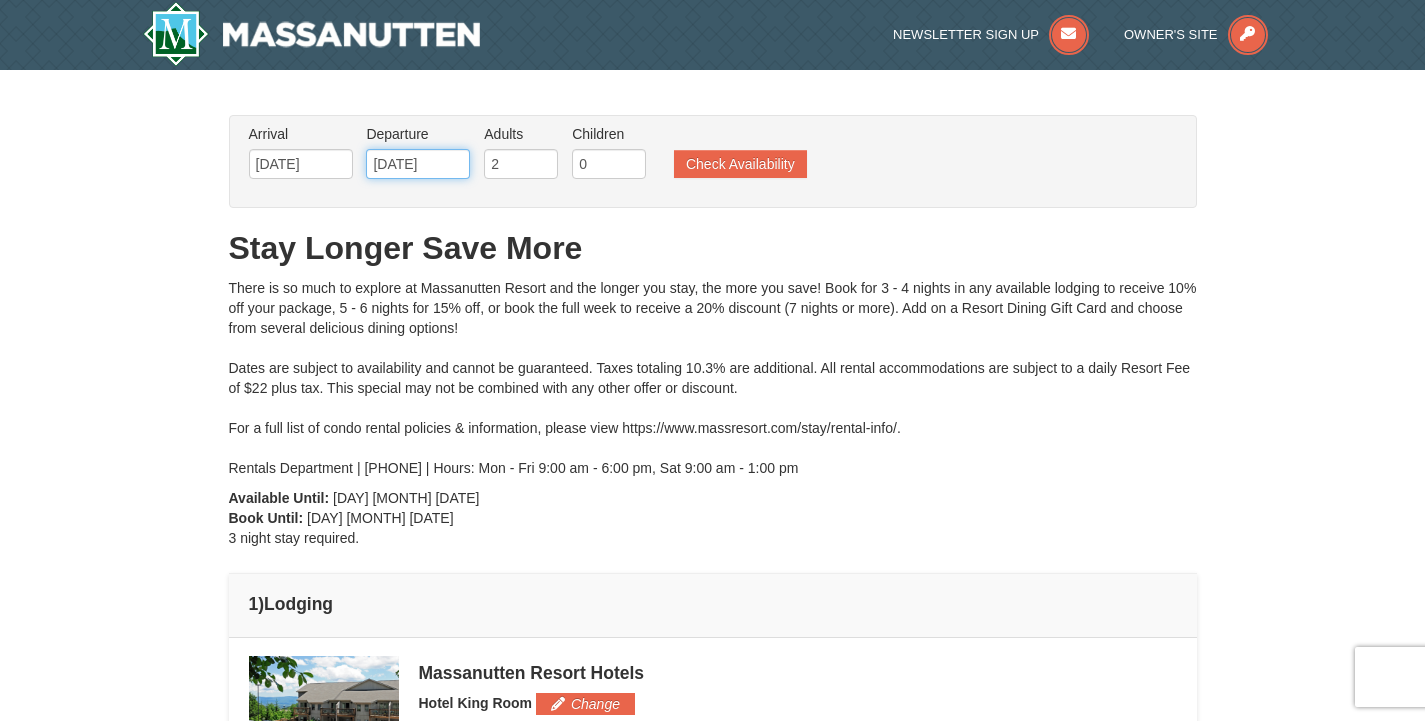 click on "[MM]/[DD]/[YYYY]" at bounding box center (418, 164) 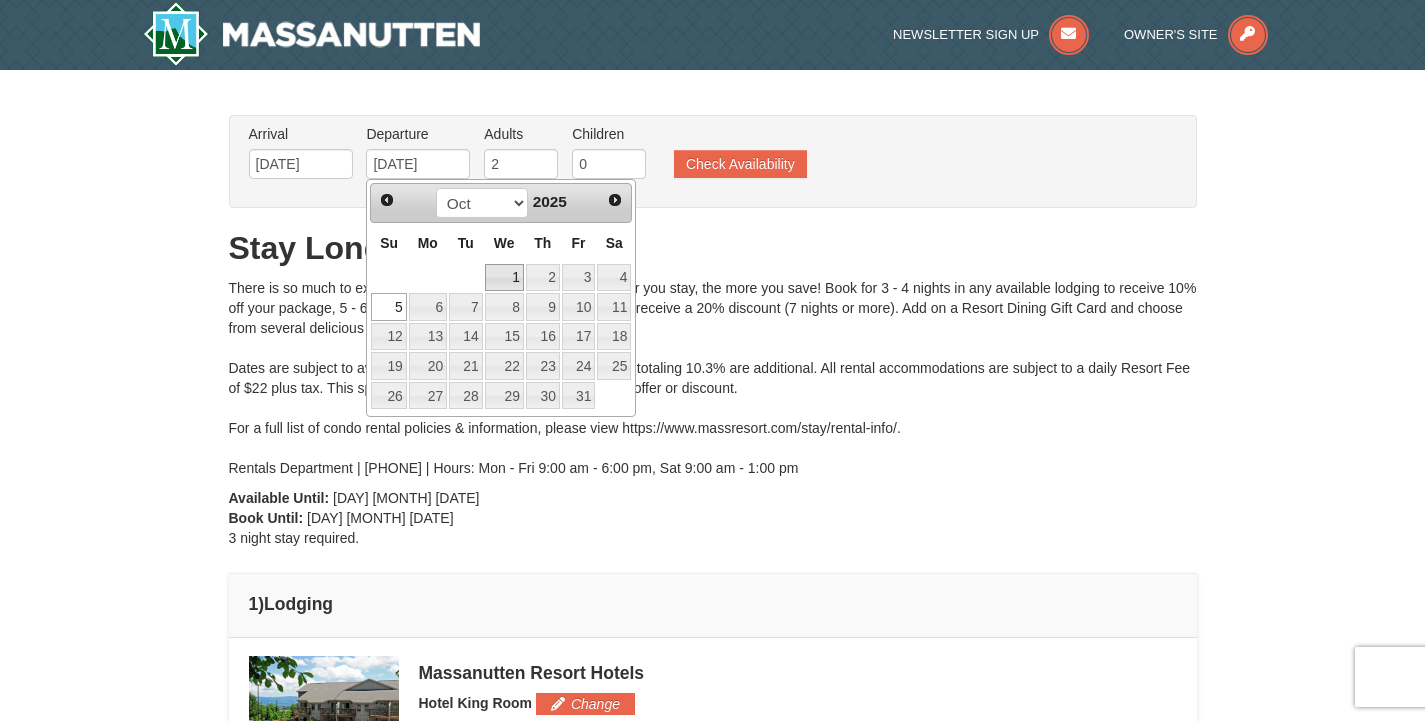 click on "1" at bounding box center [504, 278] 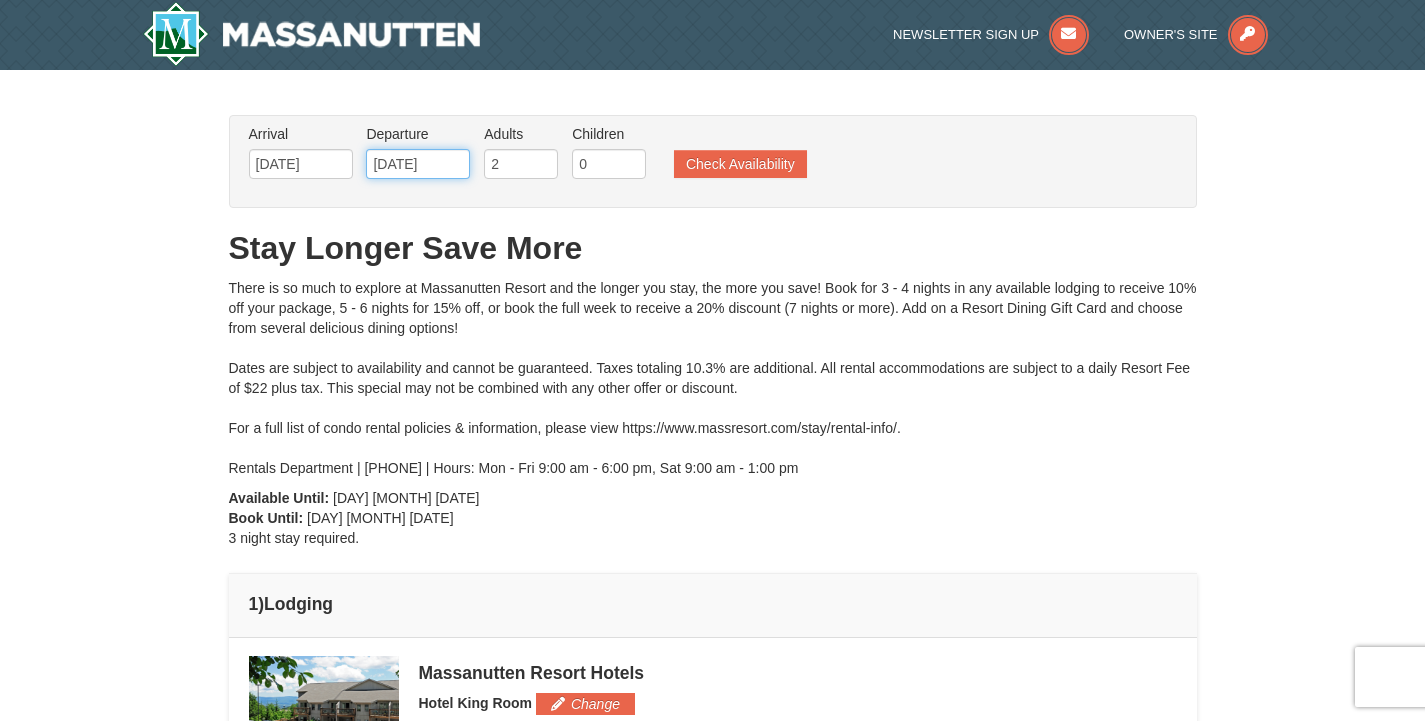 click on "10/01/2025" at bounding box center (418, 164) 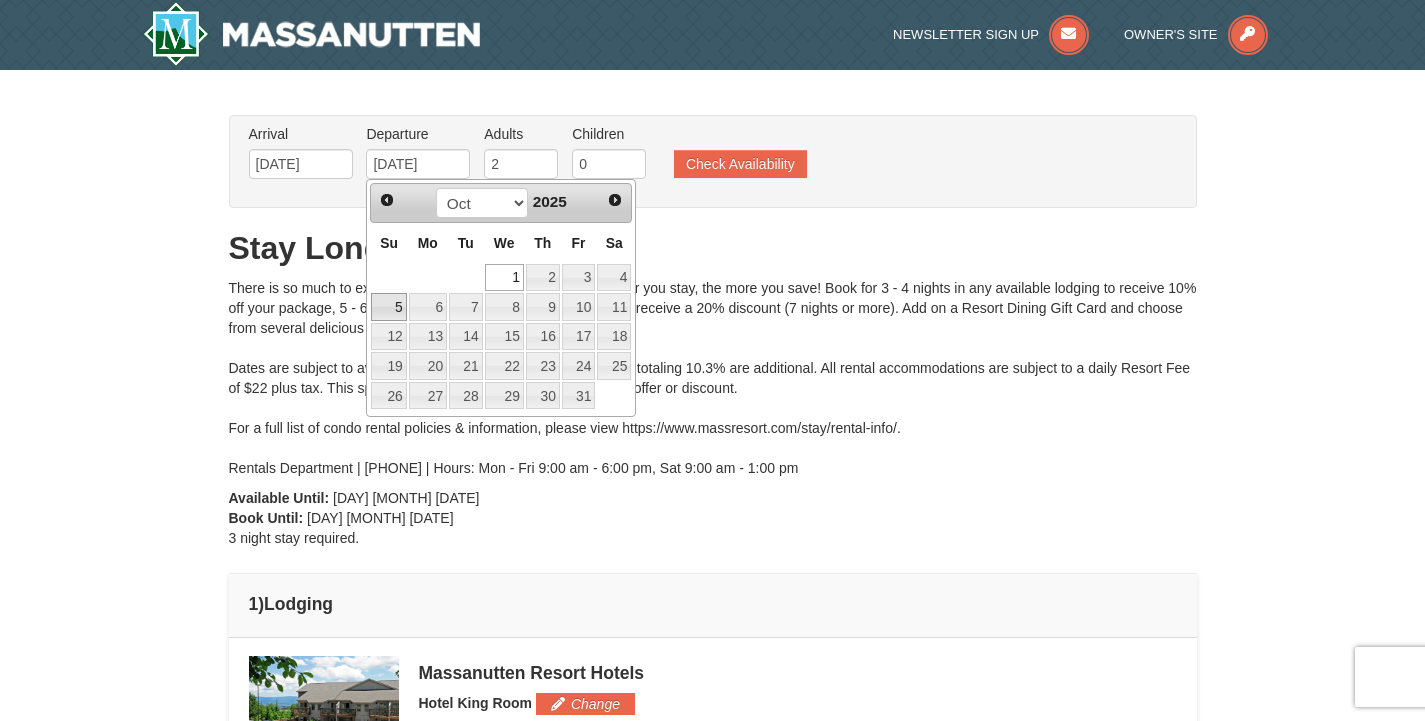 click on "5" at bounding box center (388, 307) 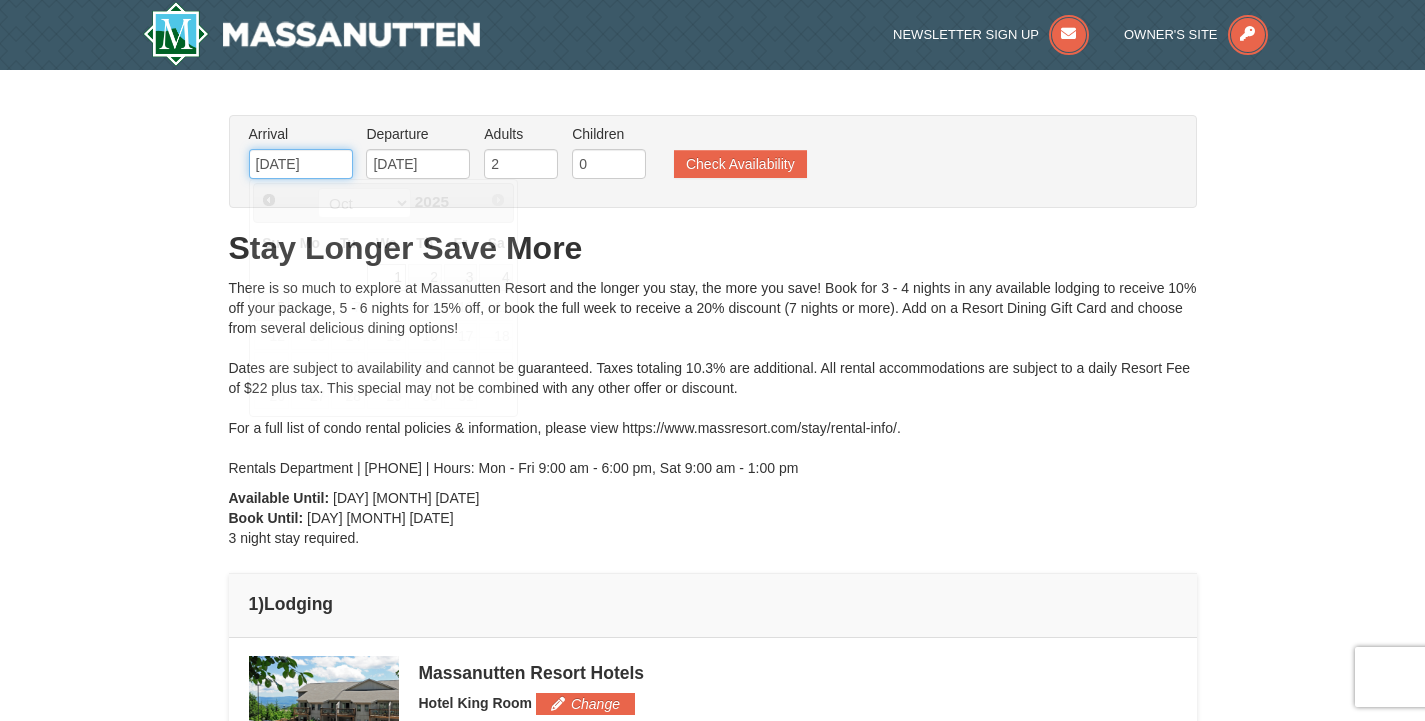 click on "10/01/2025" at bounding box center (301, 164) 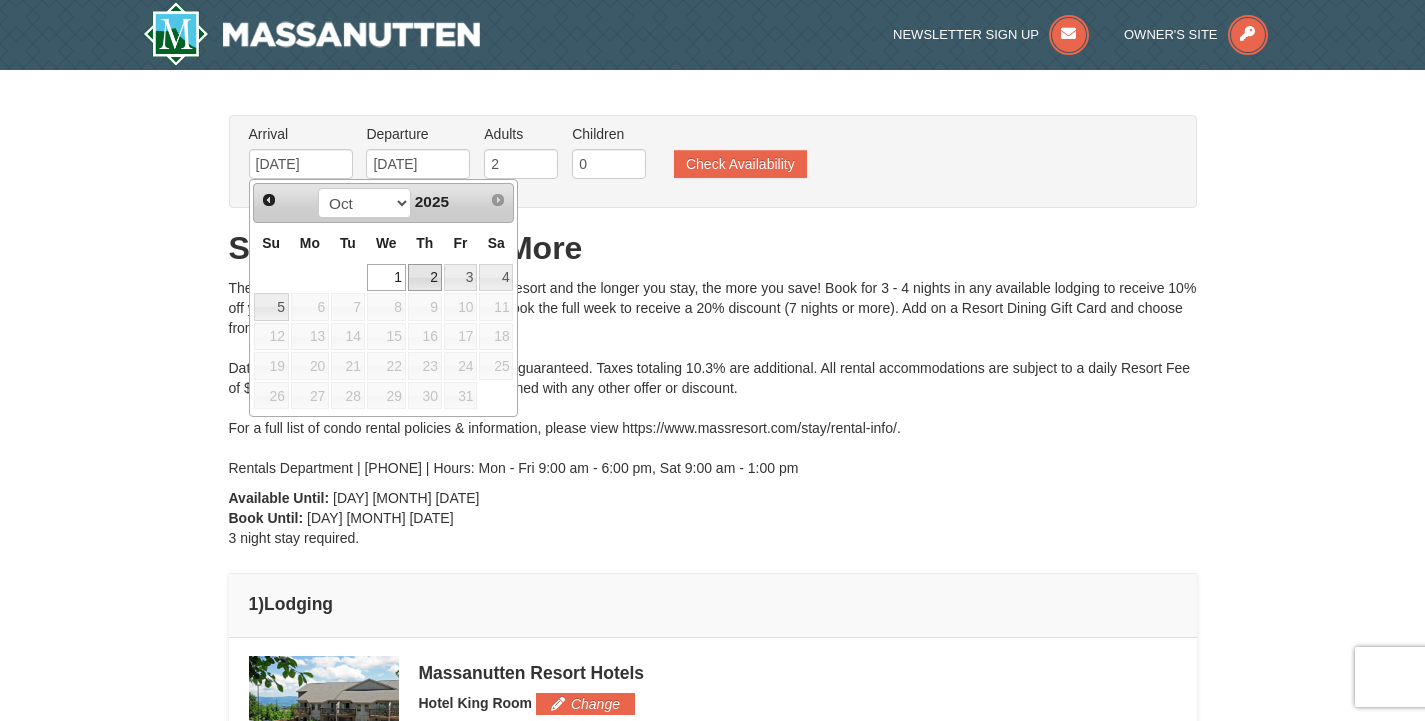 click on "2" at bounding box center [425, 278] 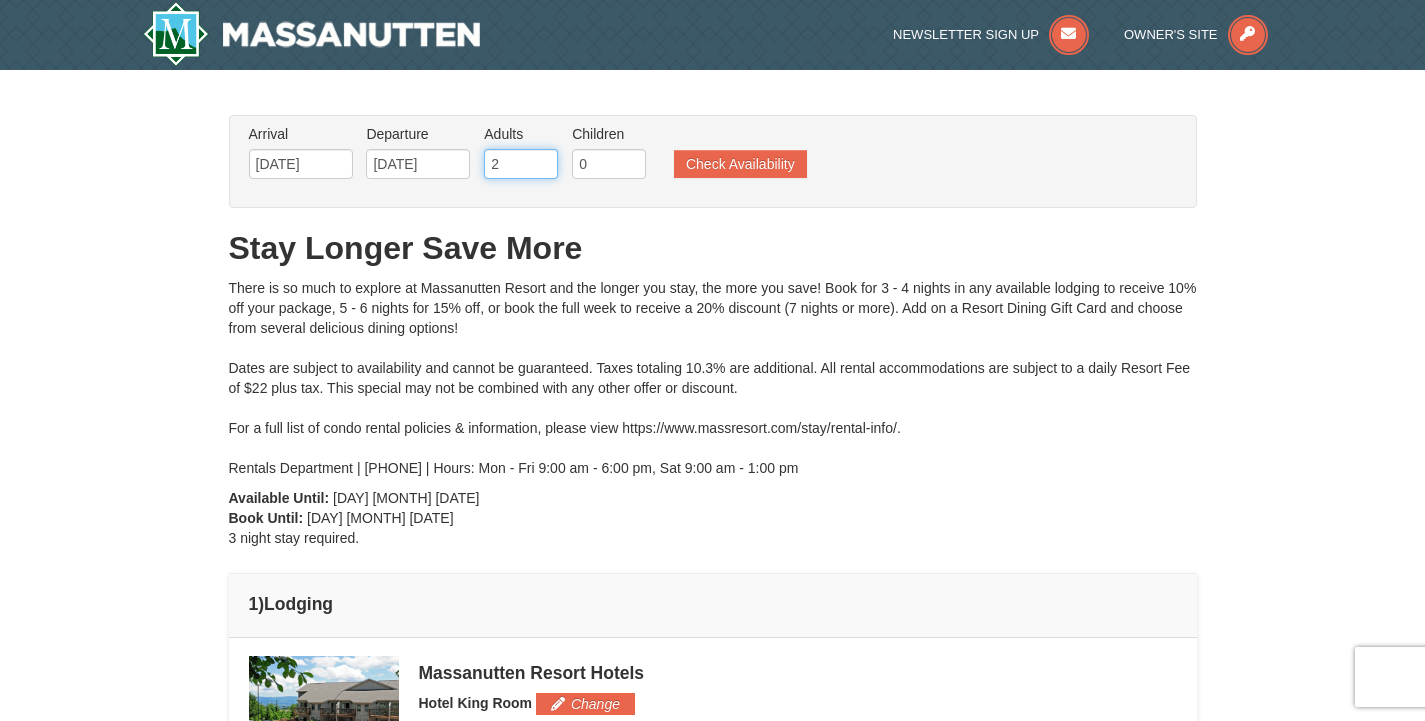 click on "2" at bounding box center (521, 164) 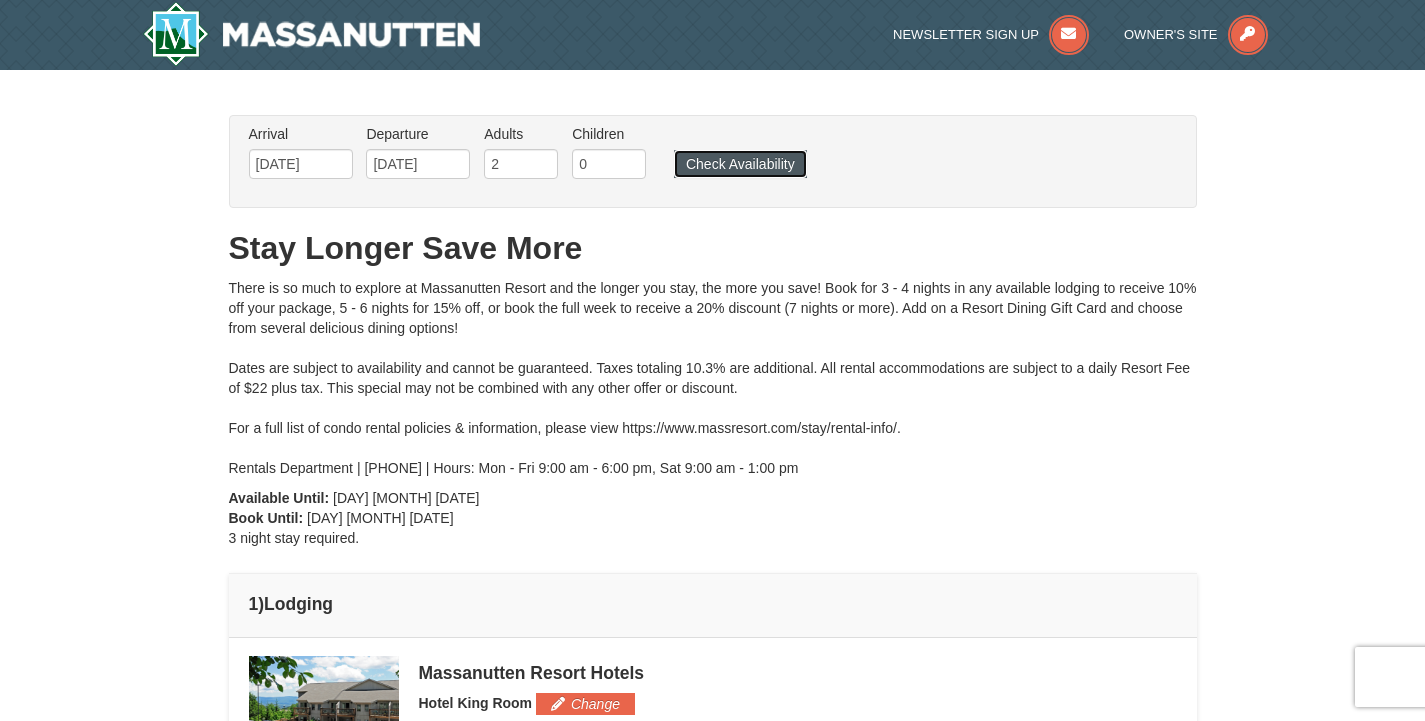 click on "Check Availability" at bounding box center (740, 164) 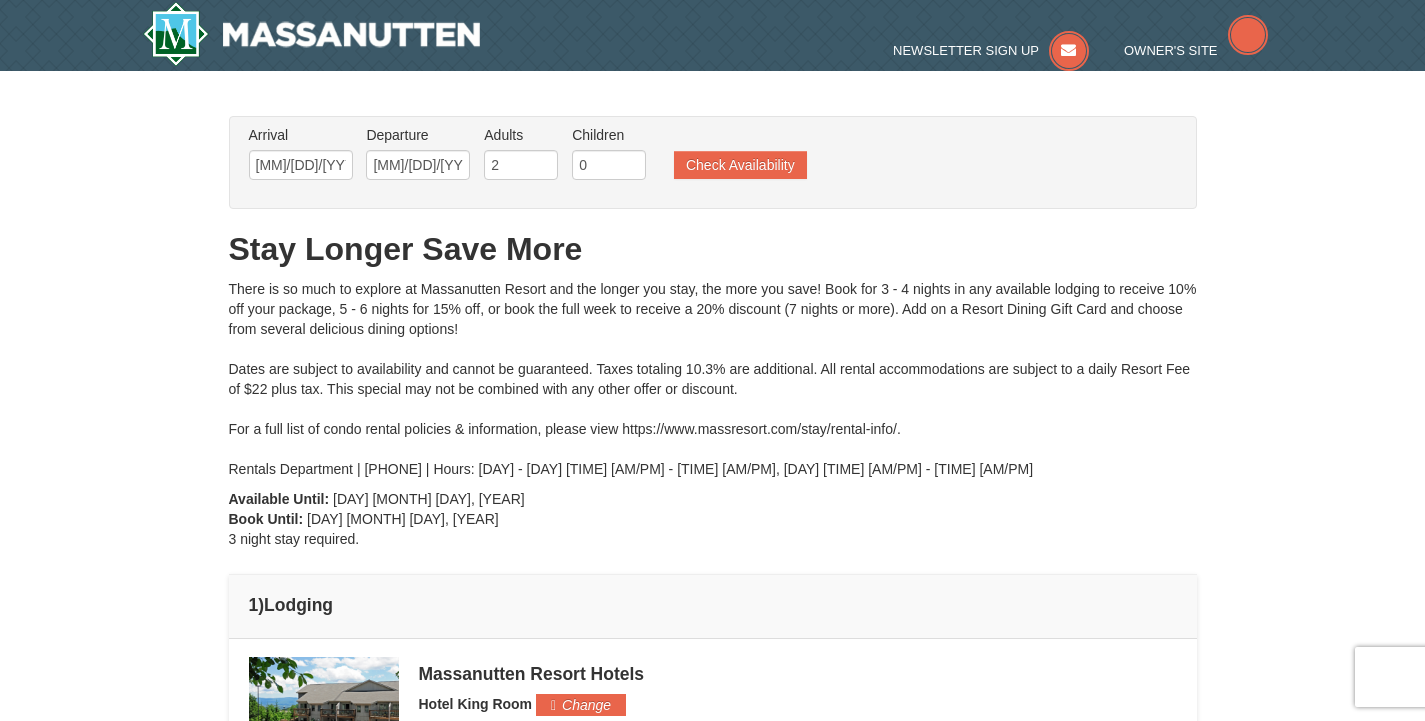 scroll, scrollTop: 0, scrollLeft: 0, axis: both 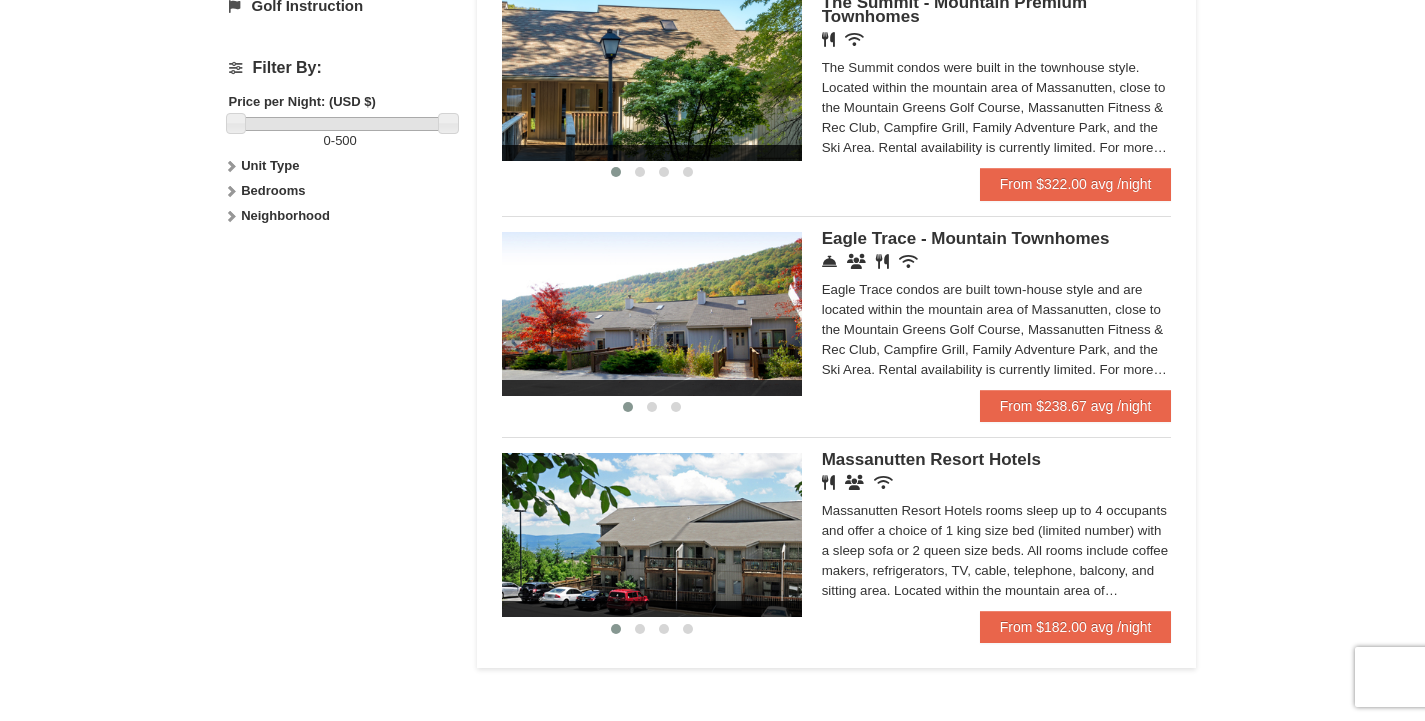 drag, startPoint x: 0, startPoint y: 0, endPoint x: 654, endPoint y: 305, distance: 721.62384 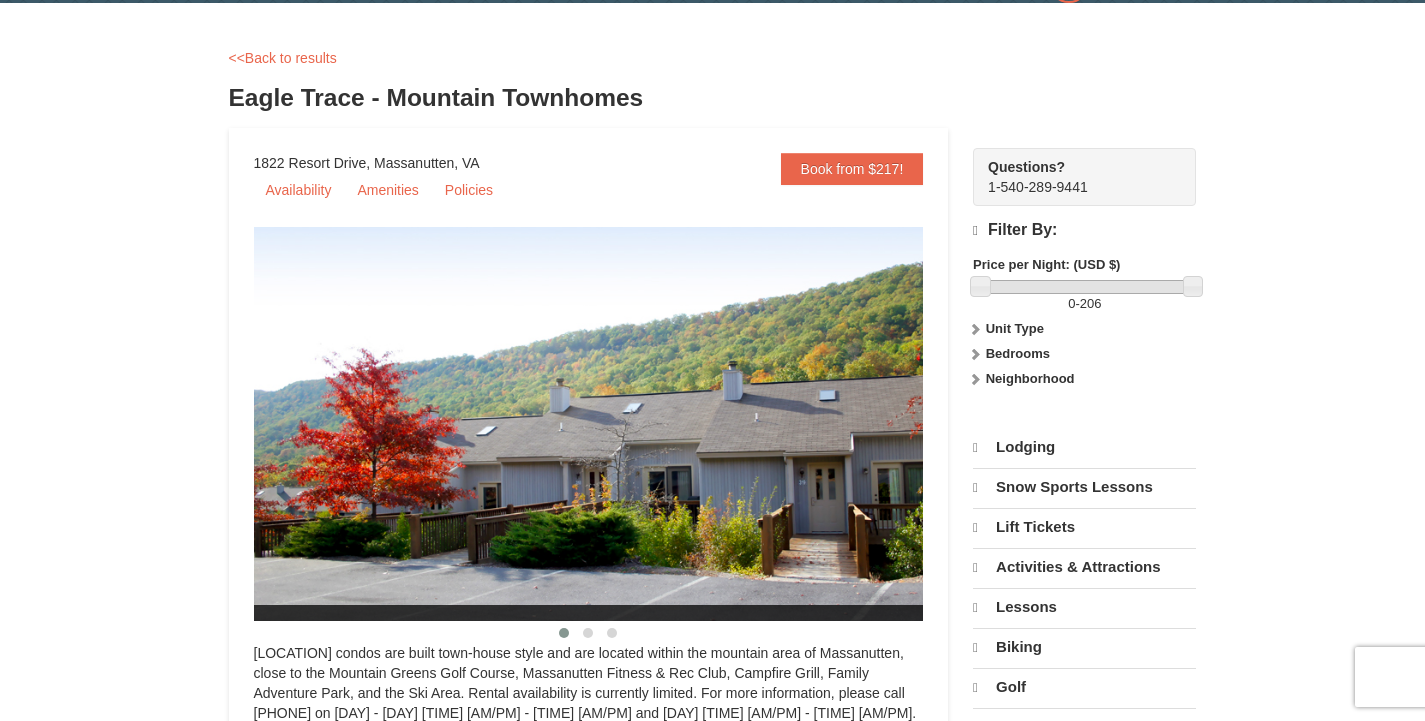 select on "8" 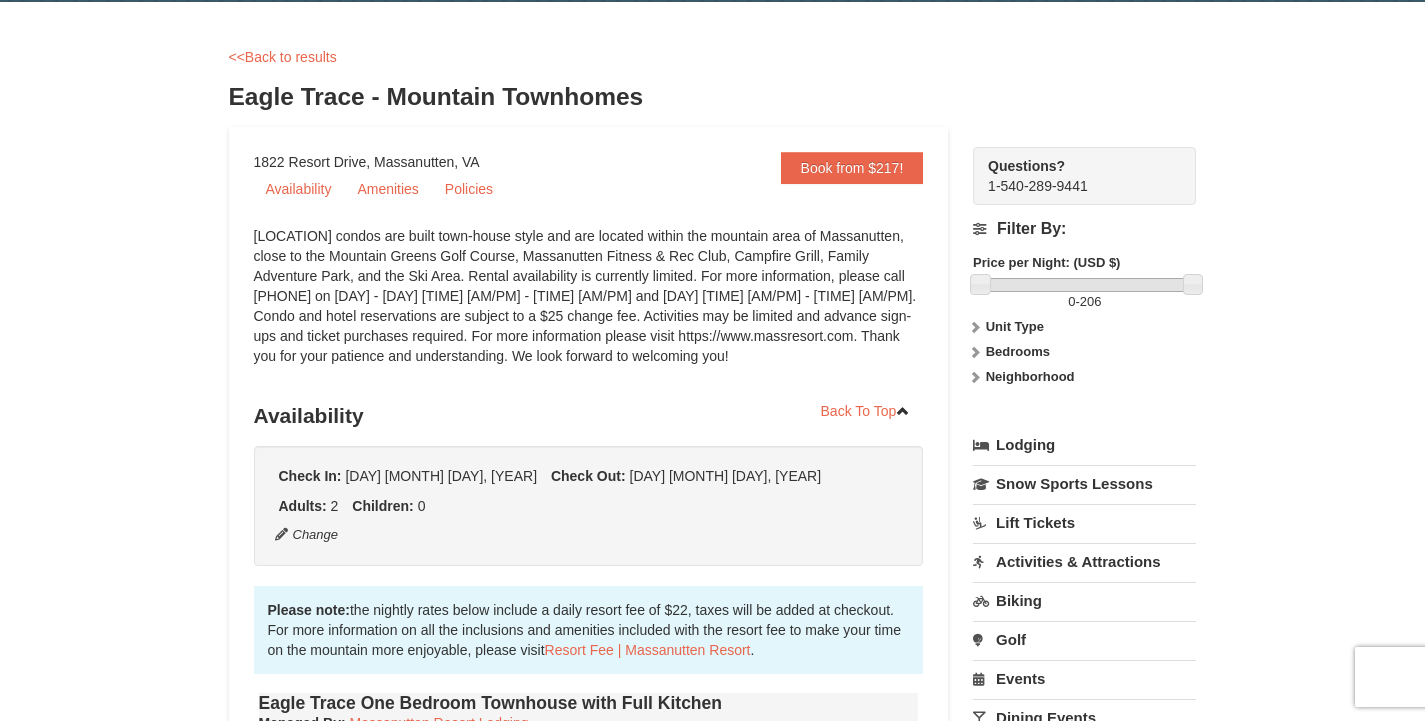 scroll, scrollTop: 71, scrollLeft: 0, axis: vertical 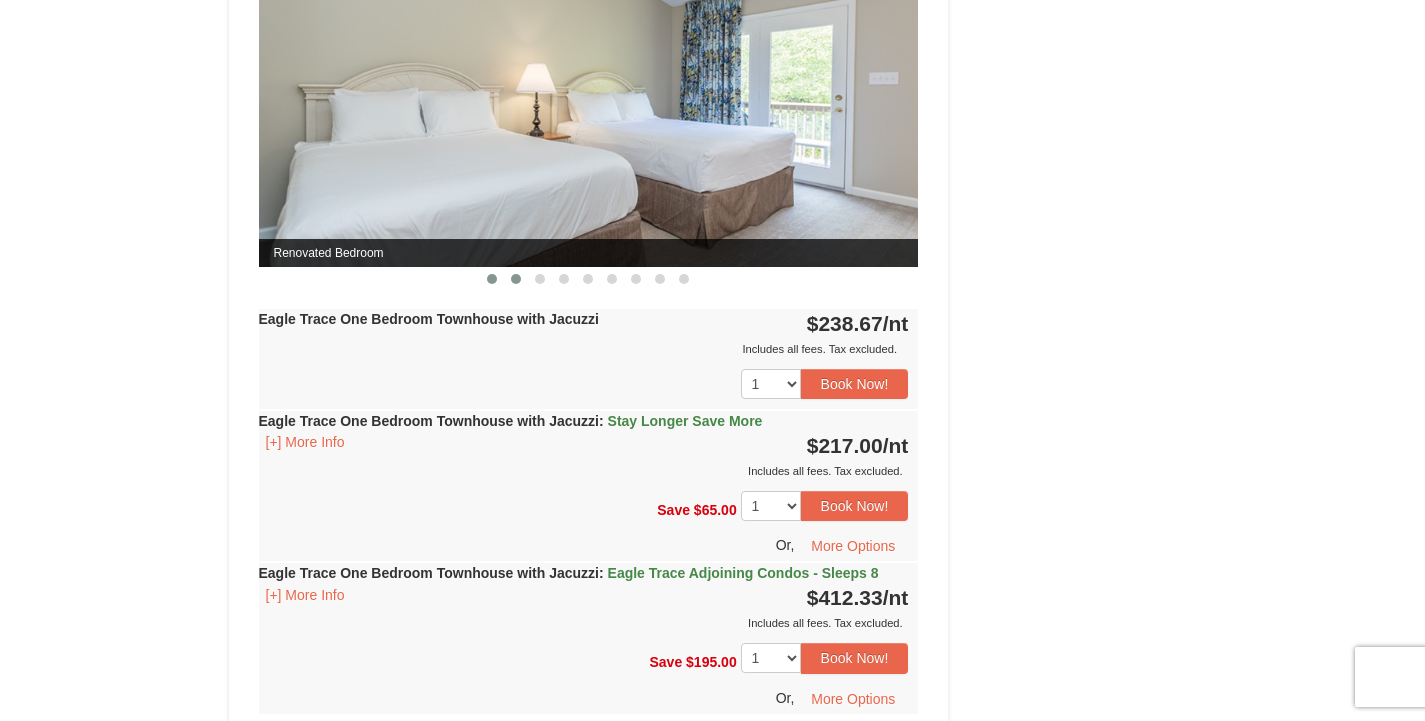 drag, startPoint x: 0, startPoint y: 0, endPoint x: 516, endPoint y: 281, distance: 587.5517 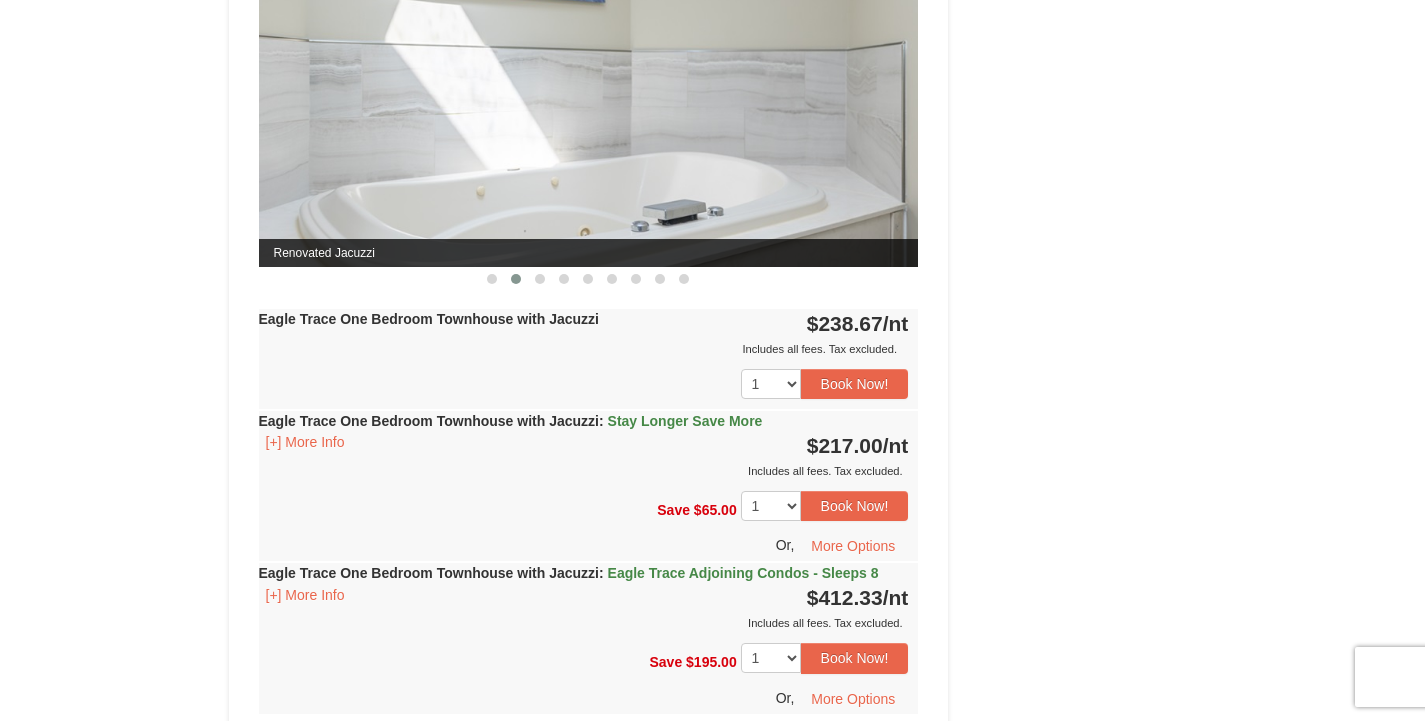 click at bounding box center [540, 279] 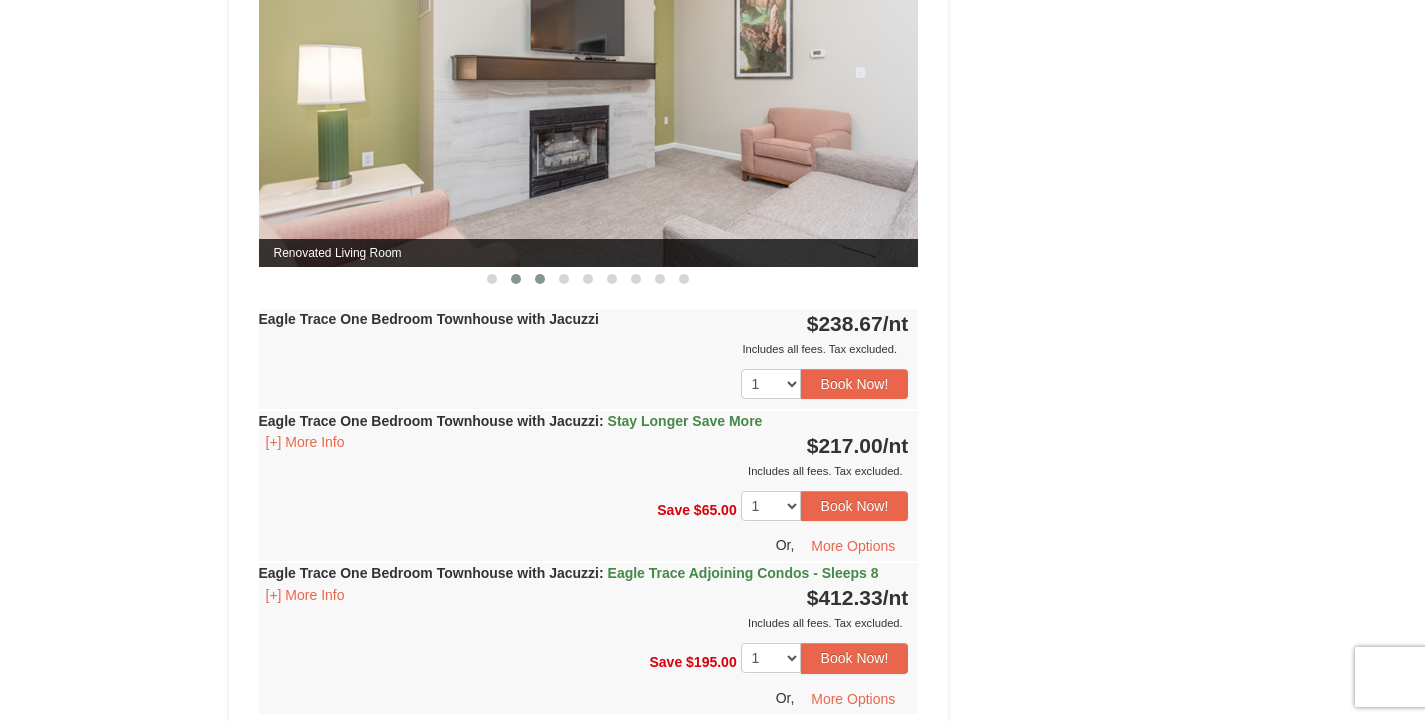 click at bounding box center [564, 279] 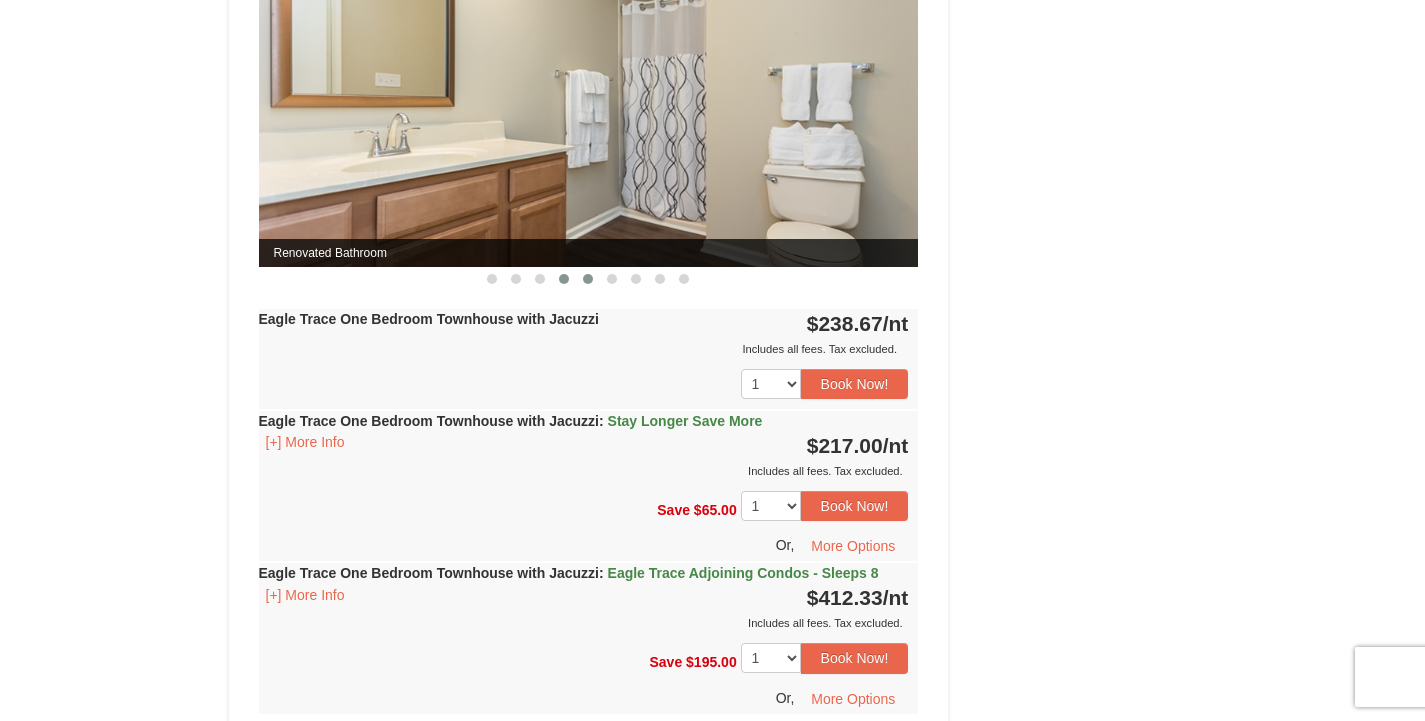 drag, startPoint x: 516, startPoint y: 281, endPoint x: 589, endPoint y: 281, distance: 73 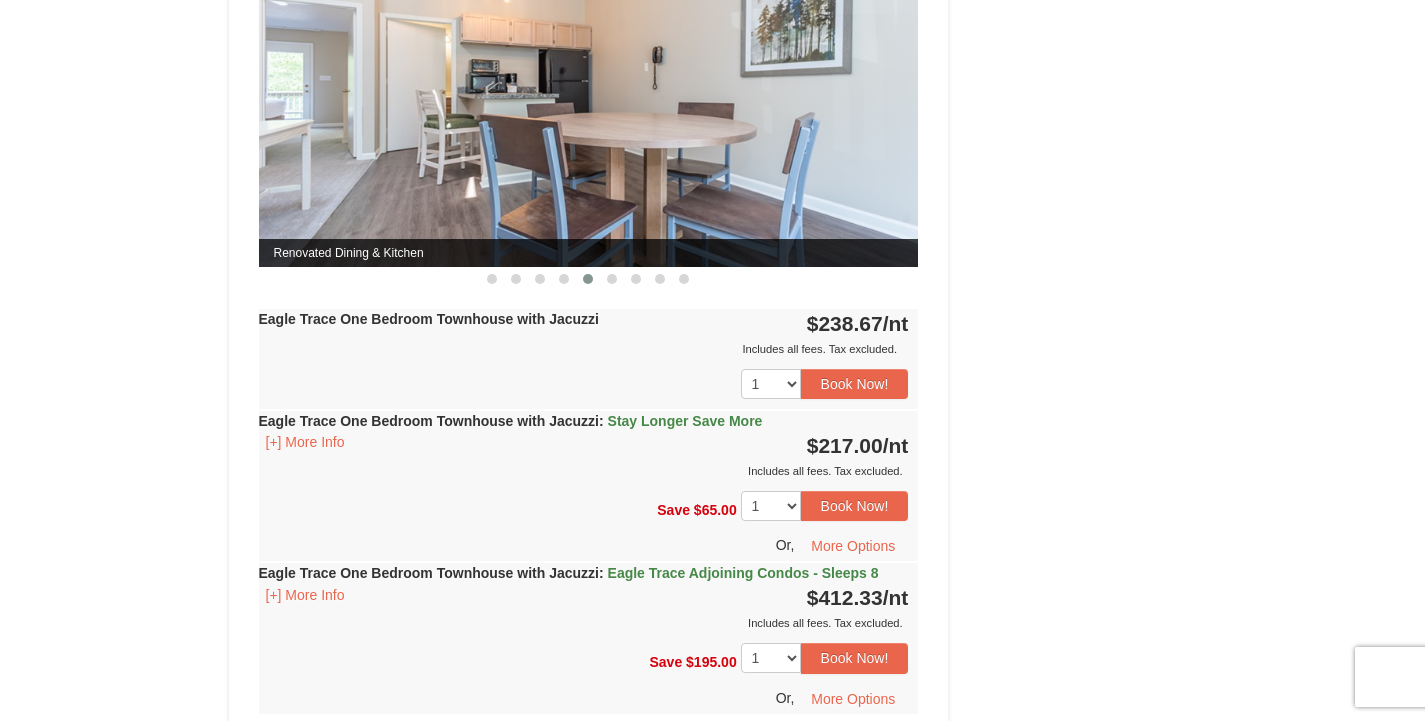 click at bounding box center (612, 279) 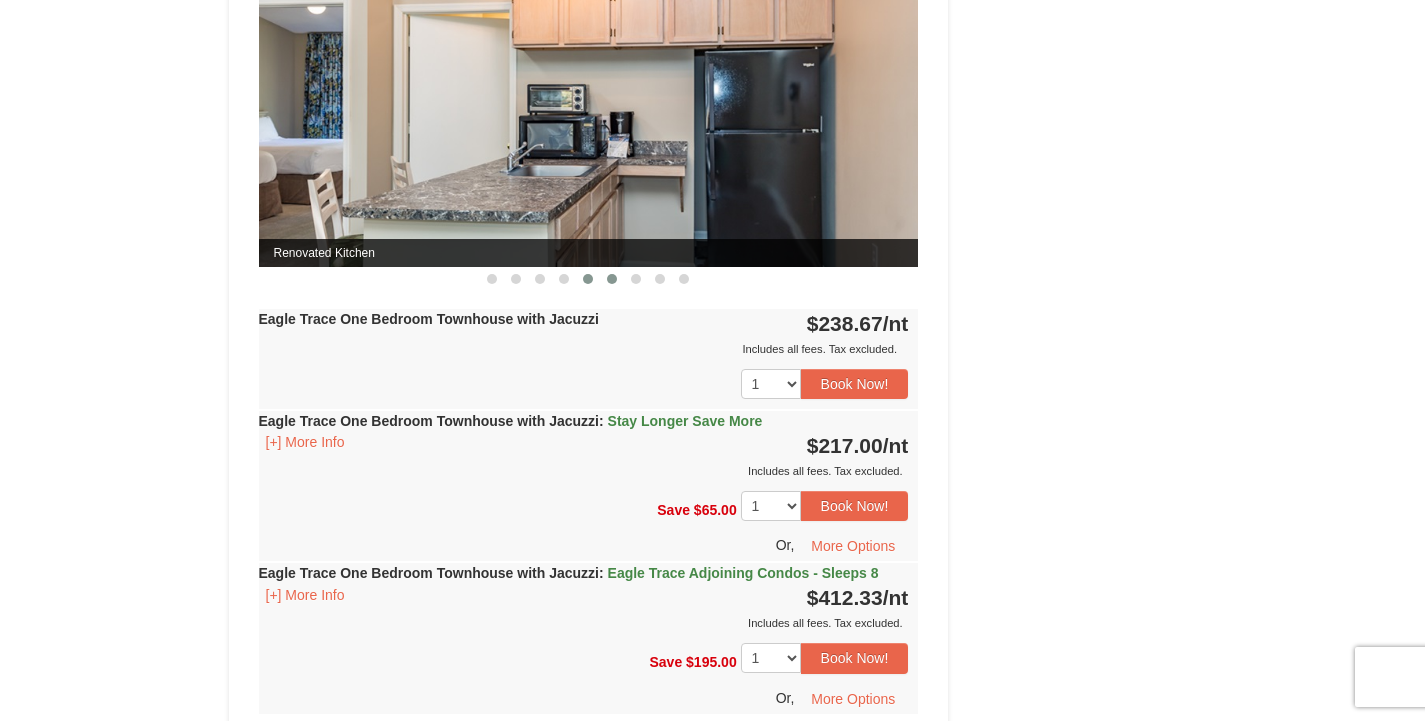 click at bounding box center (636, 279) 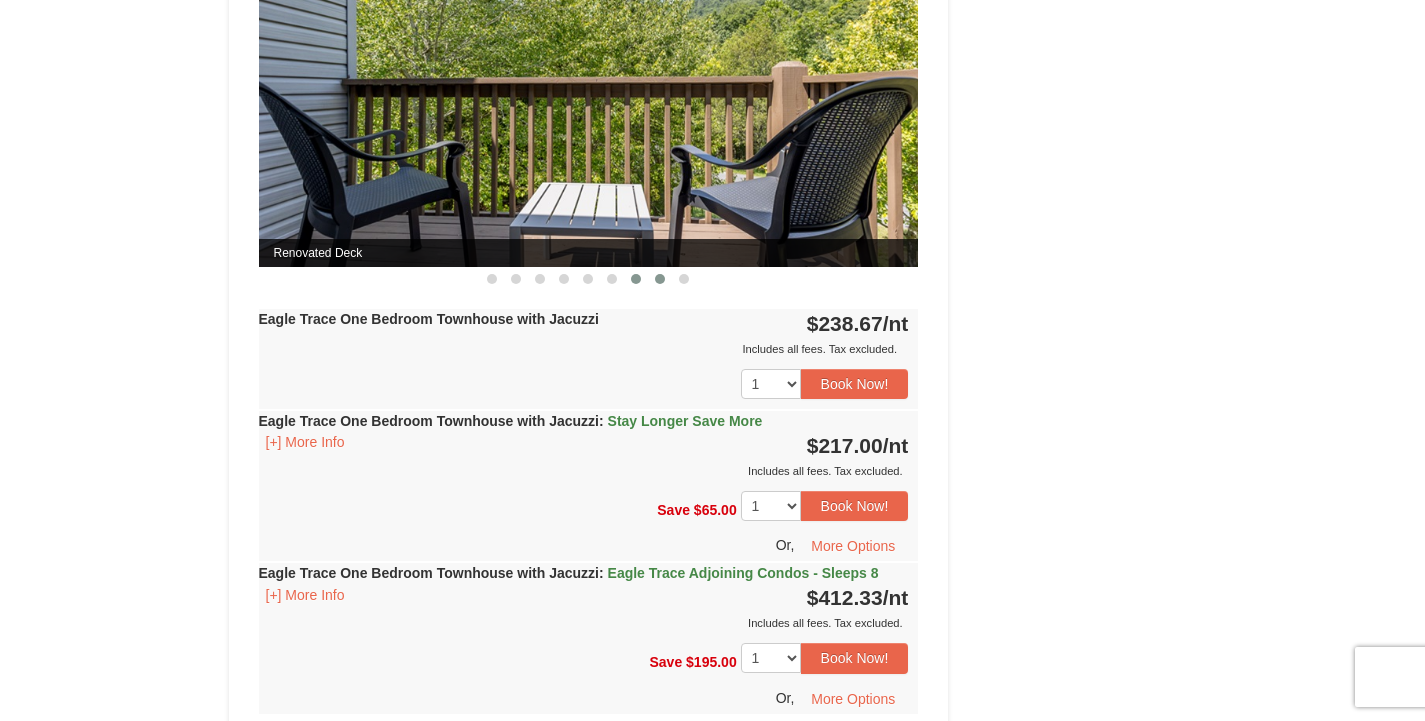 drag, startPoint x: 589, startPoint y: 281, endPoint x: 661, endPoint y: 277, distance: 72.11102 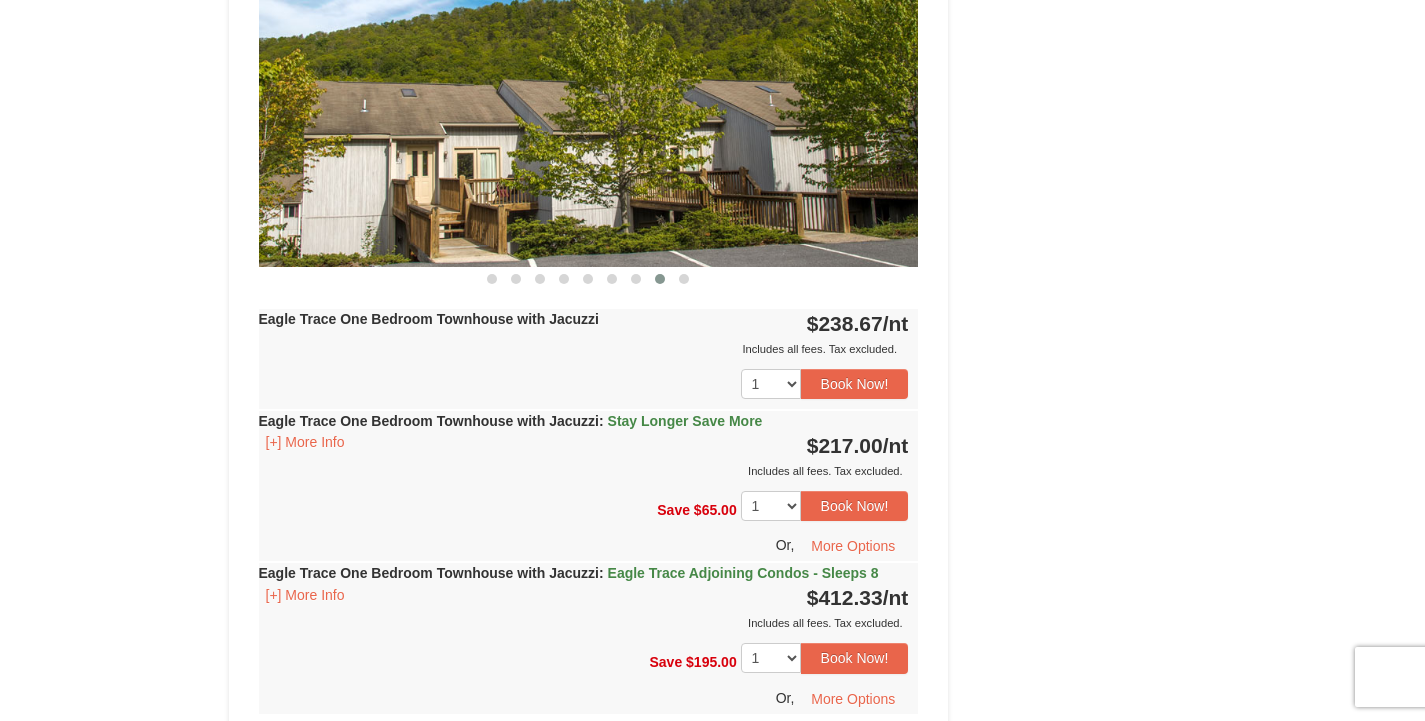 click at bounding box center (684, 279) 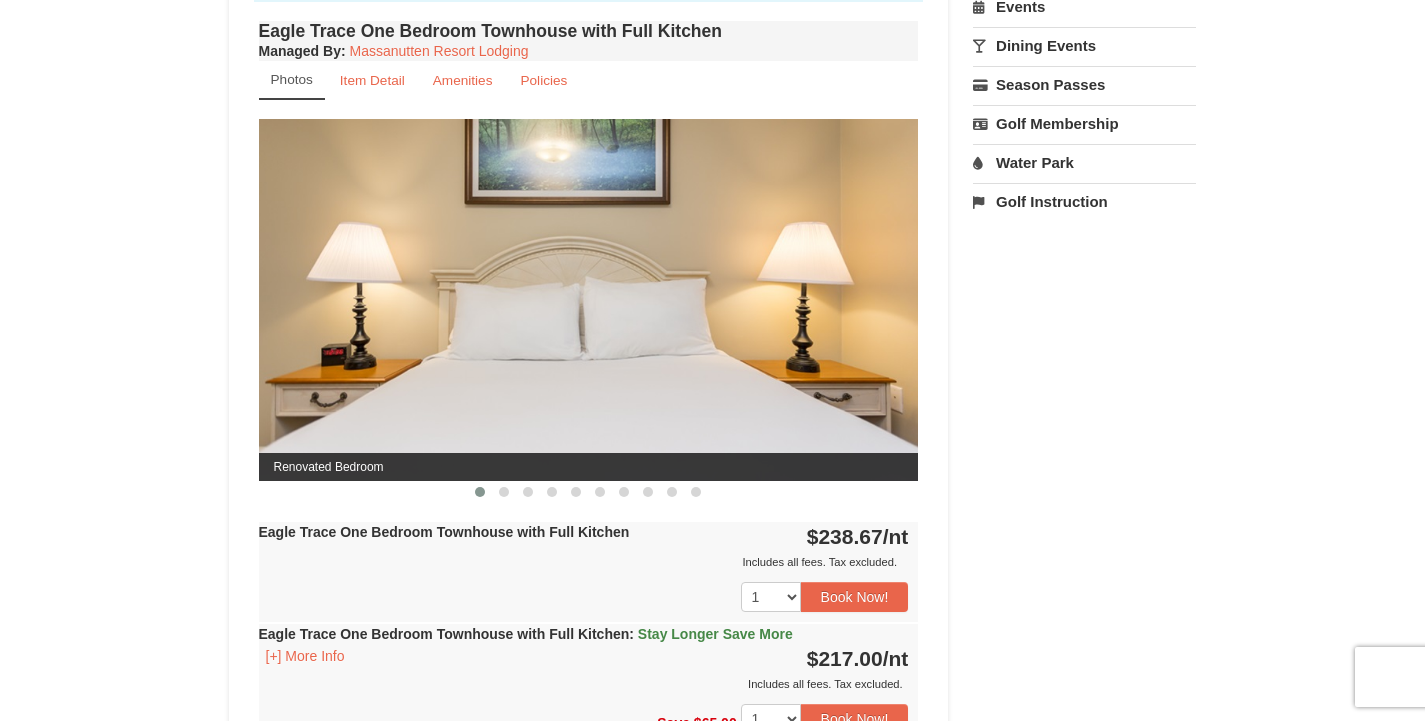 scroll, scrollTop: 0, scrollLeft: 0, axis: both 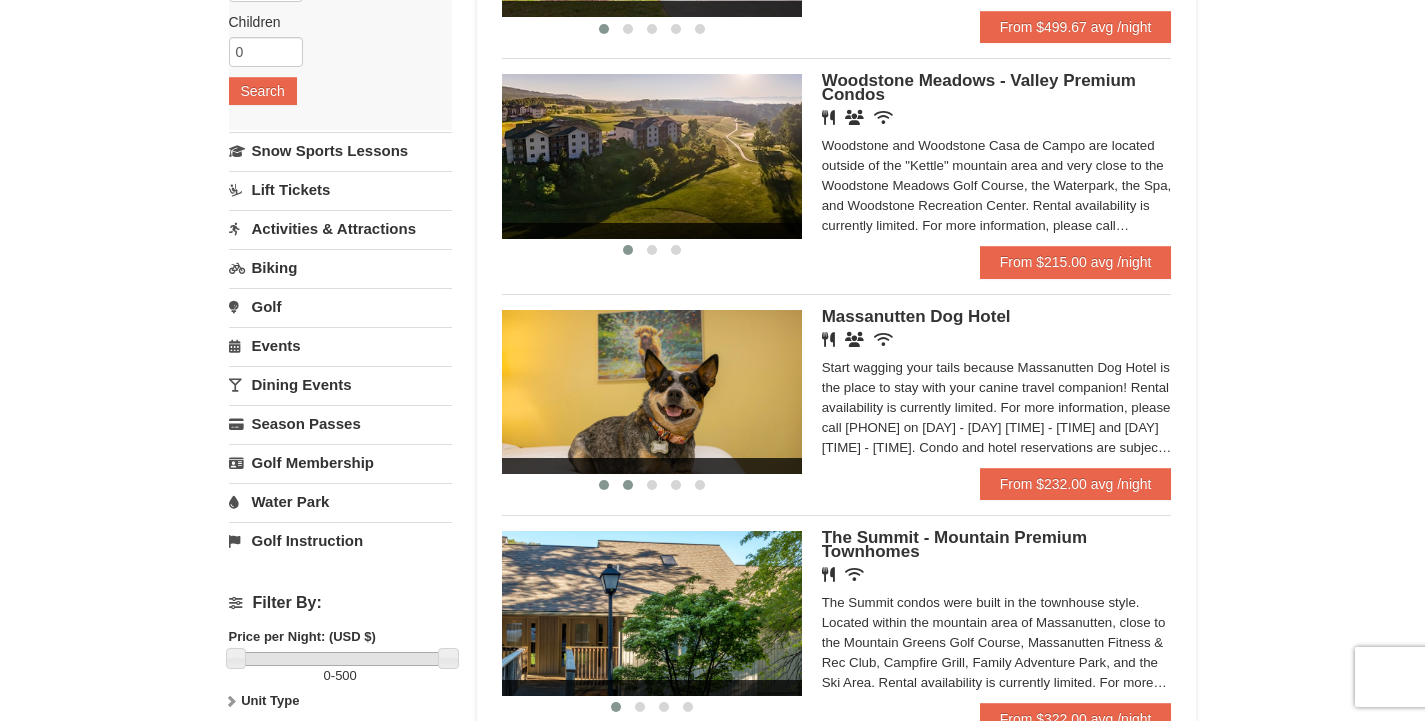 click at bounding box center [628, 485] 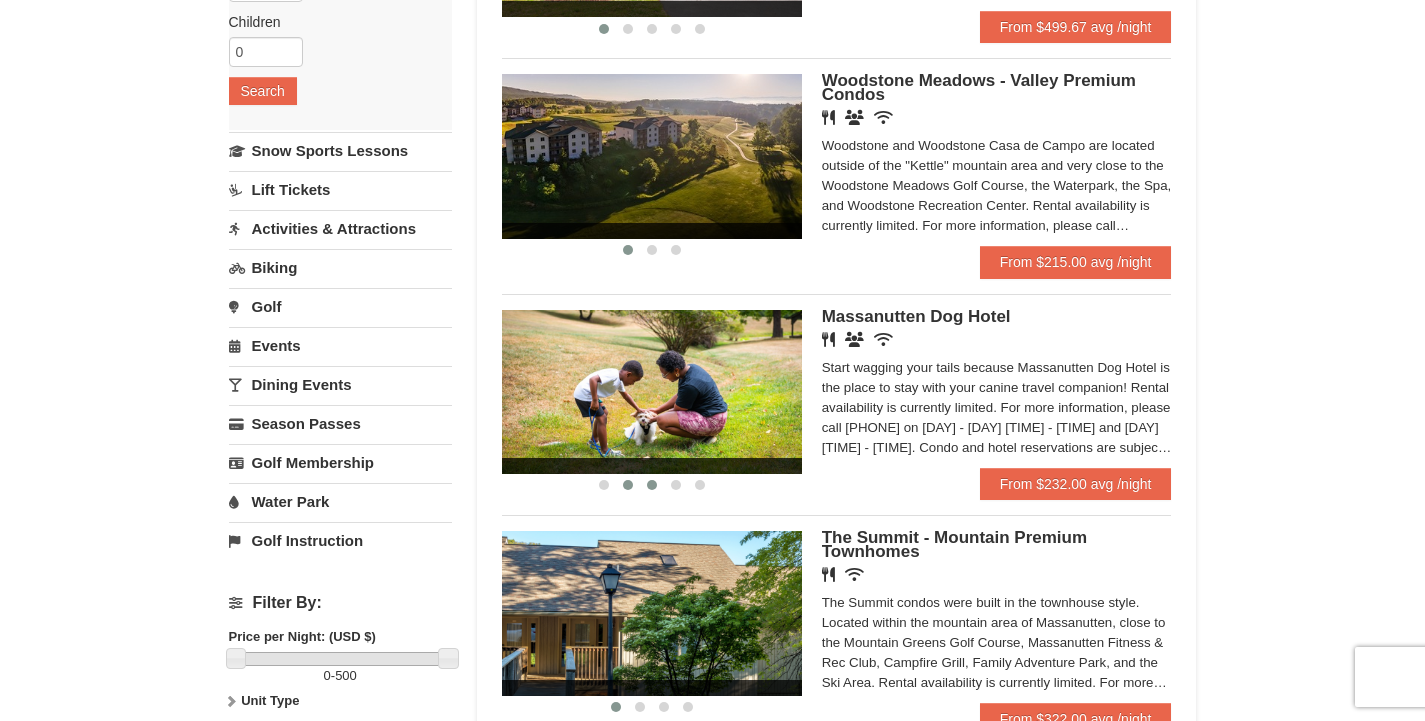click at bounding box center [652, 485] 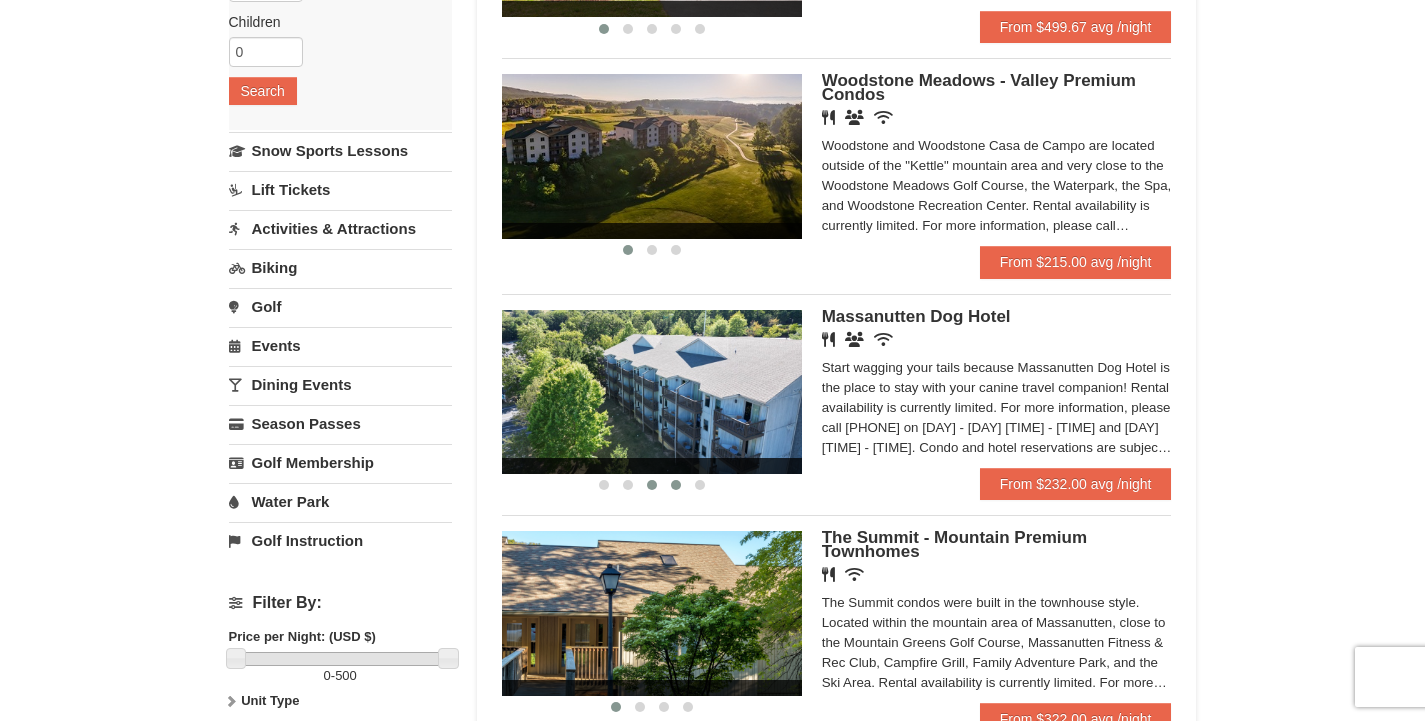 click at bounding box center [676, 485] 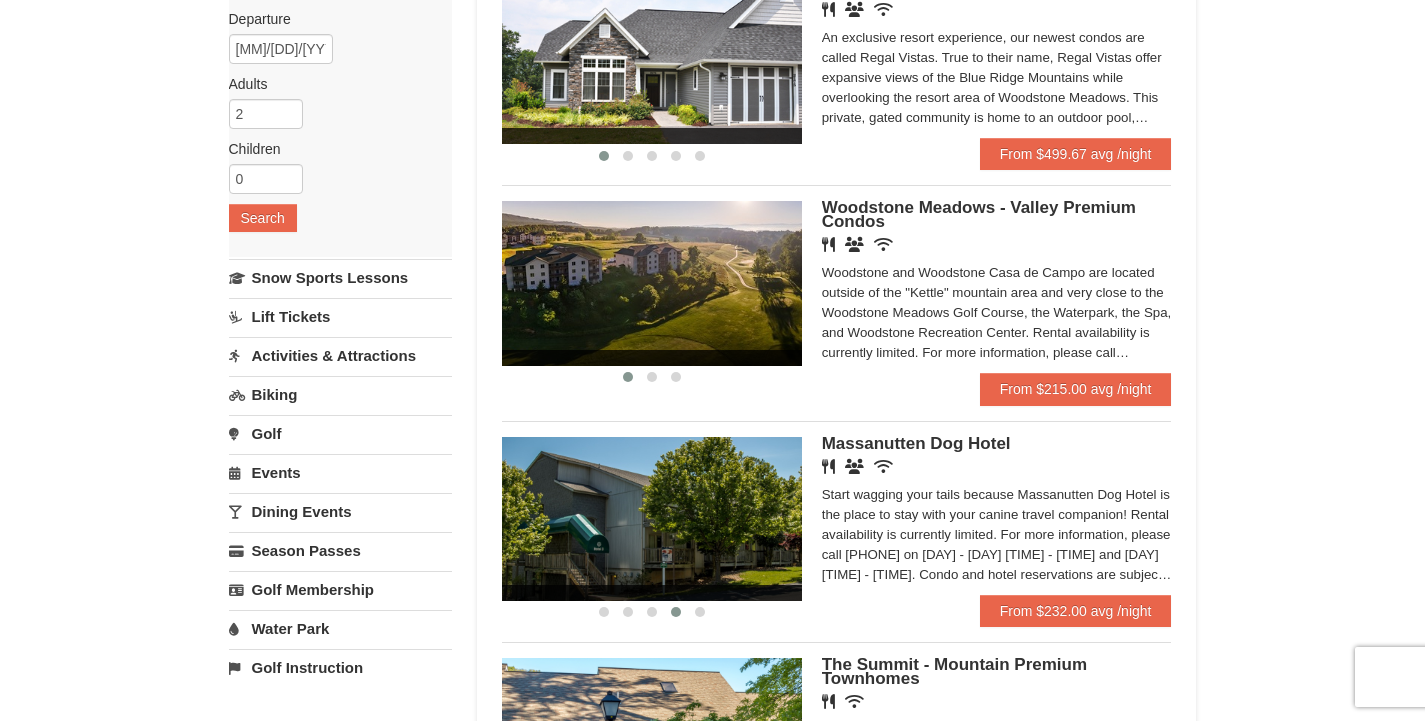 scroll, scrollTop: 235, scrollLeft: 0, axis: vertical 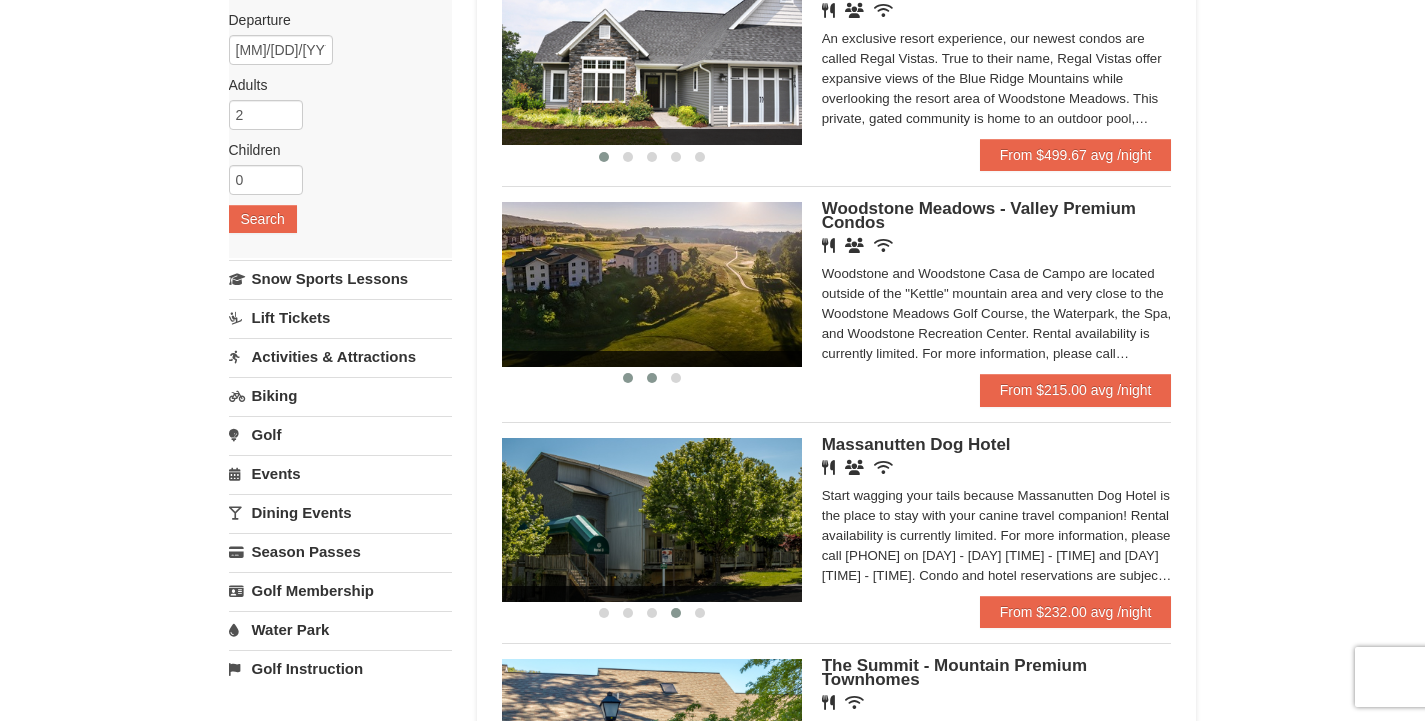 click at bounding box center [652, 378] 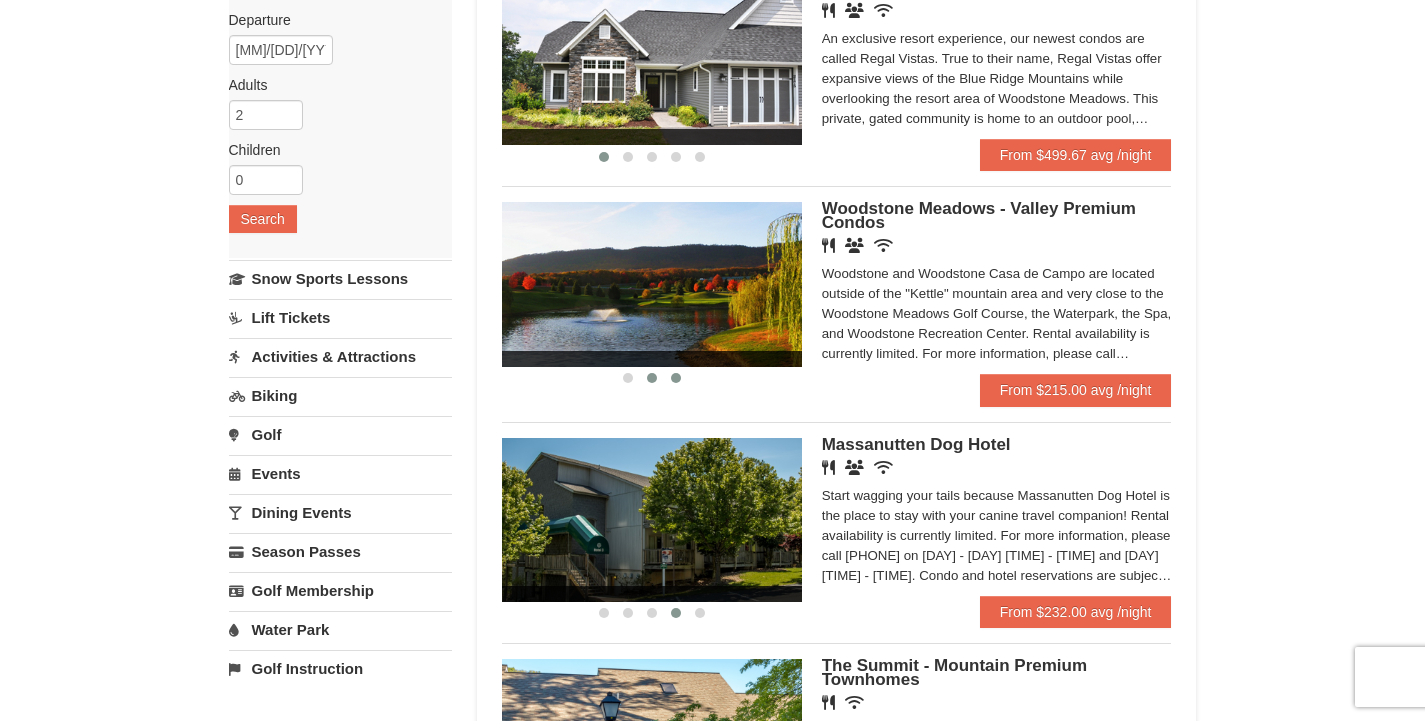 click at bounding box center [676, 378] 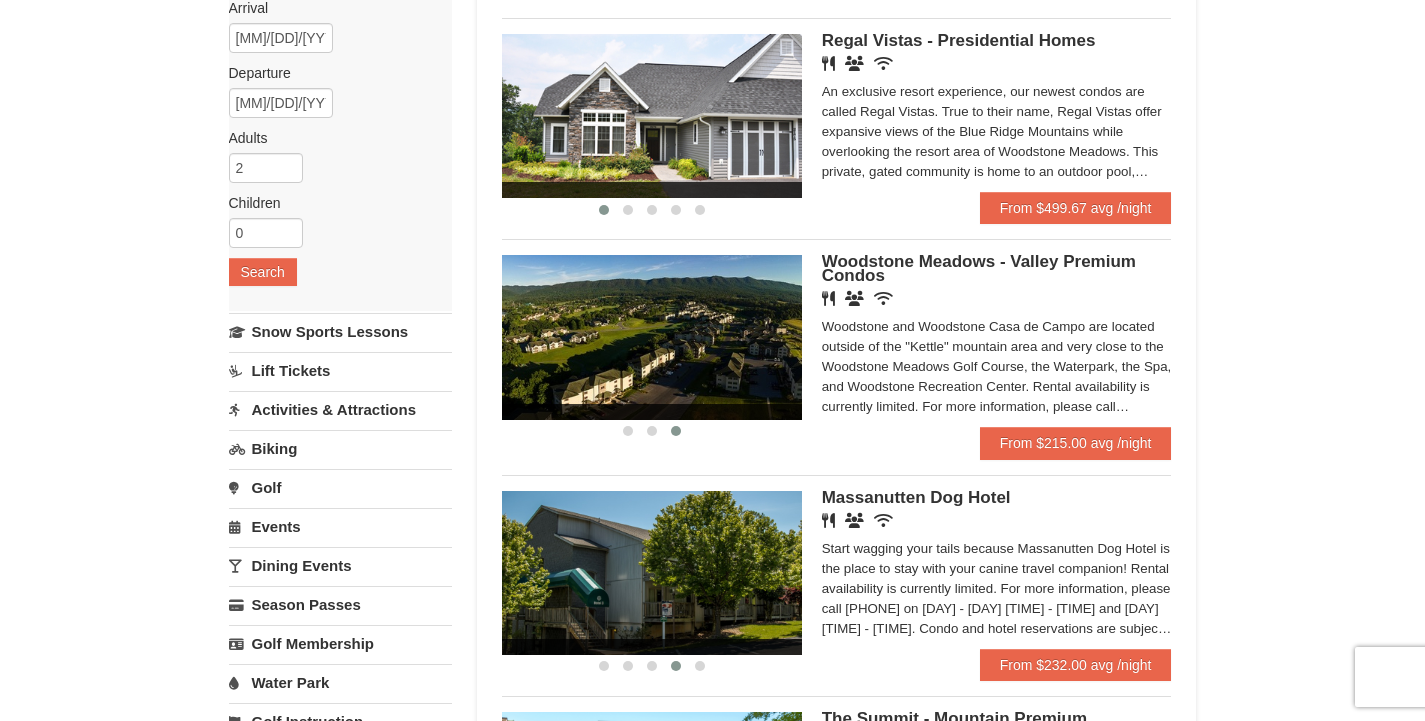 scroll, scrollTop: 180, scrollLeft: 0, axis: vertical 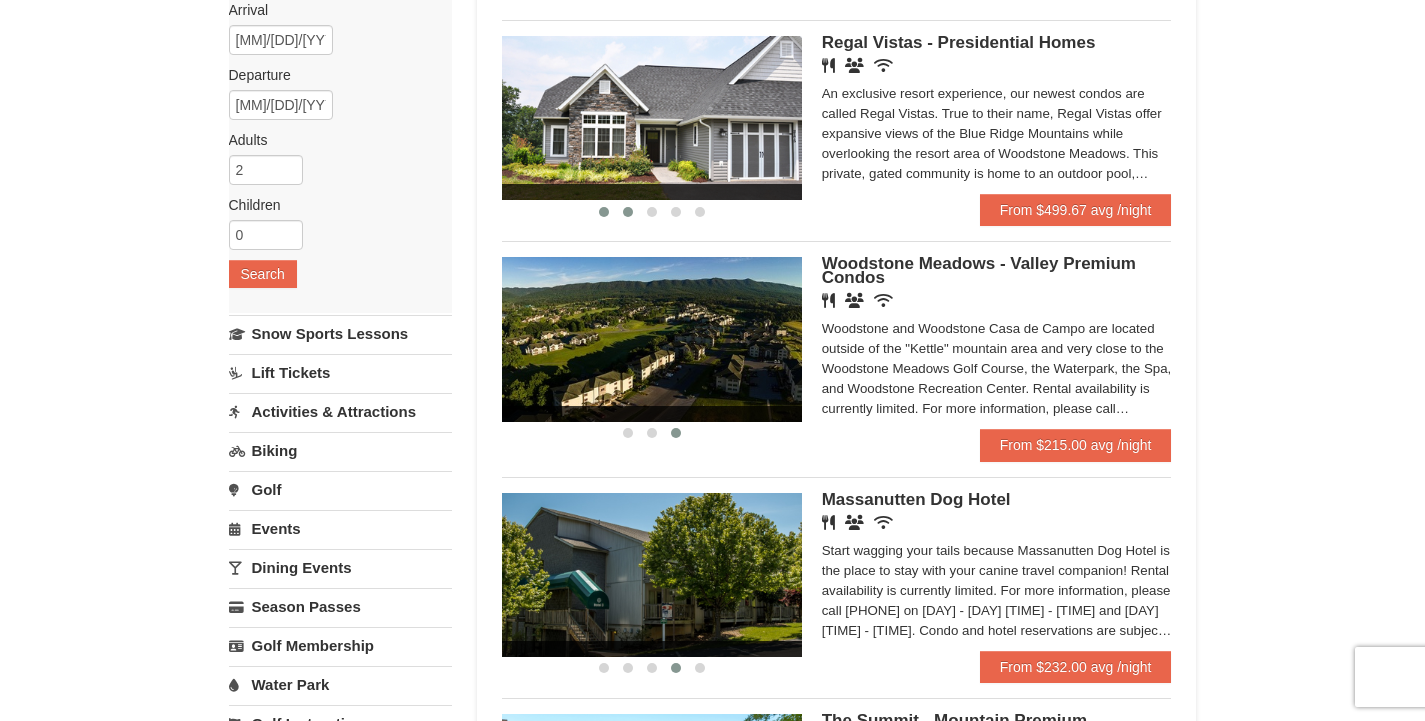 click at bounding box center (628, 212) 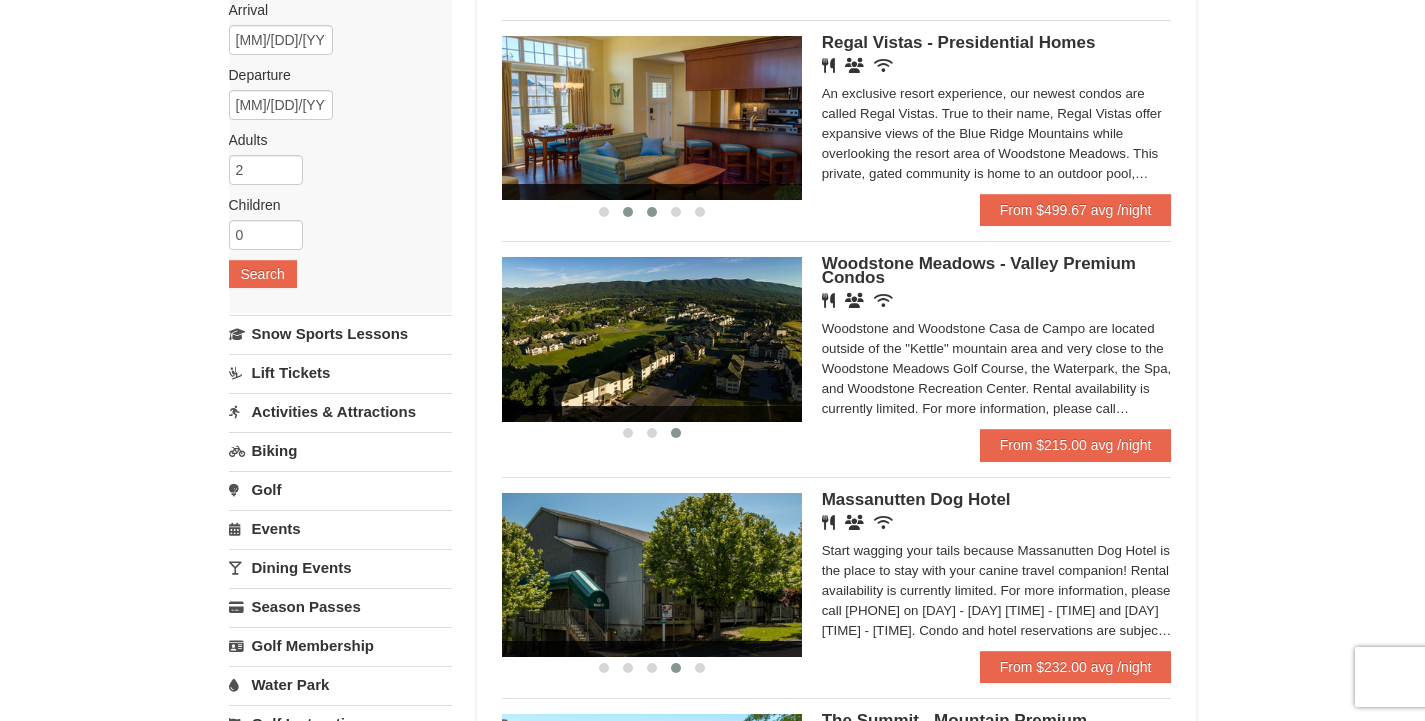 click at bounding box center (652, 212) 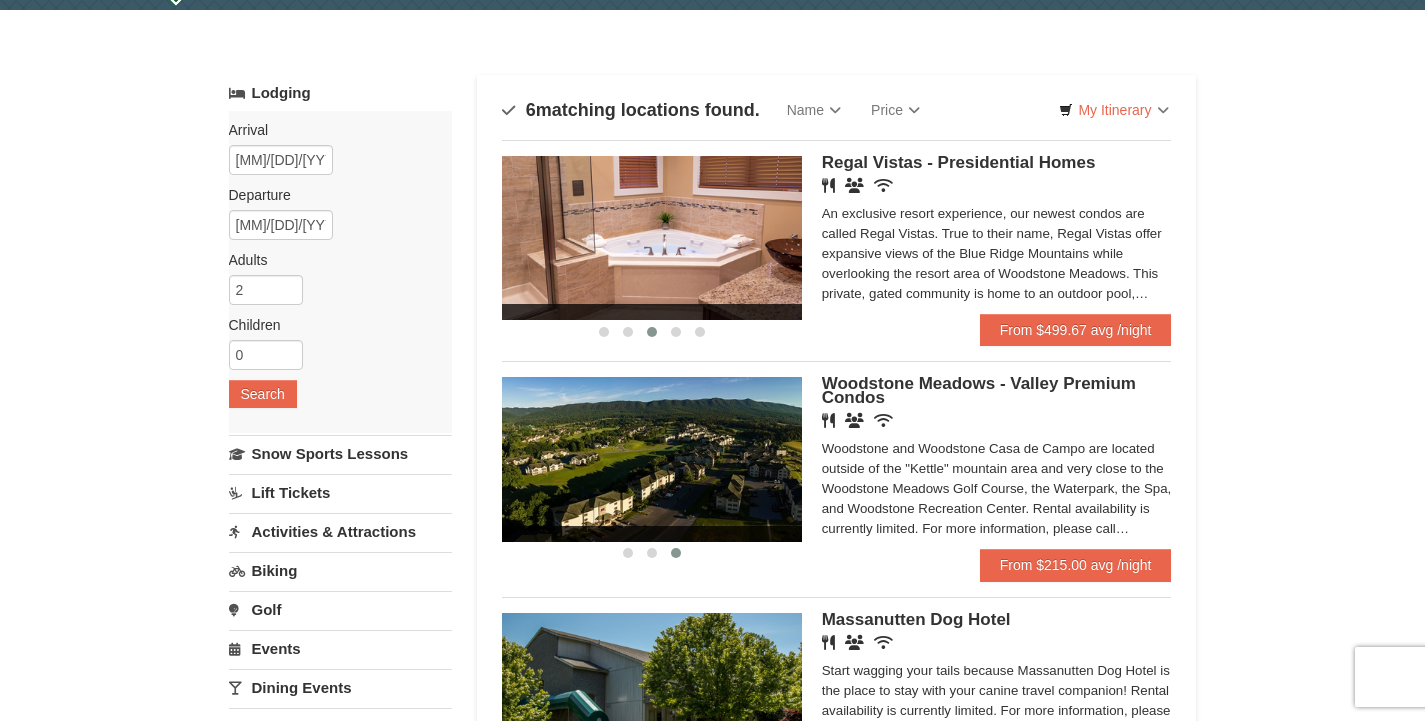 scroll, scrollTop: 47, scrollLeft: 0, axis: vertical 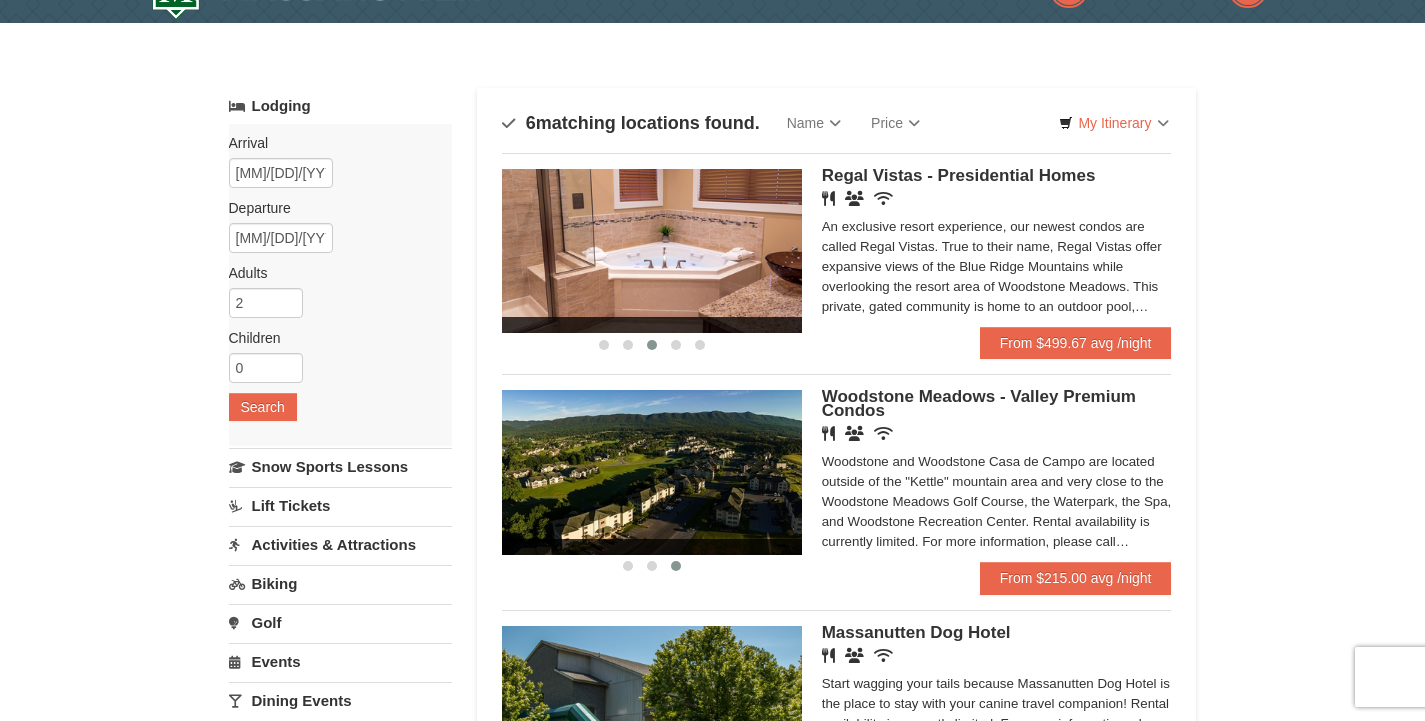click on "Regal Vistas - Presidential Homes" at bounding box center [959, 175] 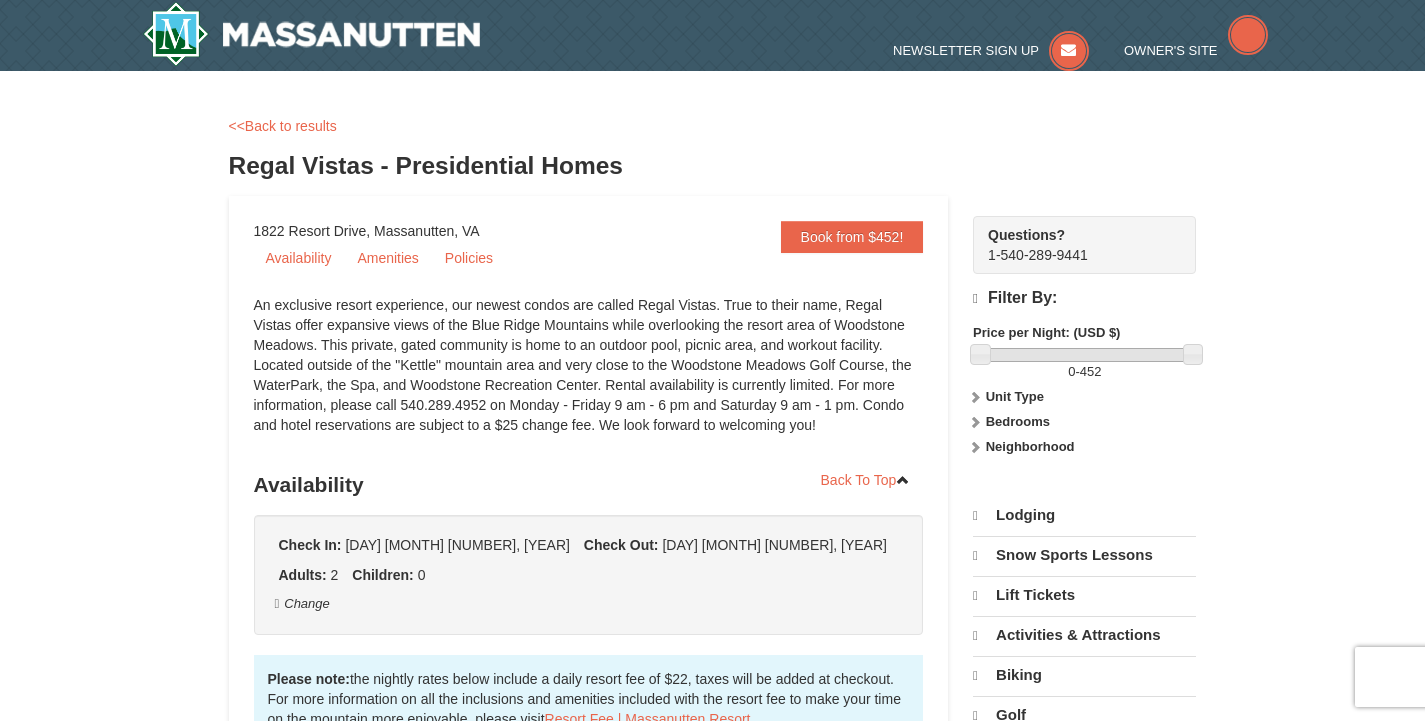 scroll, scrollTop: 0, scrollLeft: 0, axis: both 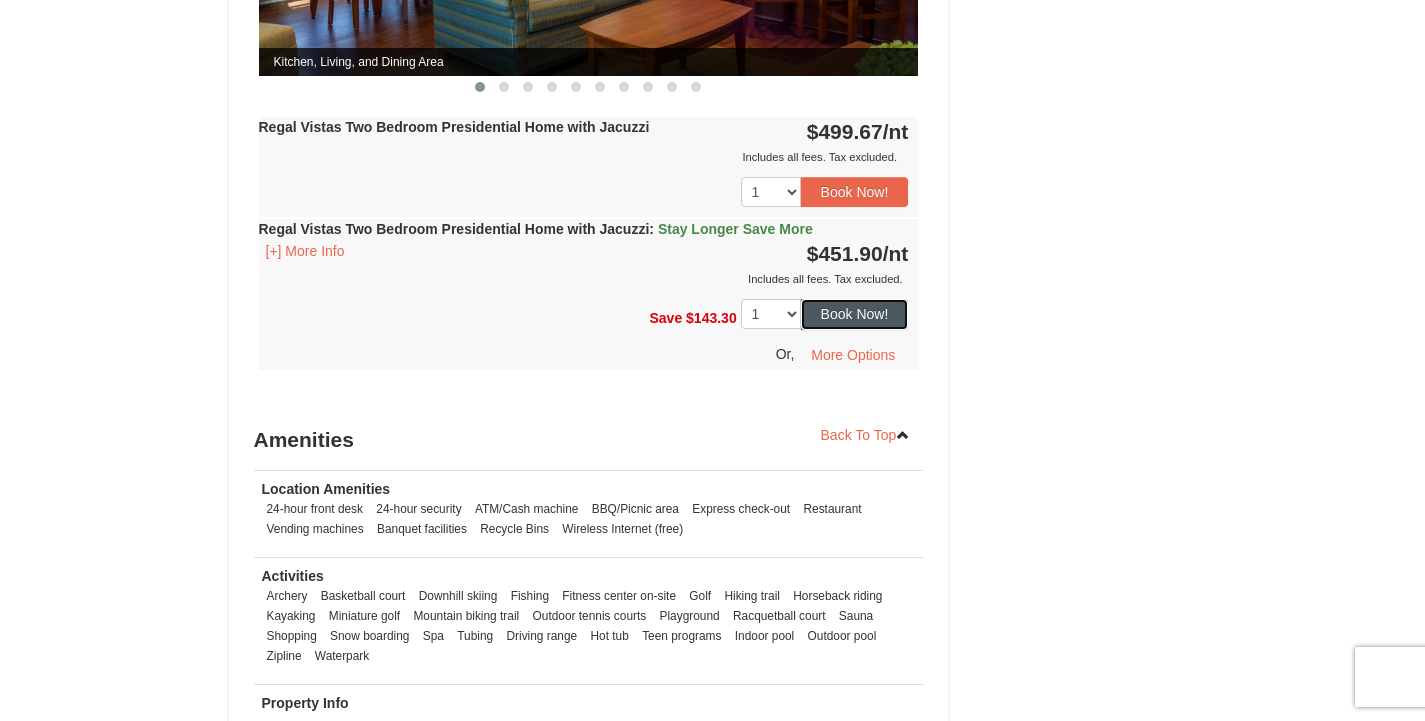 click on "Book Now!" at bounding box center [855, 314] 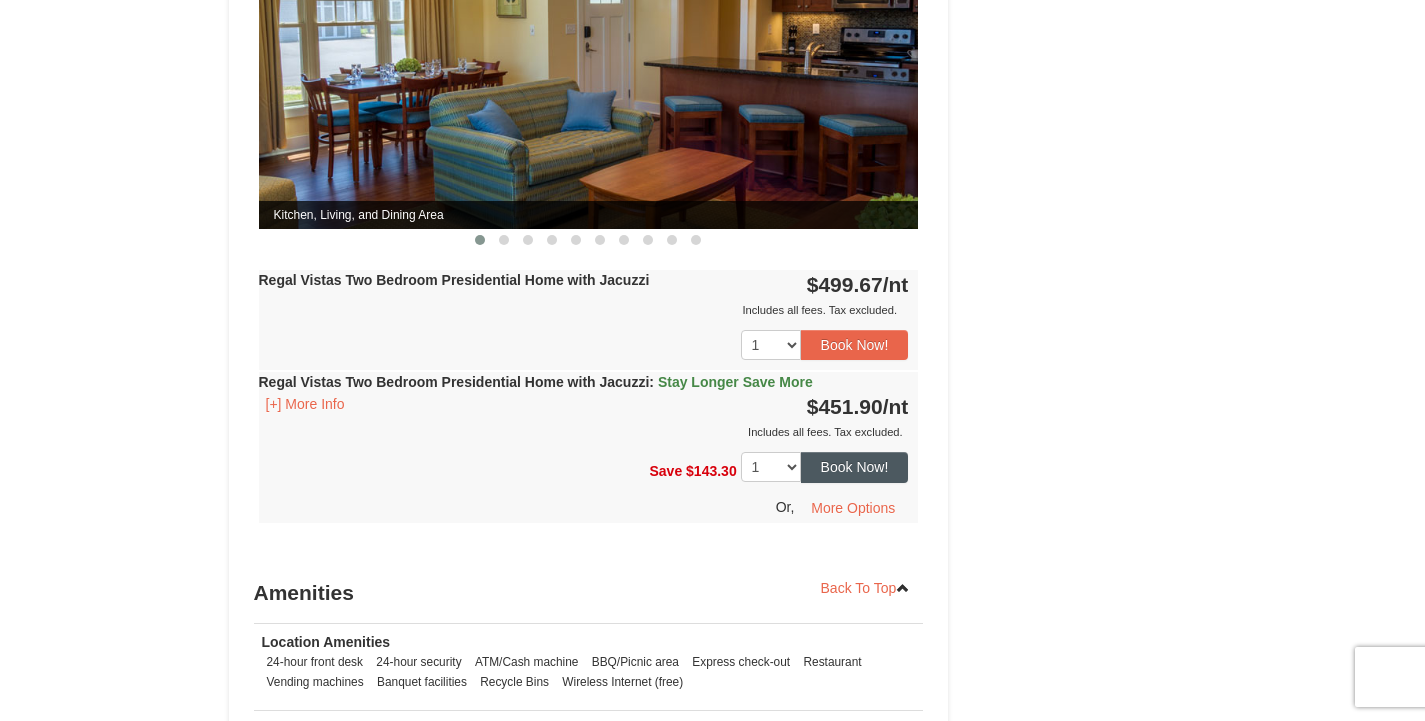 click on "Regal Vistas Two Bedroom Presidential Home with Jacuzzi
Managed By :   Massanutten Resort Lodging
Photos
Item Detail
Amenities
Policies
Regal Vistas - Presidential Homes
Details  >>
1" at bounding box center [589, 163] 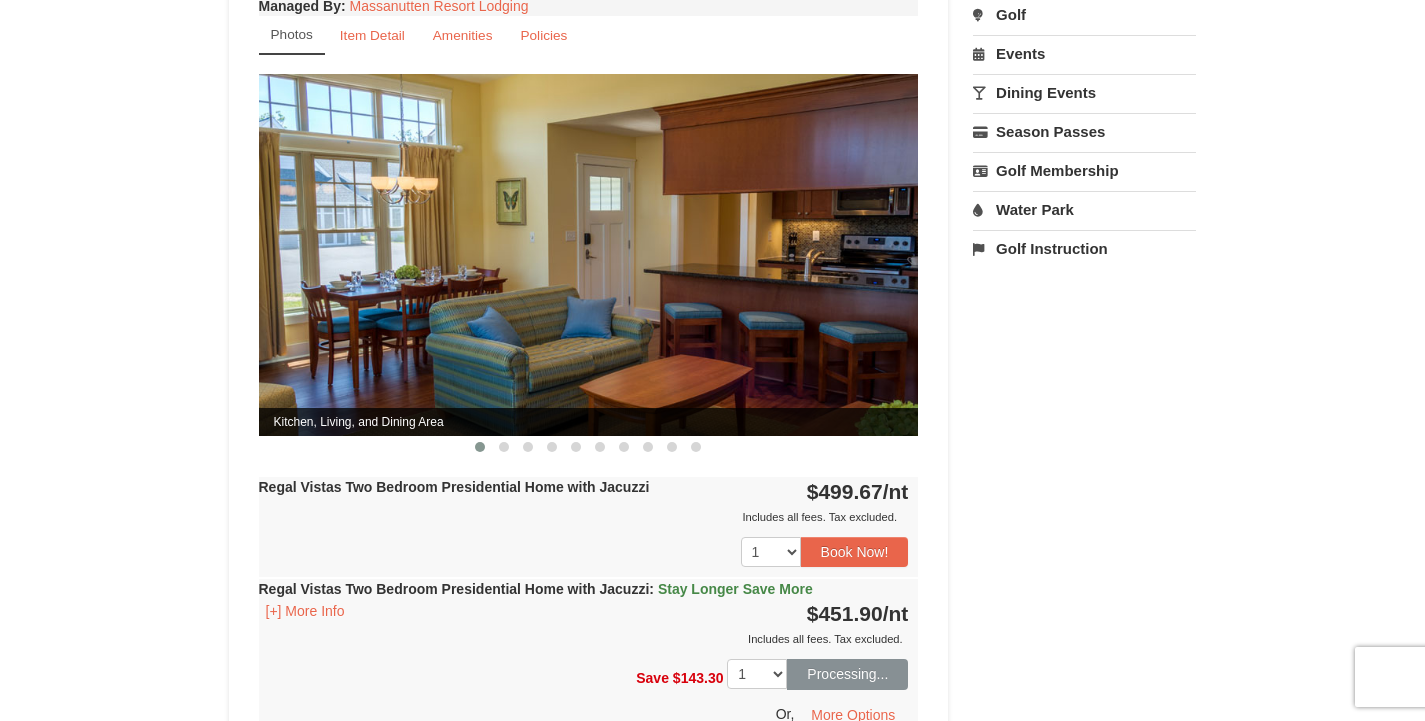 click at bounding box center [589, 254] 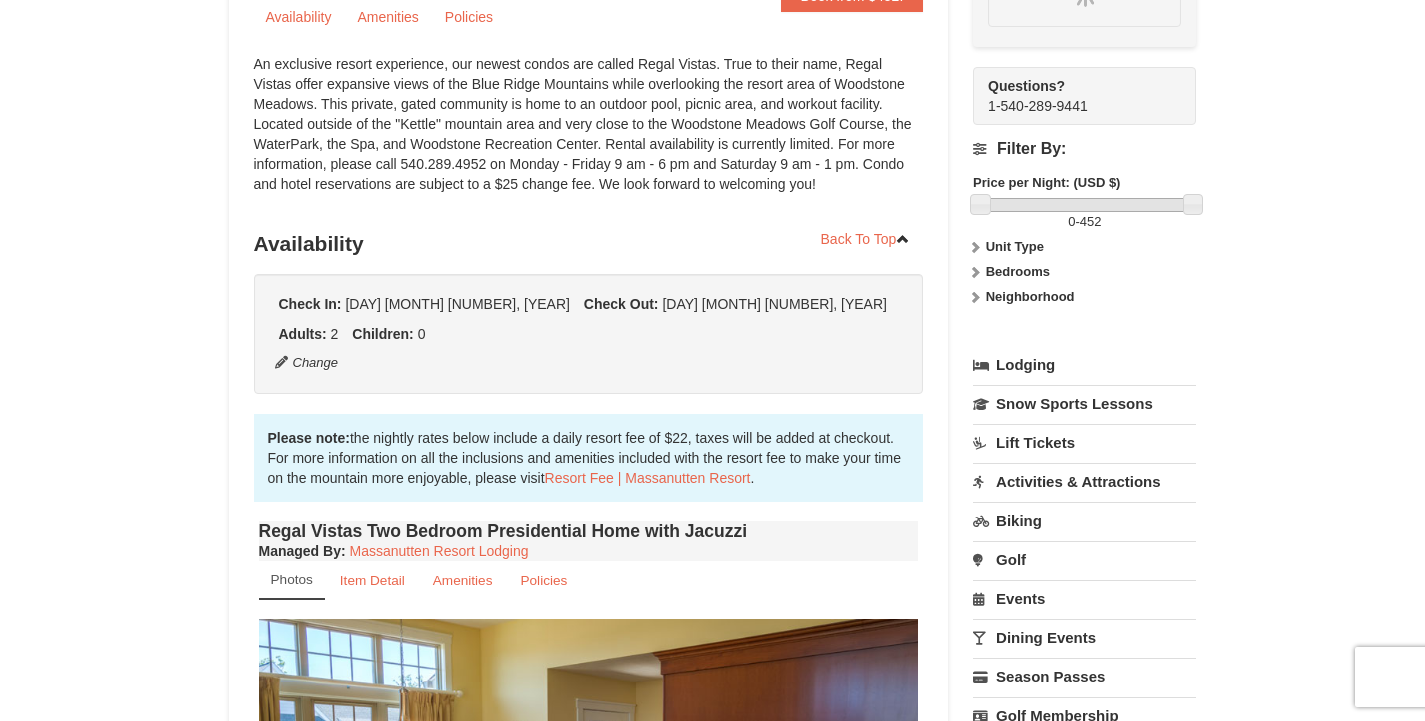 scroll, scrollTop: 195, scrollLeft: 0, axis: vertical 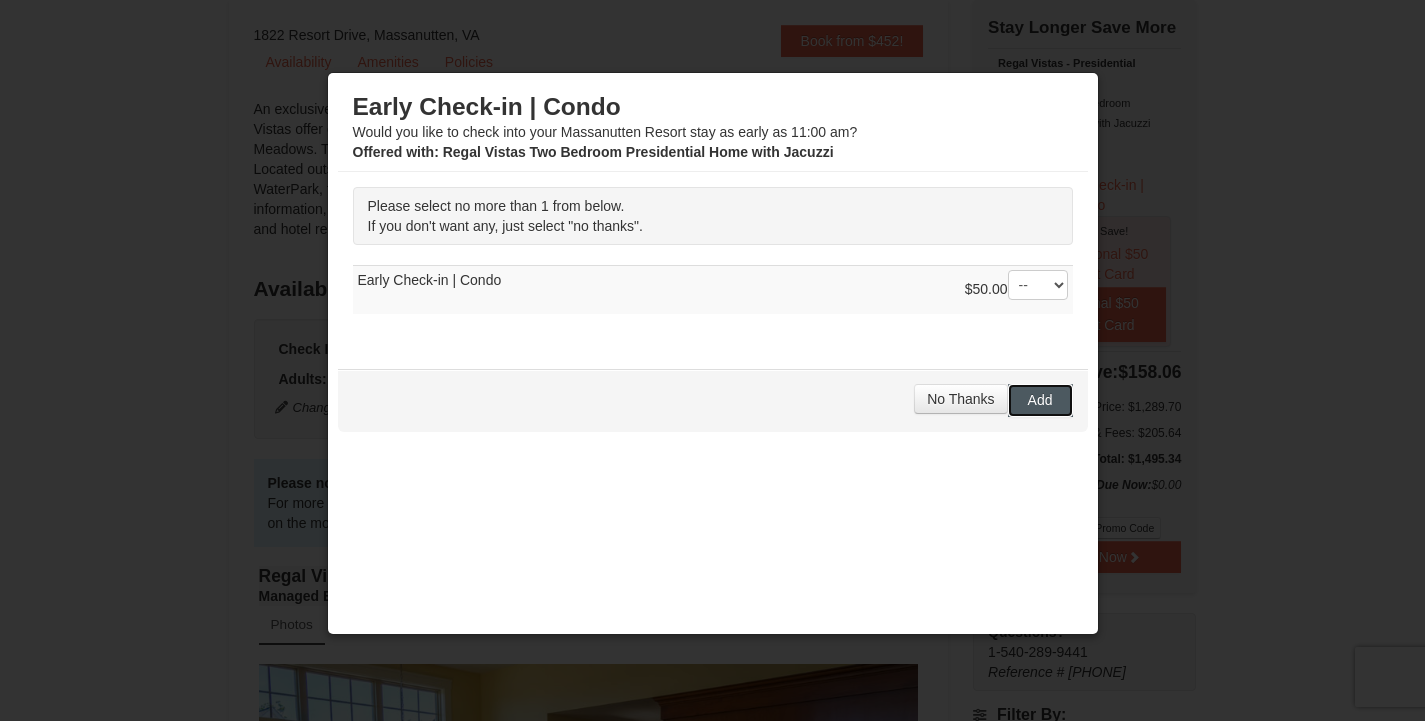 click on "Add" at bounding box center (1040, 400) 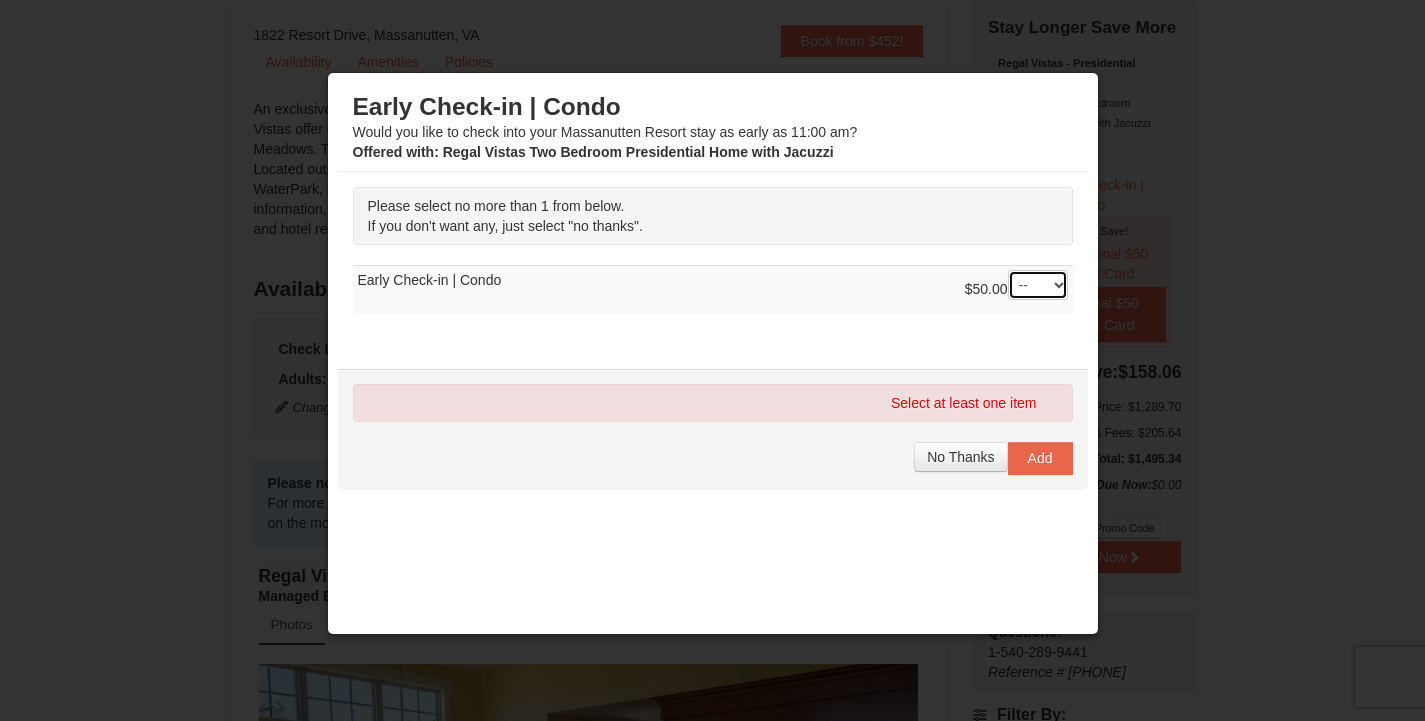 click on "--
01" at bounding box center (1038, 285) 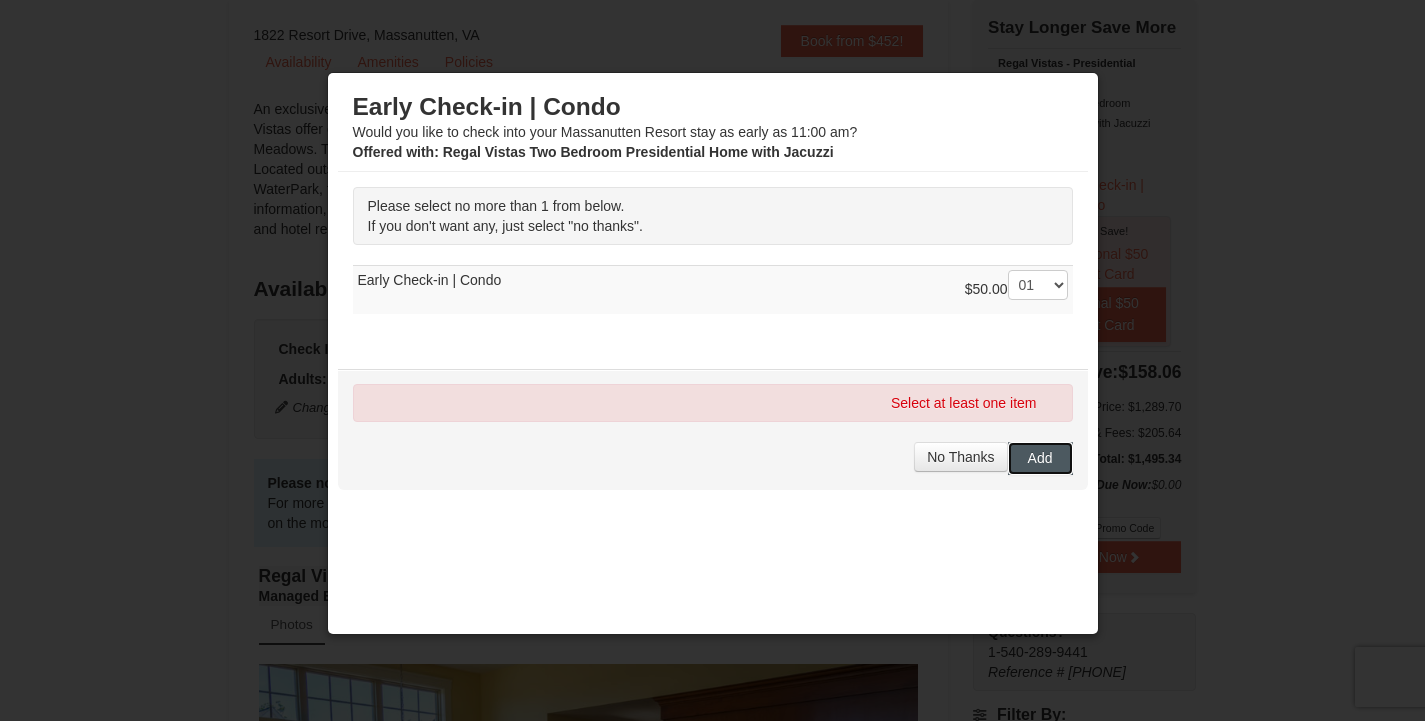 click on "Add" at bounding box center [1040, 458] 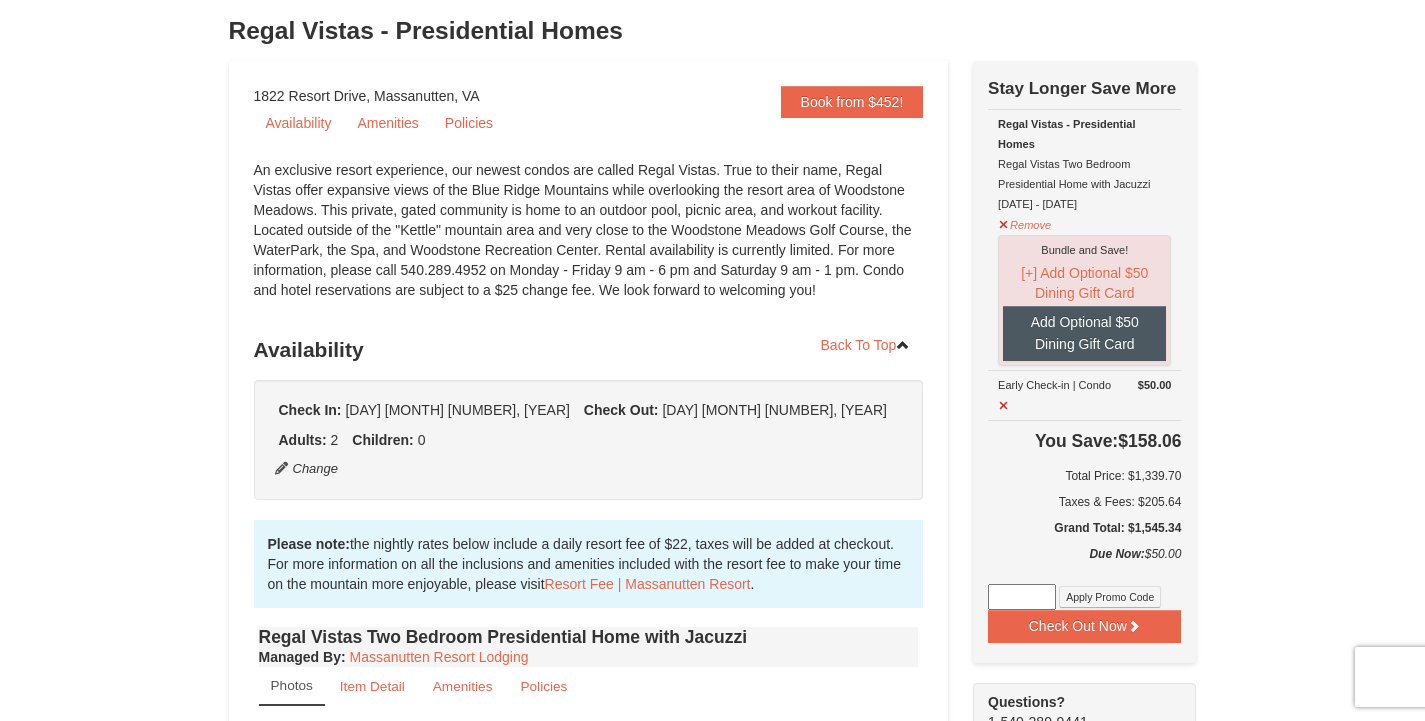scroll, scrollTop: 120, scrollLeft: 0, axis: vertical 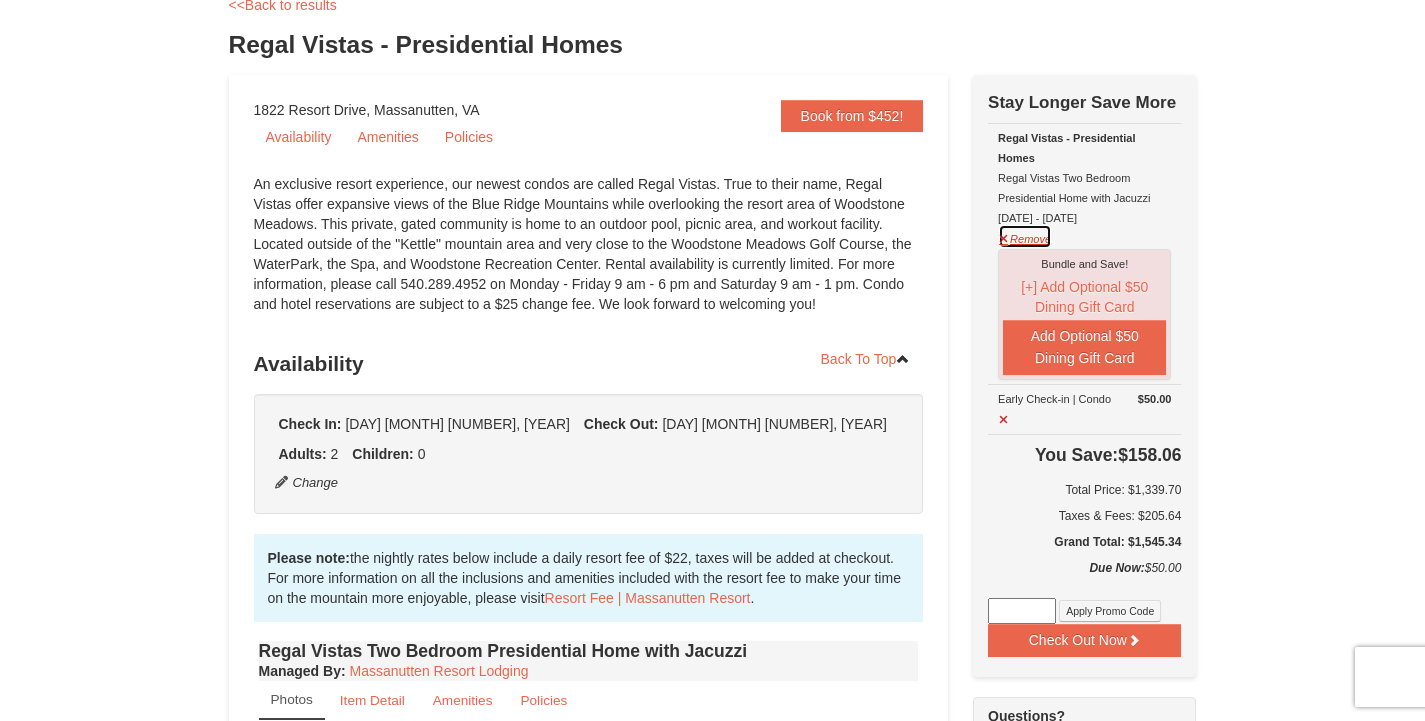 click on "Remove" at bounding box center [1025, 236] 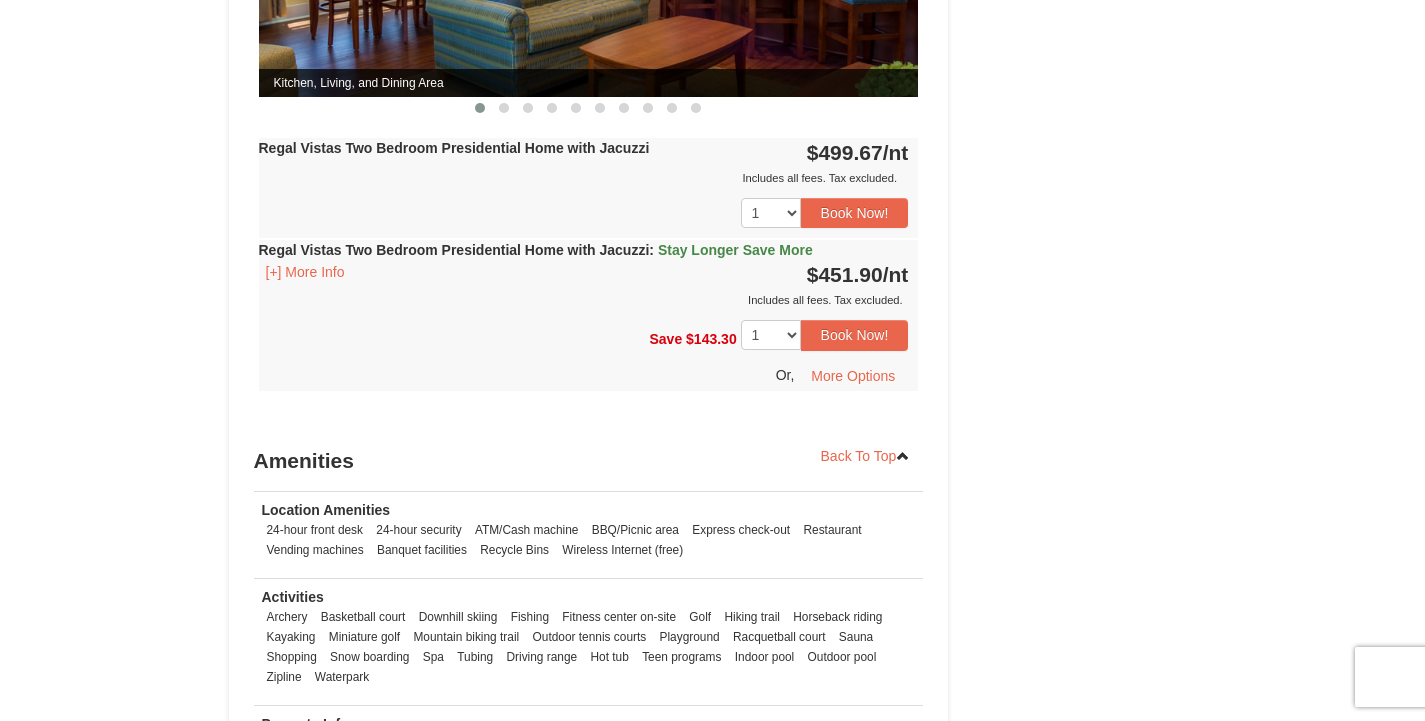 scroll, scrollTop: 1138, scrollLeft: 0, axis: vertical 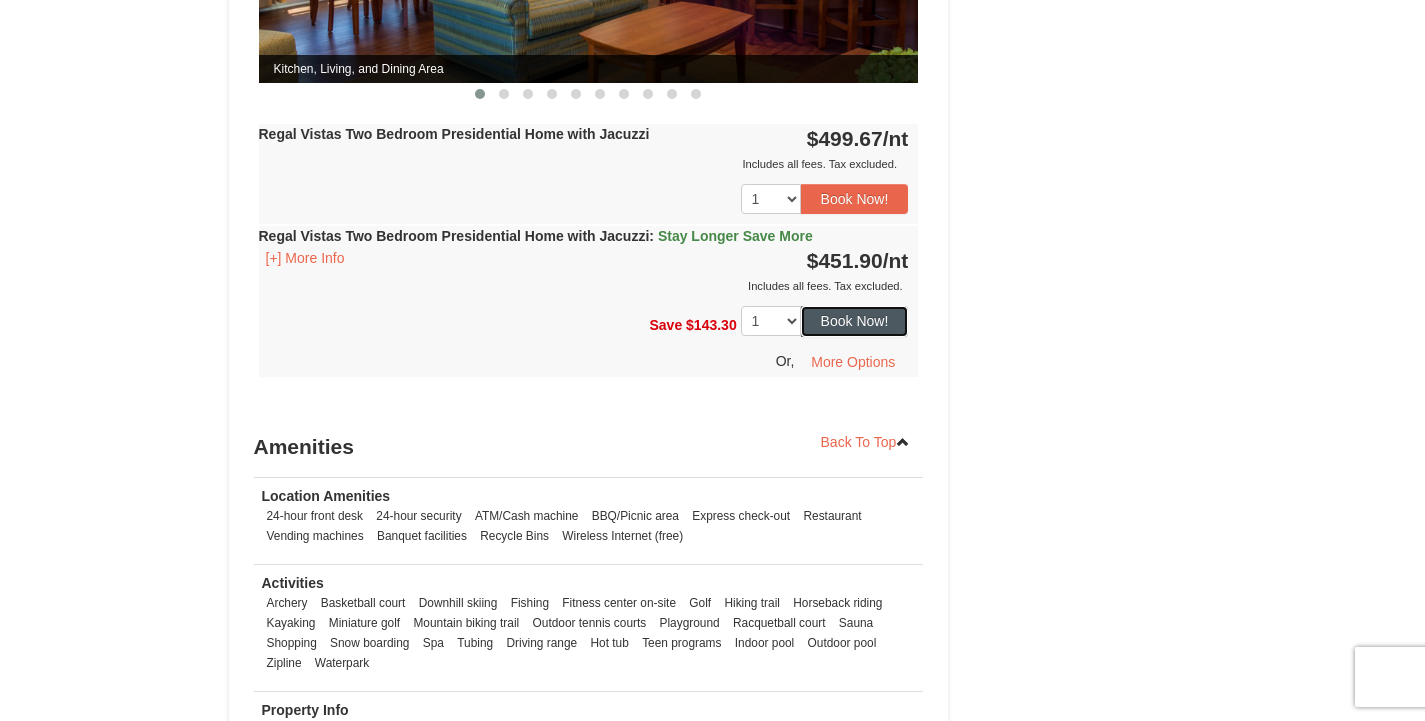 click on "Book Now!" at bounding box center [855, 321] 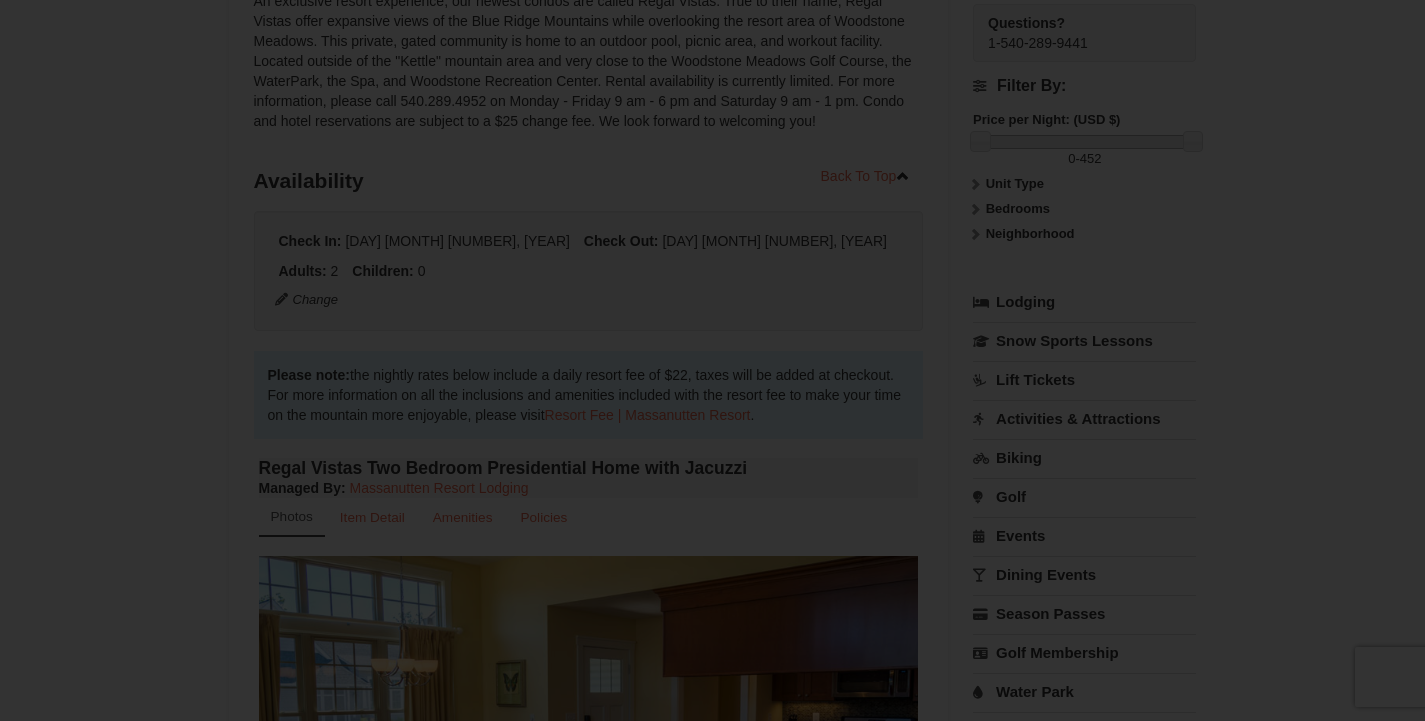 scroll, scrollTop: 195, scrollLeft: 0, axis: vertical 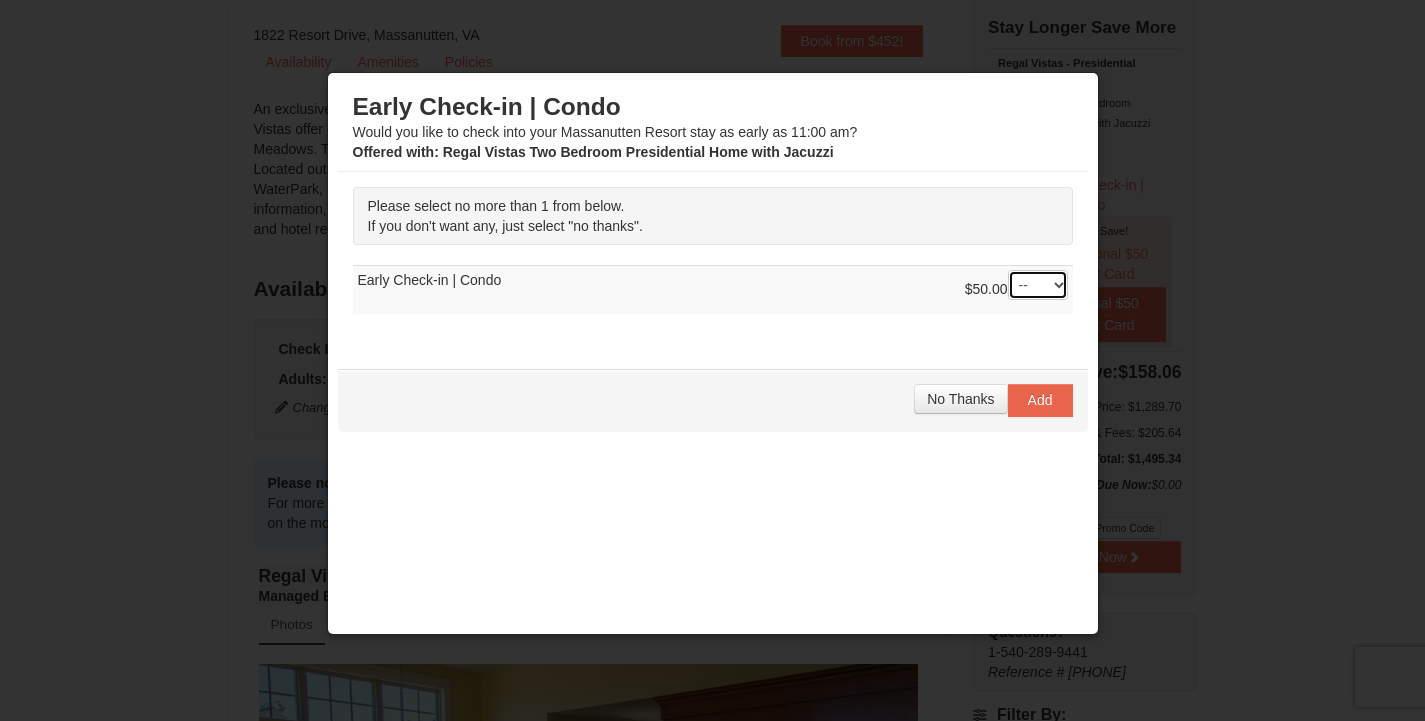click on "--
01" at bounding box center [1038, 285] 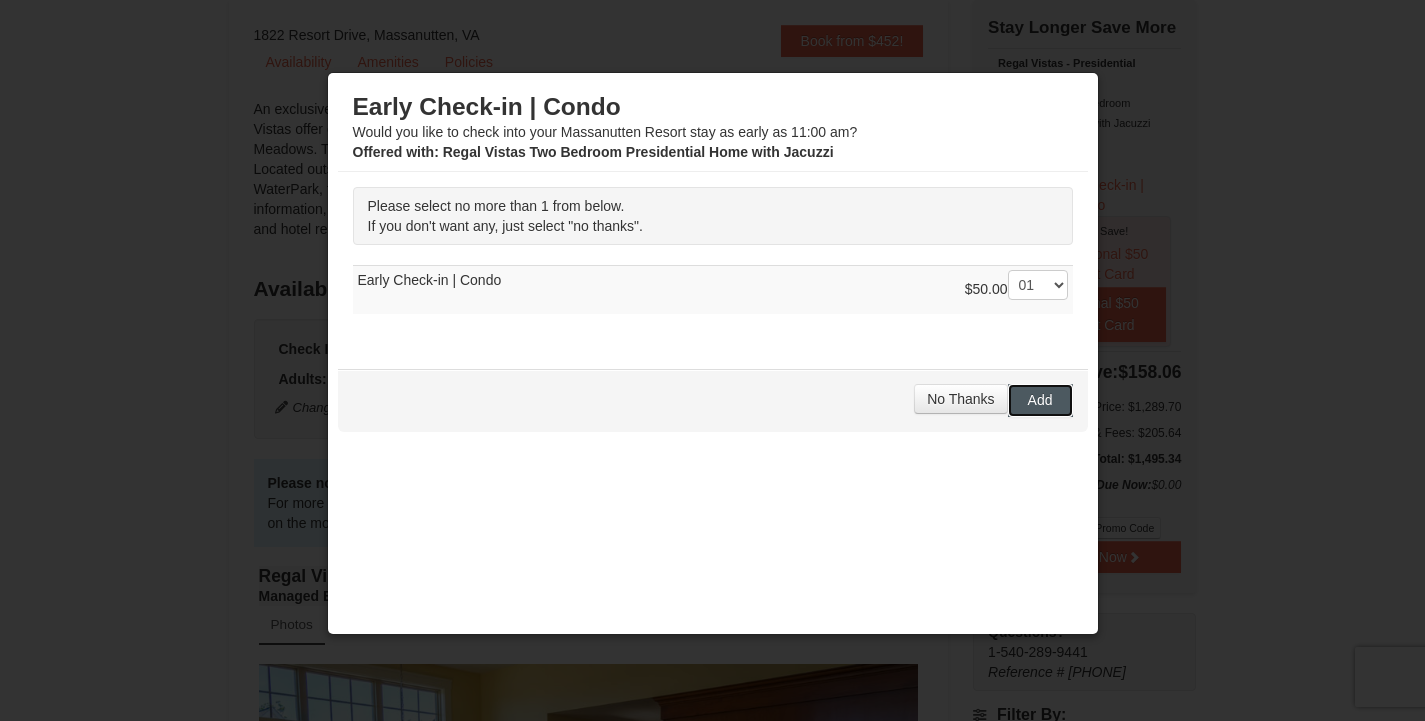 click on "Add" at bounding box center (1040, 400) 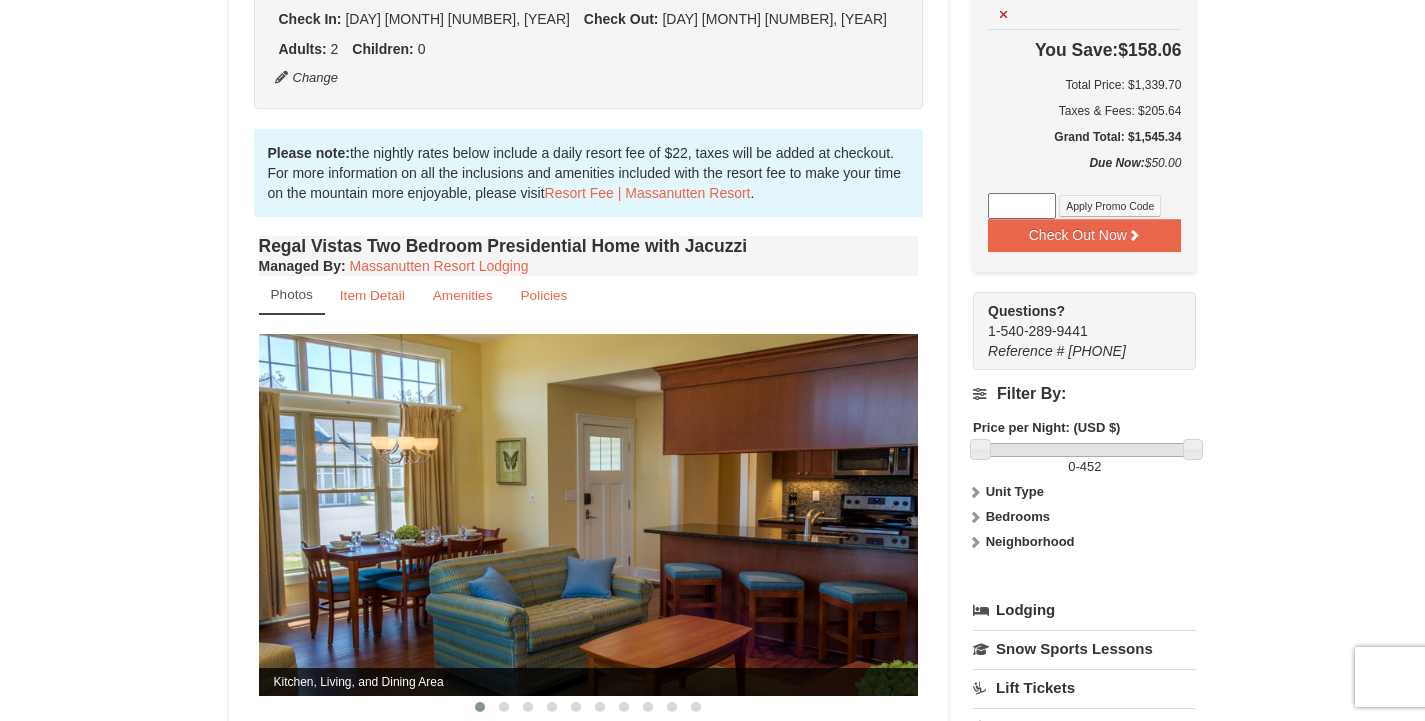 scroll, scrollTop: 527, scrollLeft: 0, axis: vertical 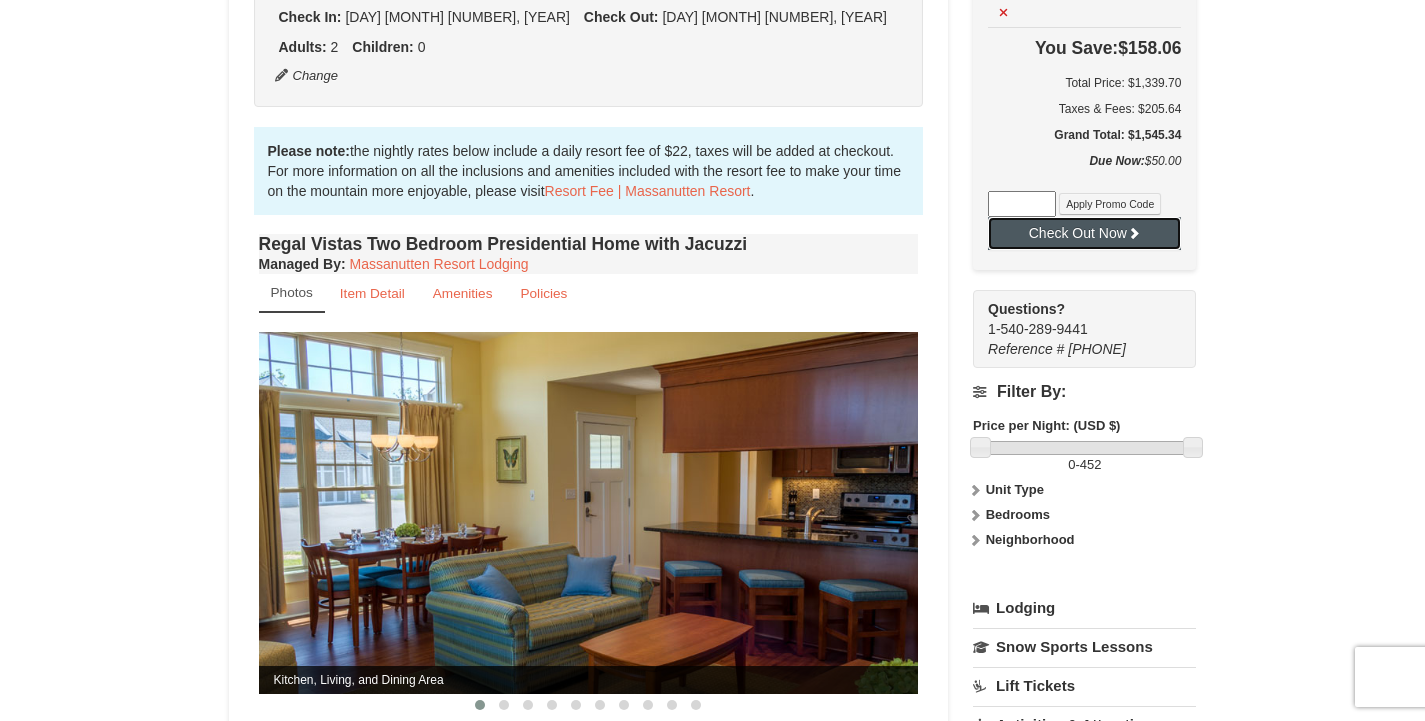 click on "Check Out Now" at bounding box center (1084, 233) 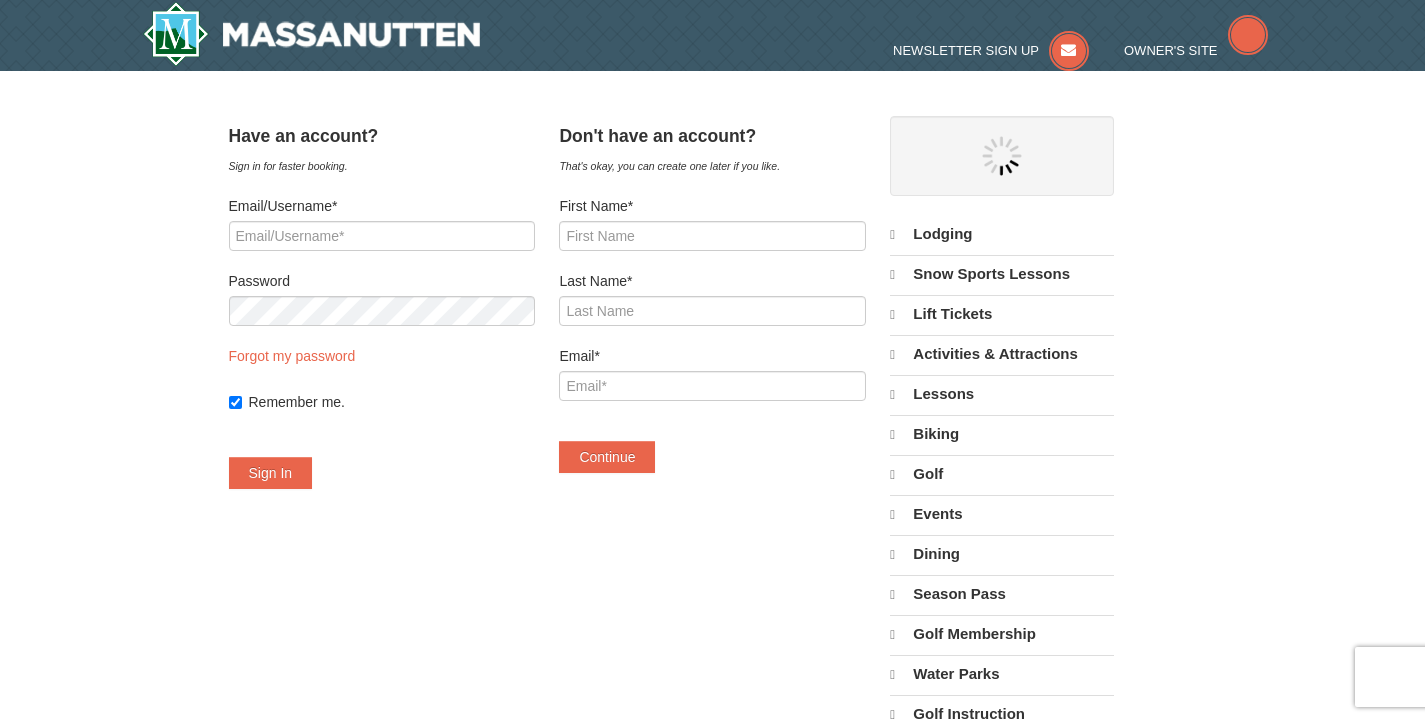 scroll, scrollTop: 0, scrollLeft: 0, axis: both 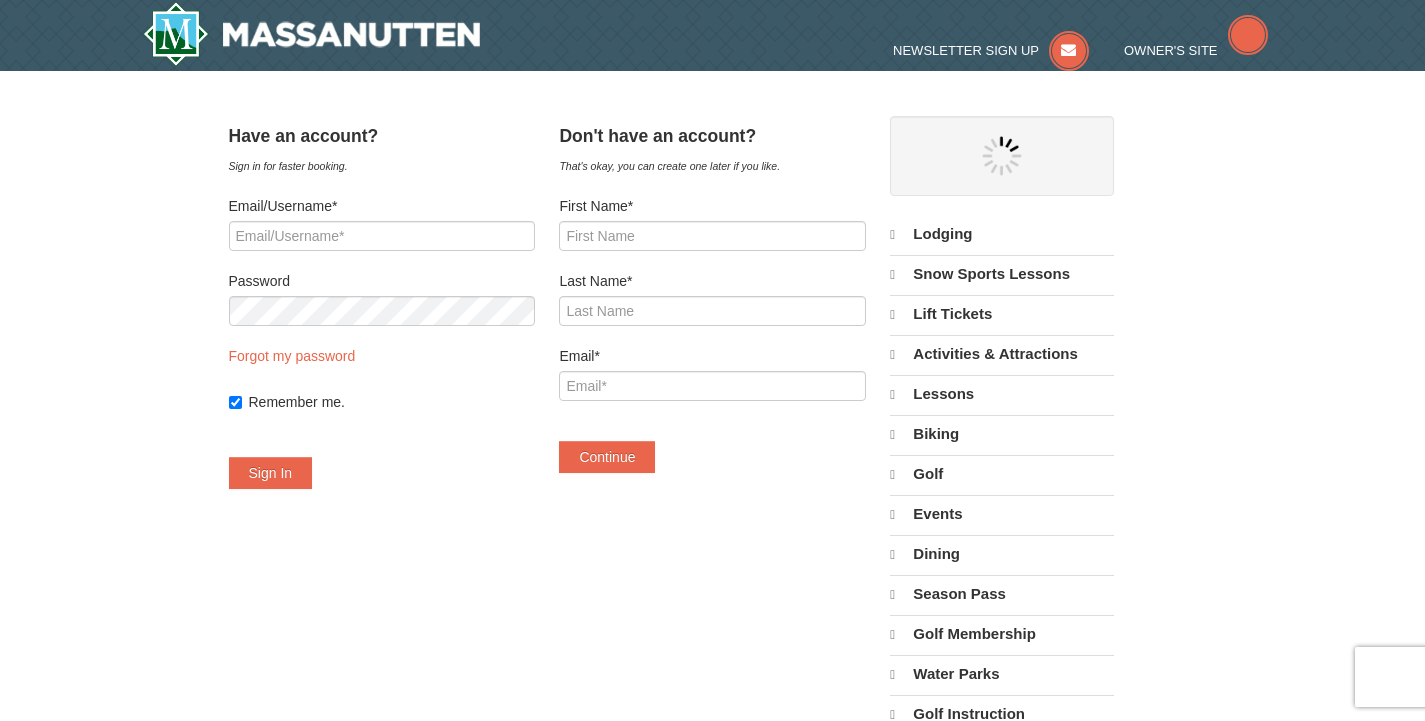 select on "8" 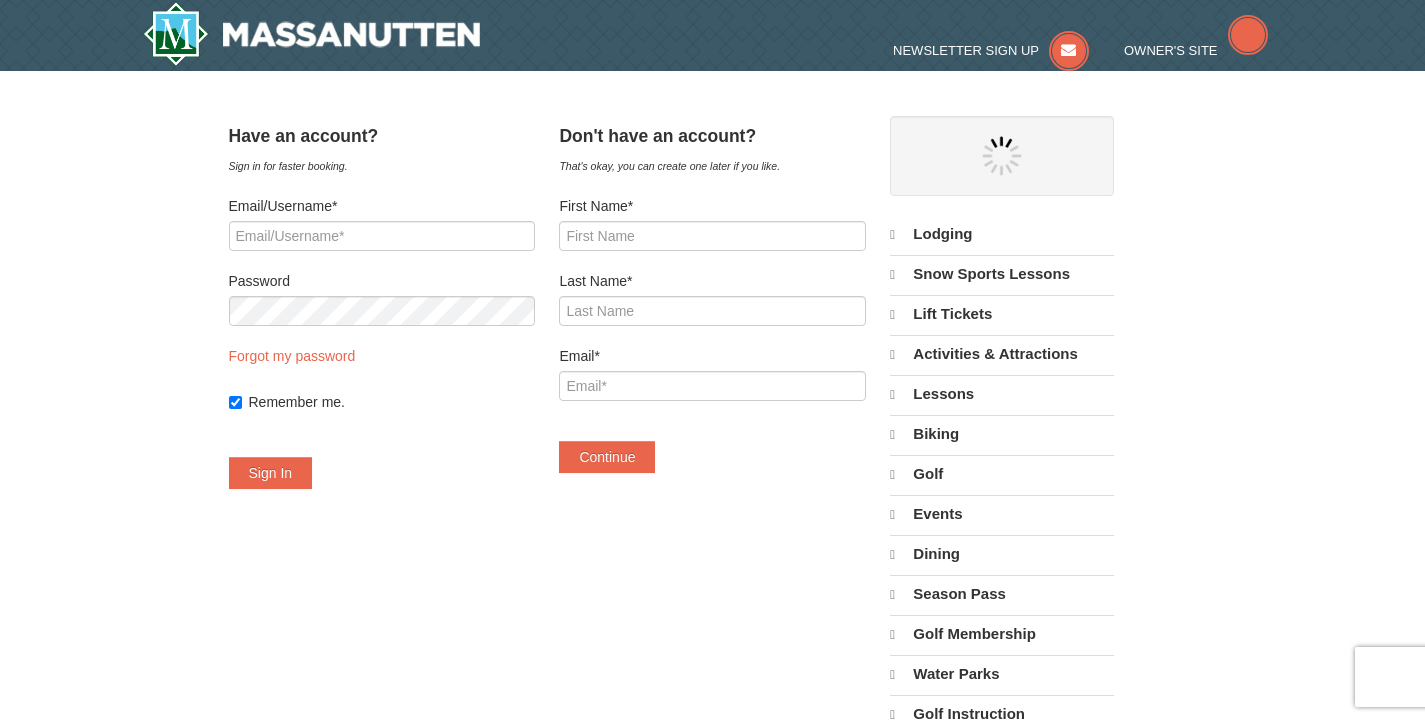 select on "8" 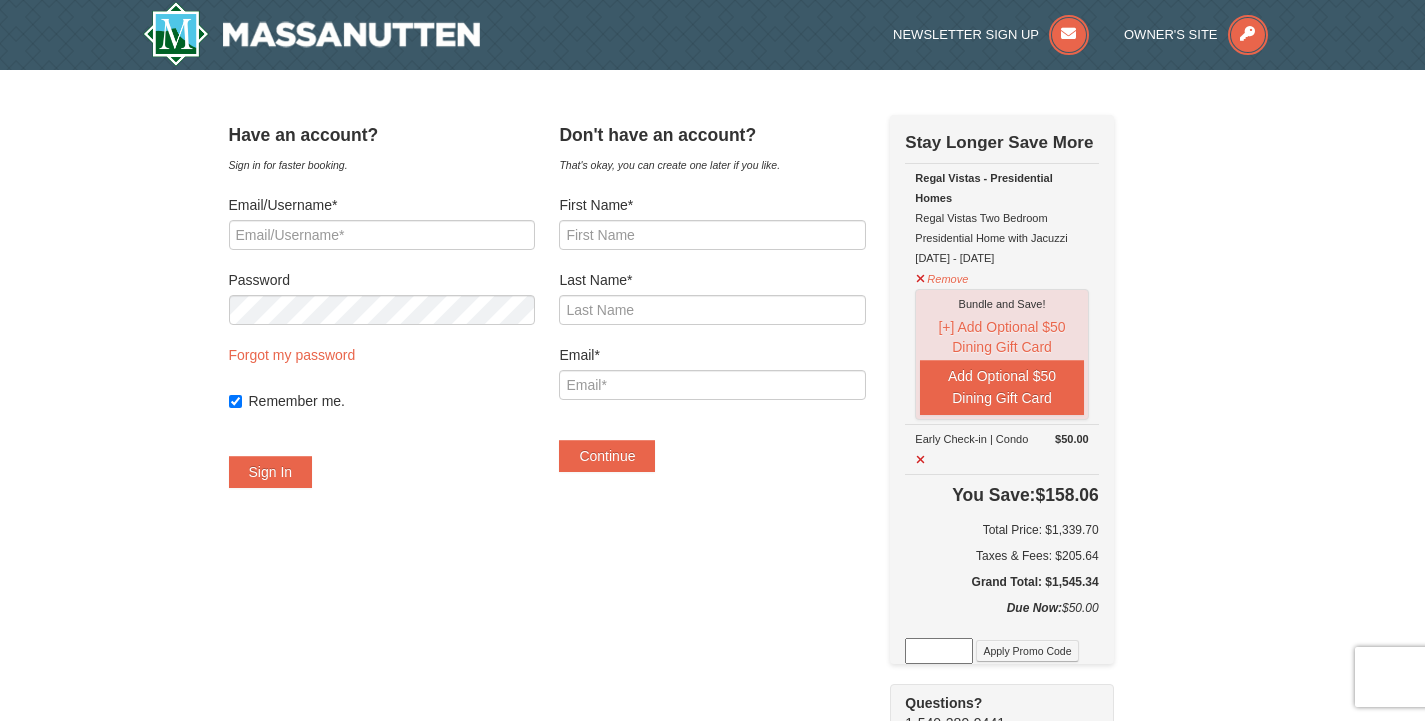 scroll, scrollTop: 0, scrollLeft: 0, axis: both 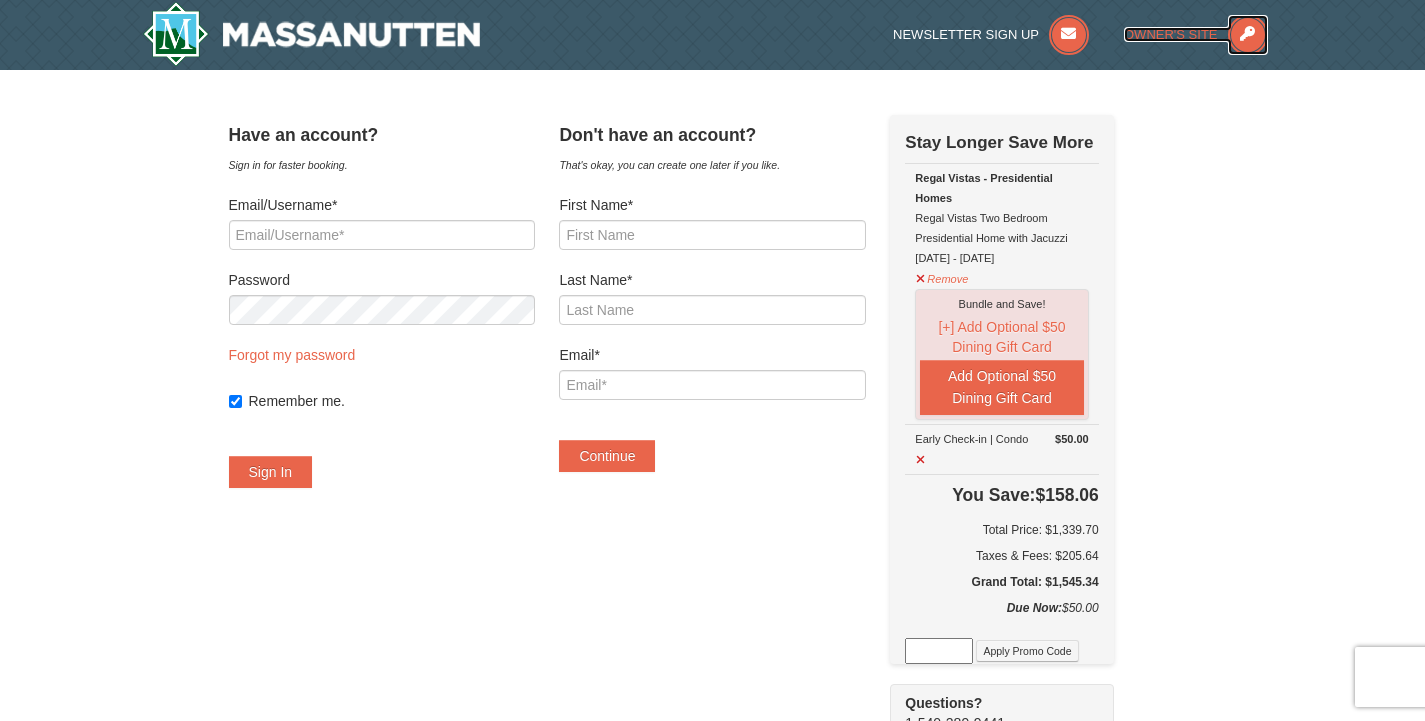 click on "Owner's Site" at bounding box center [1171, 34] 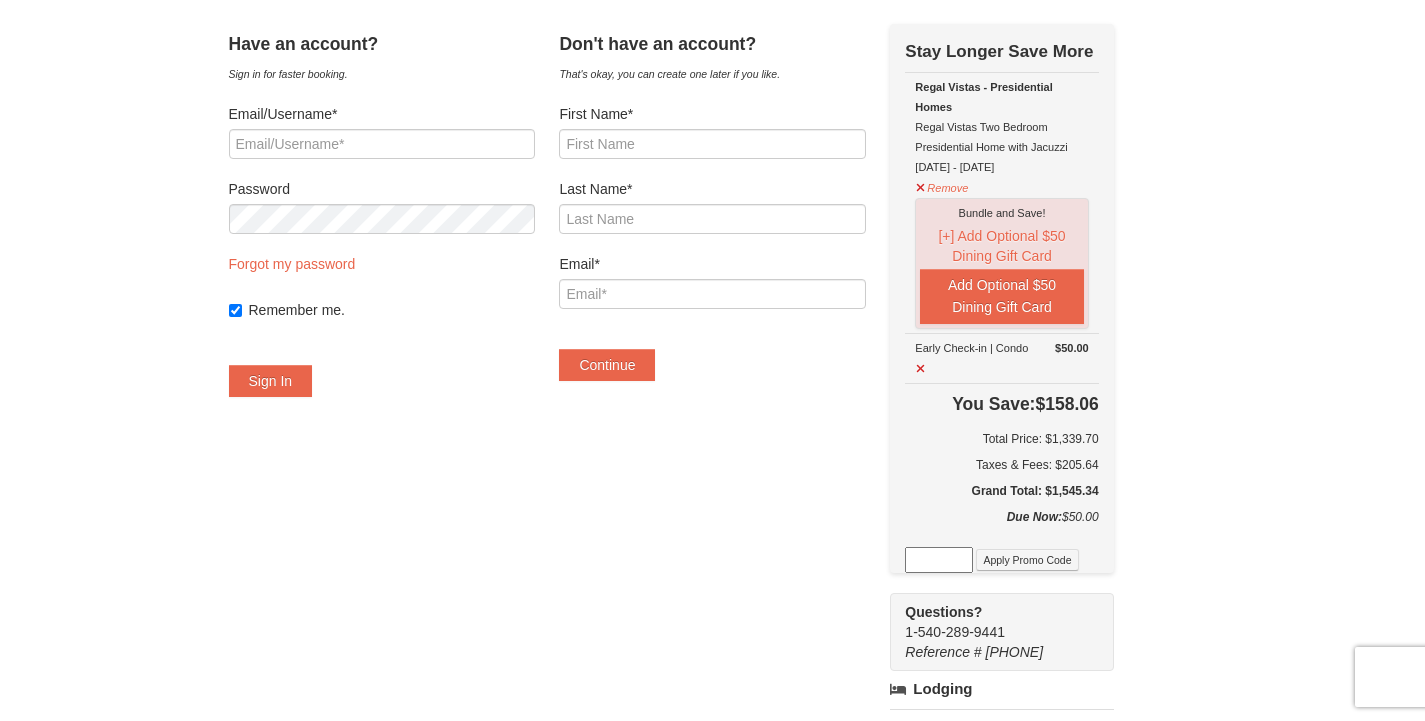 scroll, scrollTop: 97, scrollLeft: 0, axis: vertical 